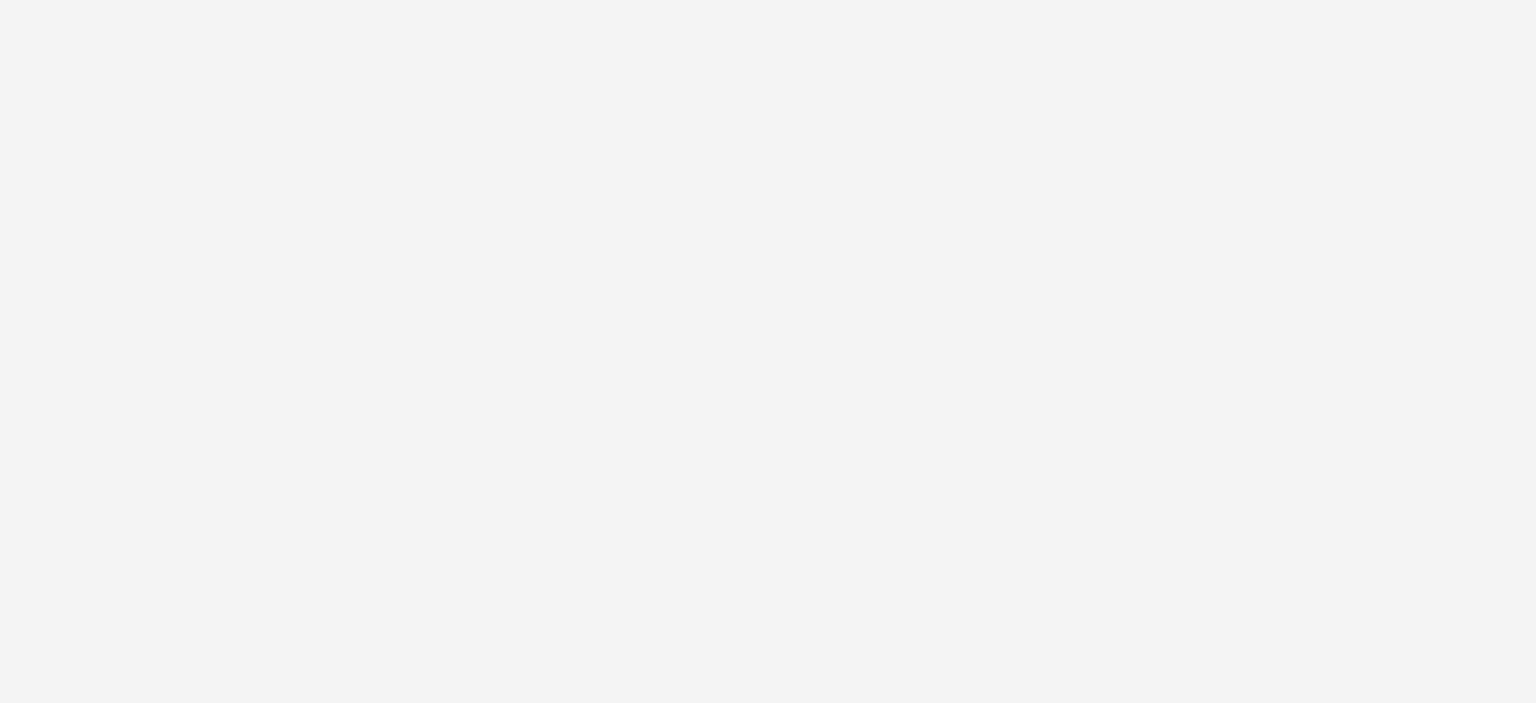 scroll, scrollTop: 0, scrollLeft: 0, axis: both 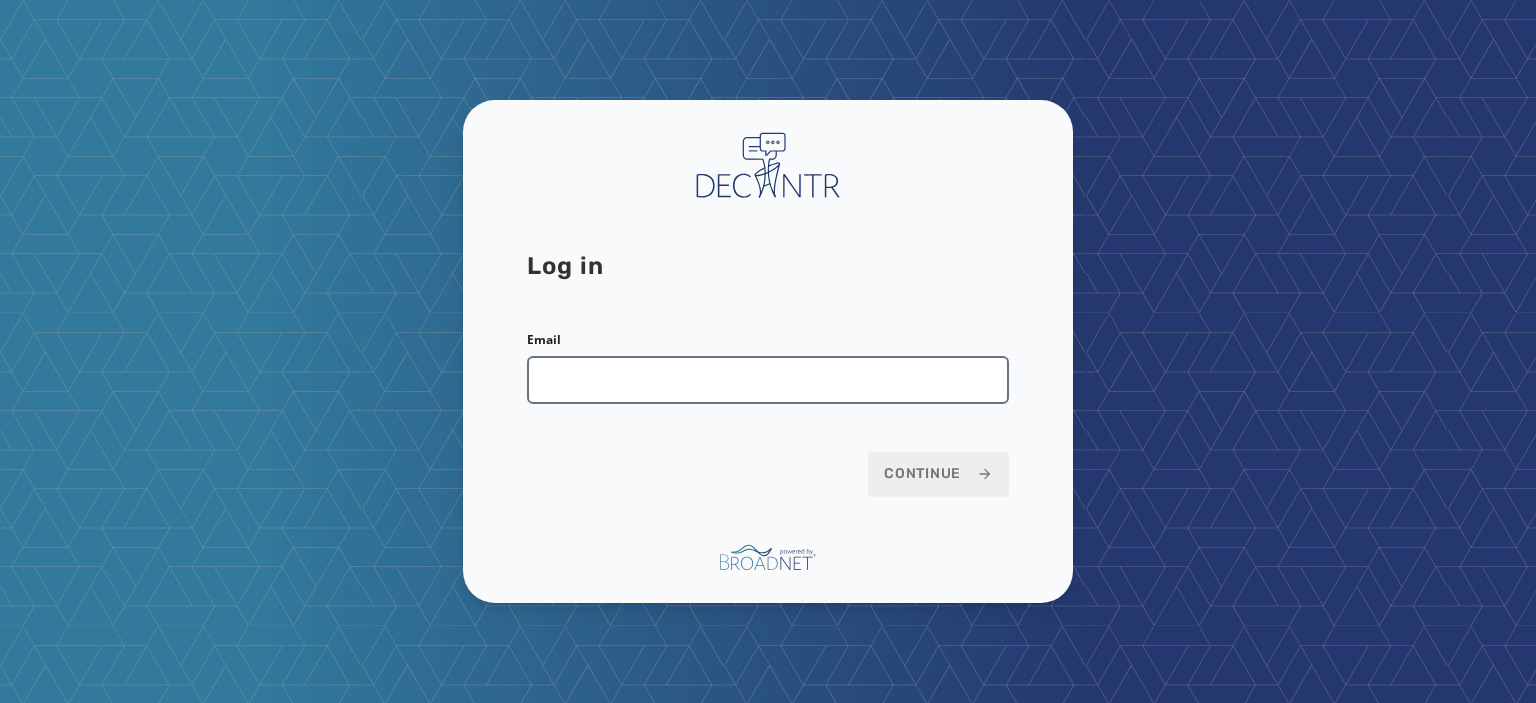 click on "Email" at bounding box center [768, 380] 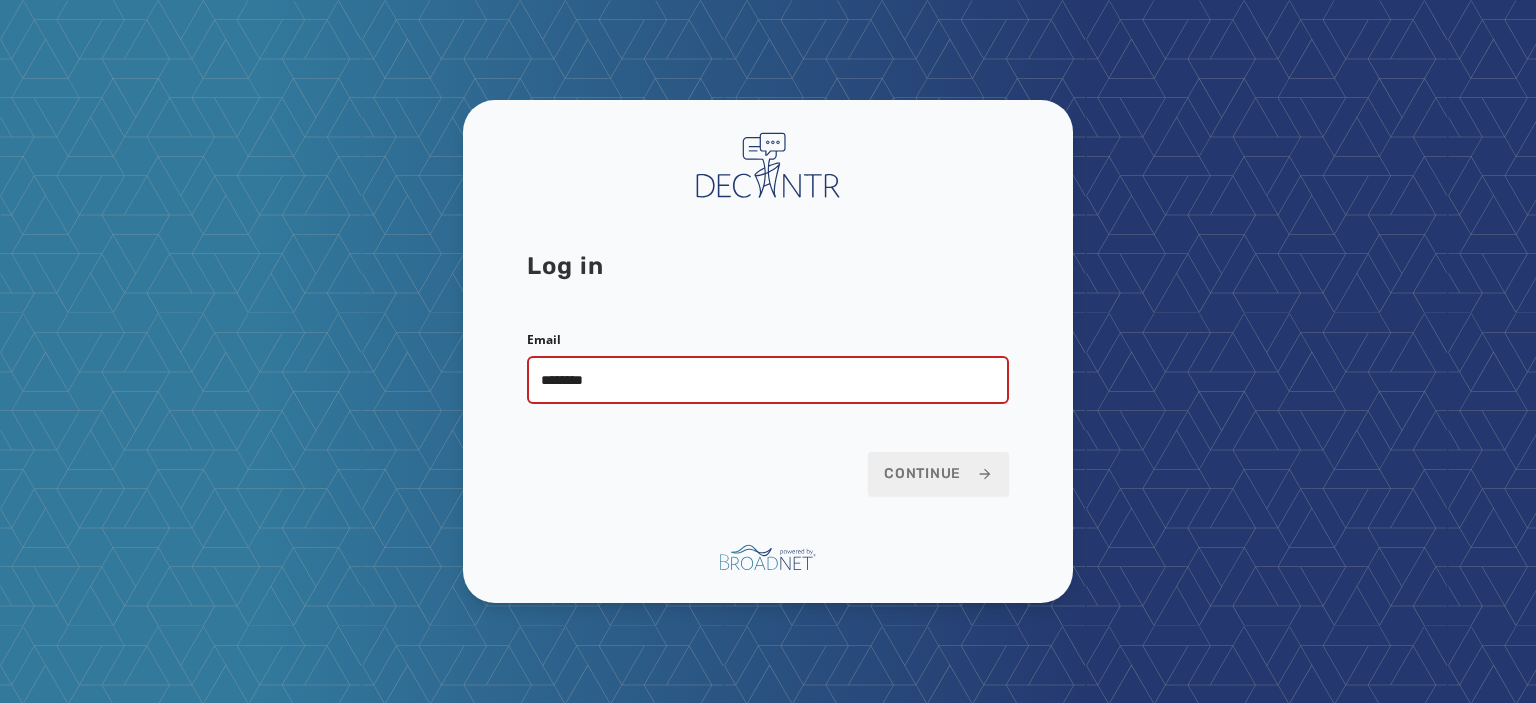 type on "**********" 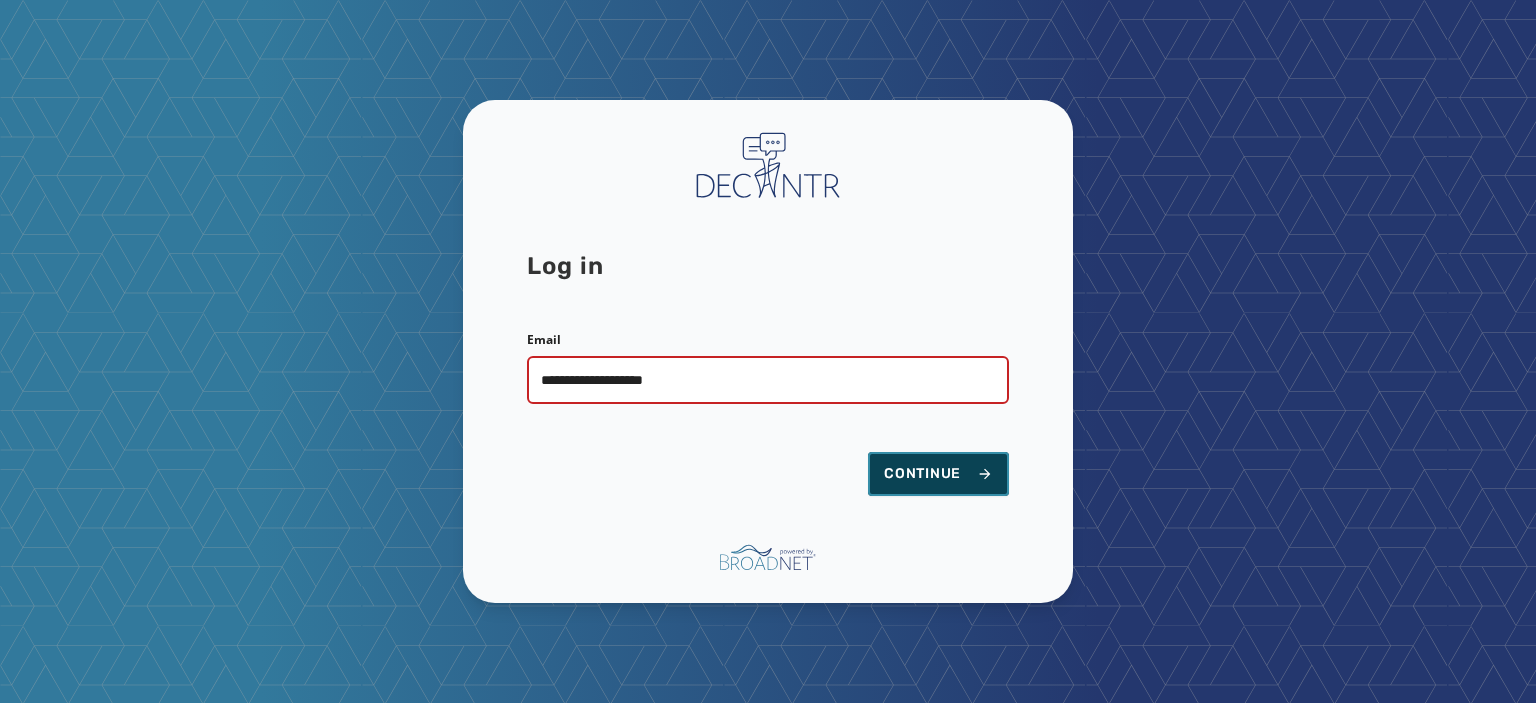 click on "Continue" at bounding box center [938, 474] 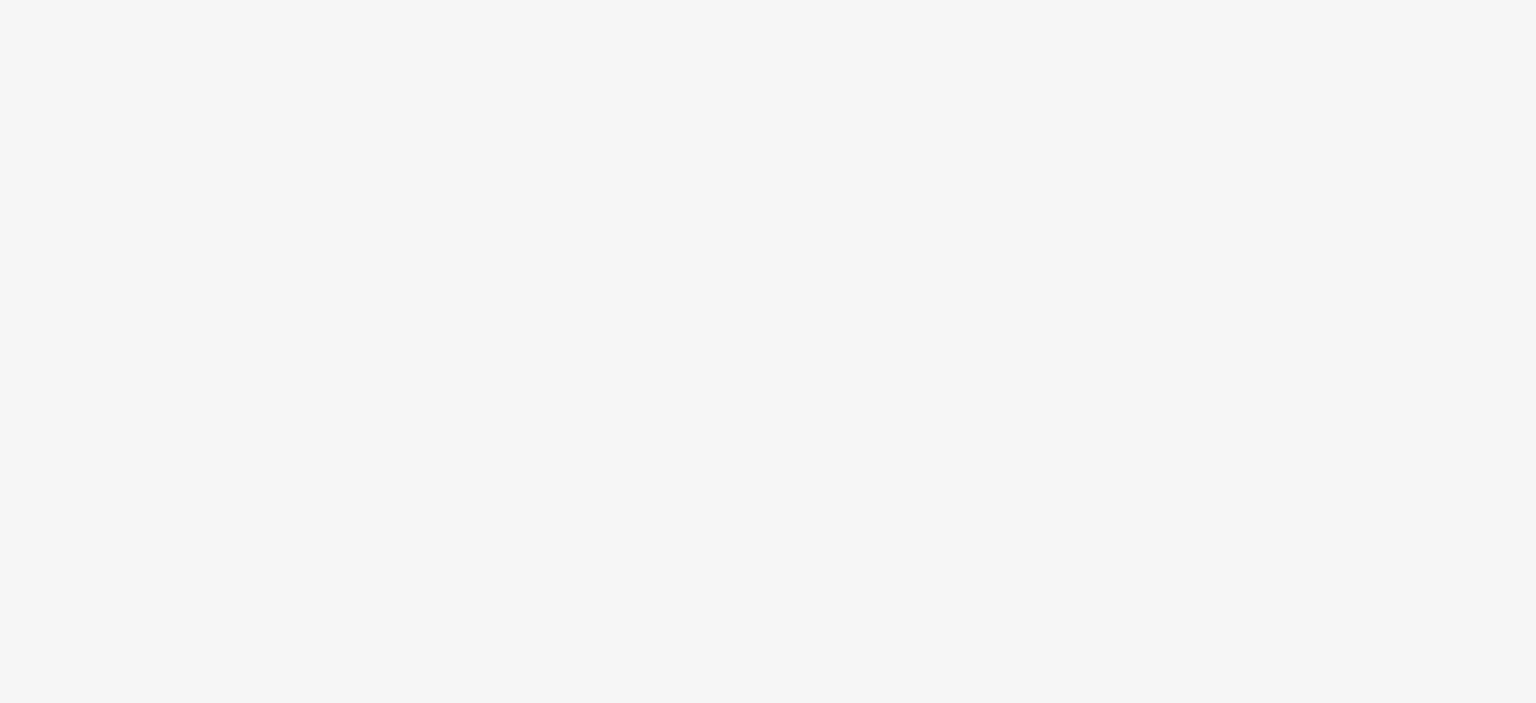 scroll, scrollTop: 0, scrollLeft: 0, axis: both 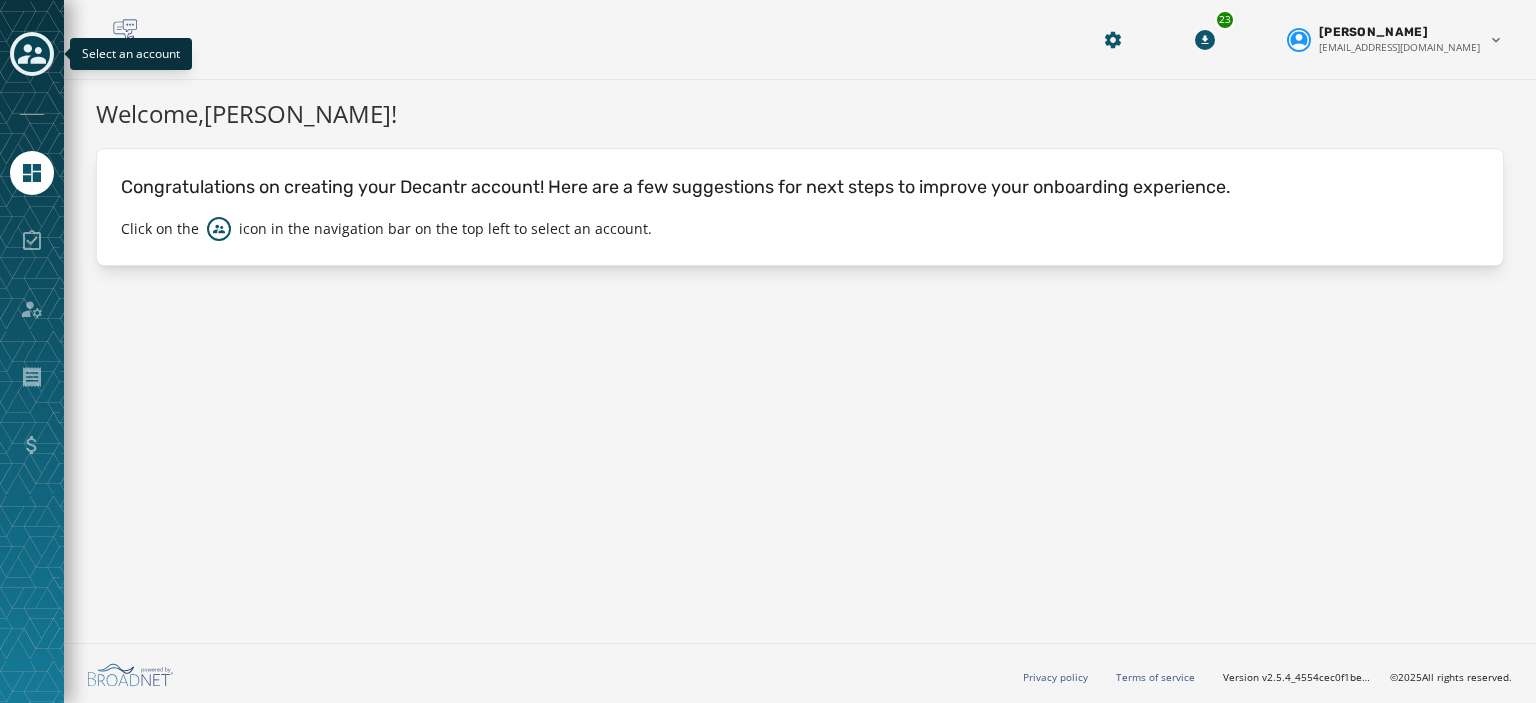 click 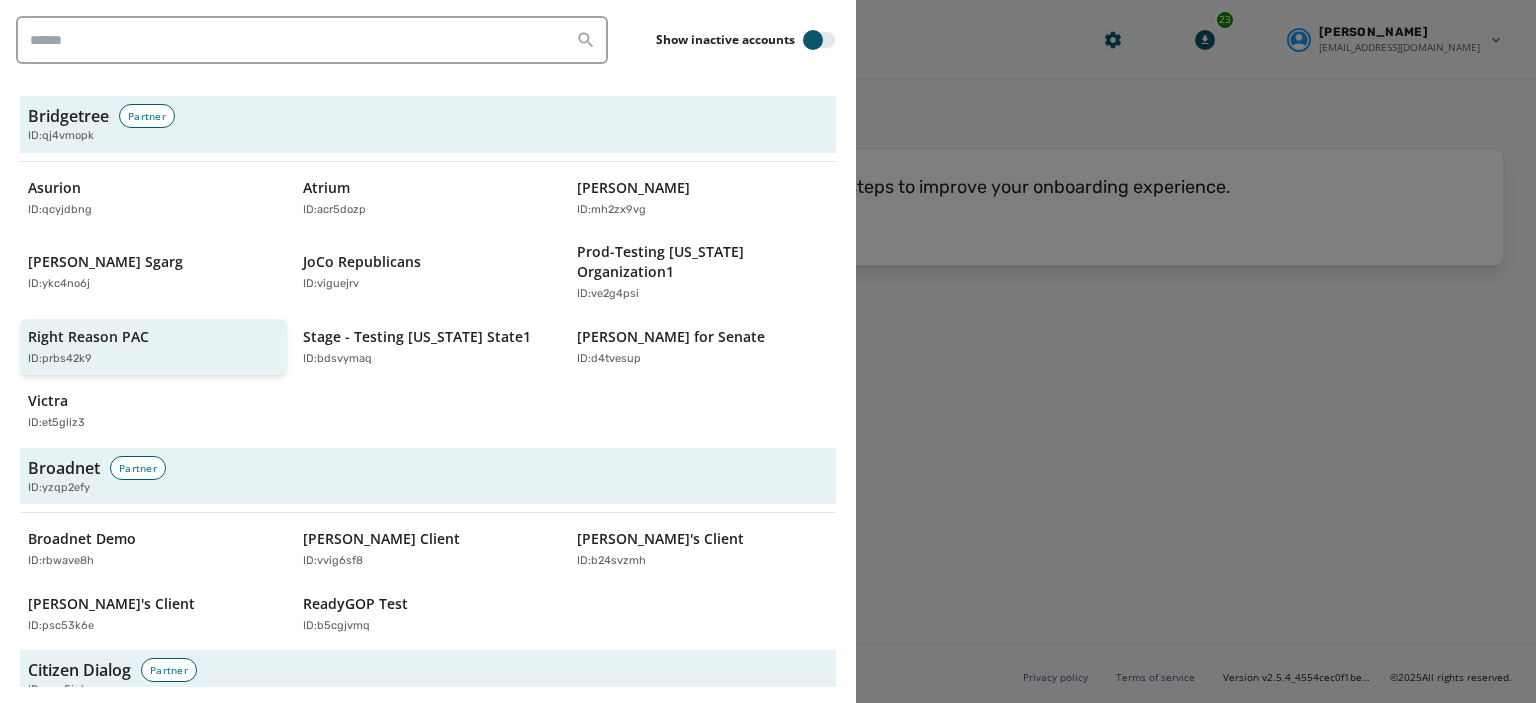 scroll, scrollTop: 532, scrollLeft: 0, axis: vertical 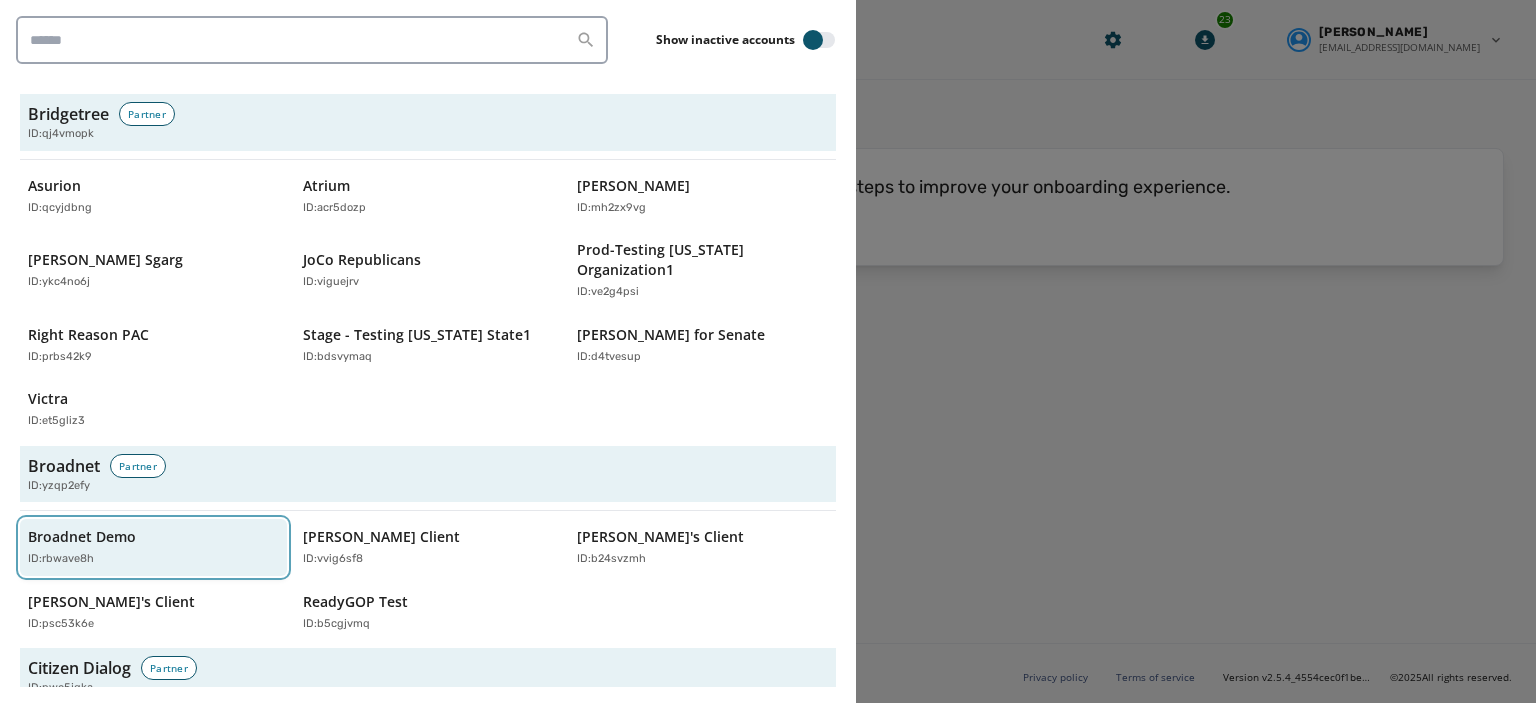 click on "ID:  rbwave8h" at bounding box center [143, 559] 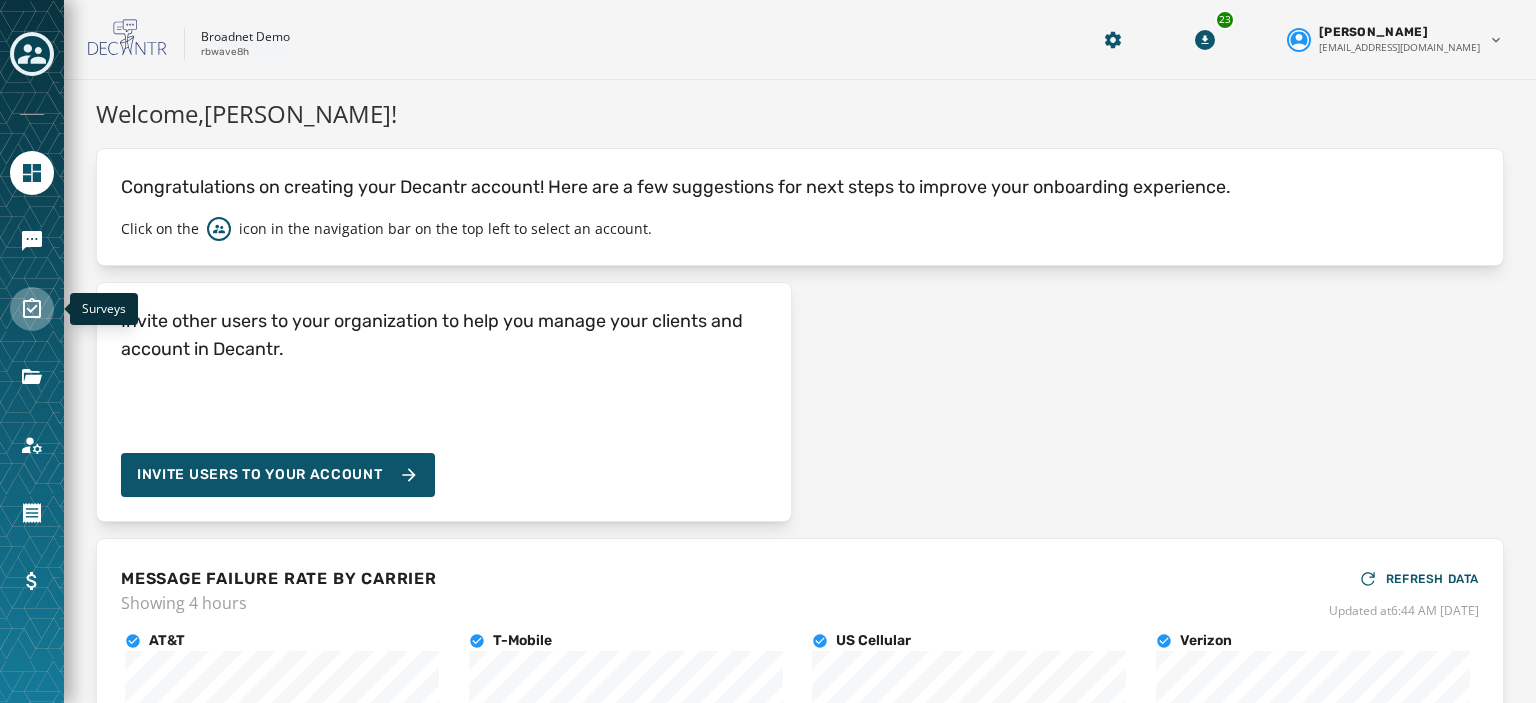 click 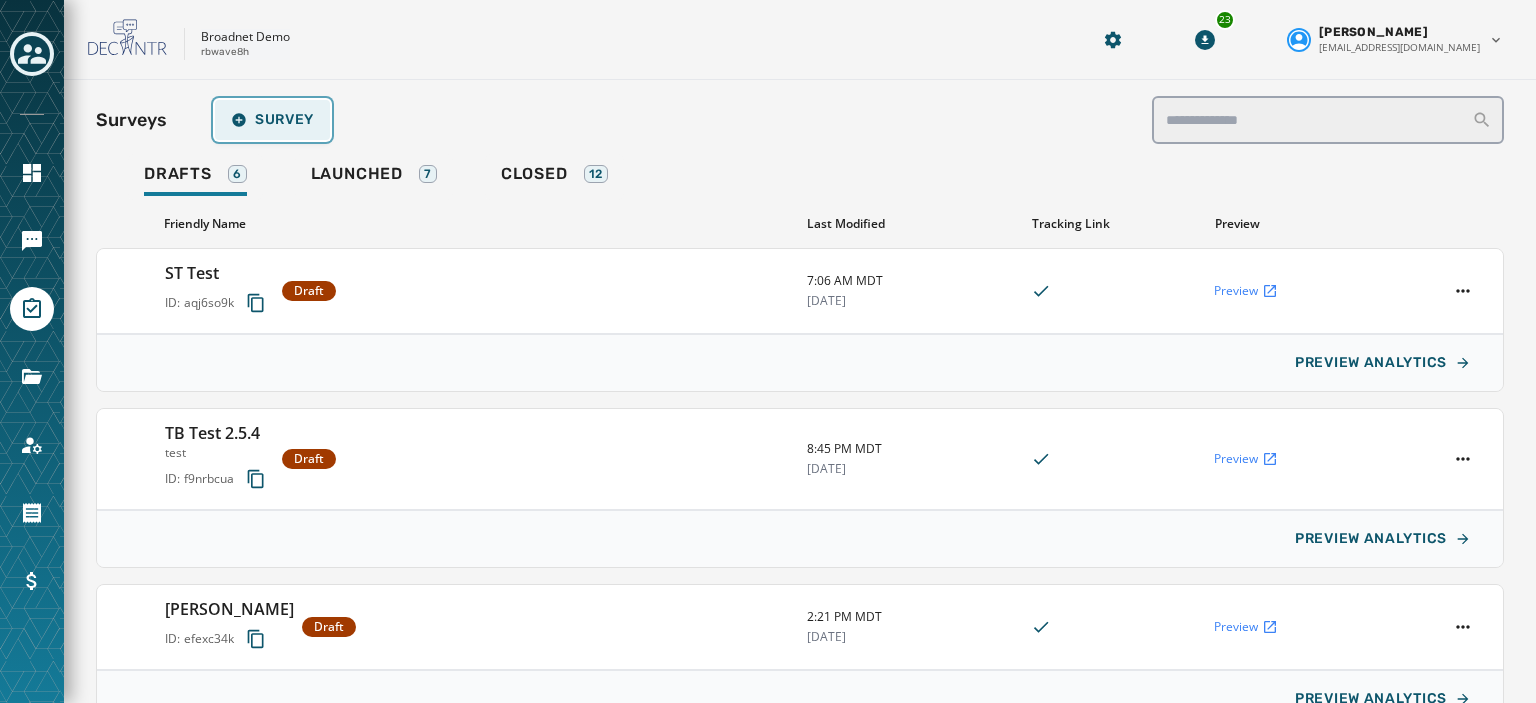 click on "Survey" at bounding box center [272, 120] 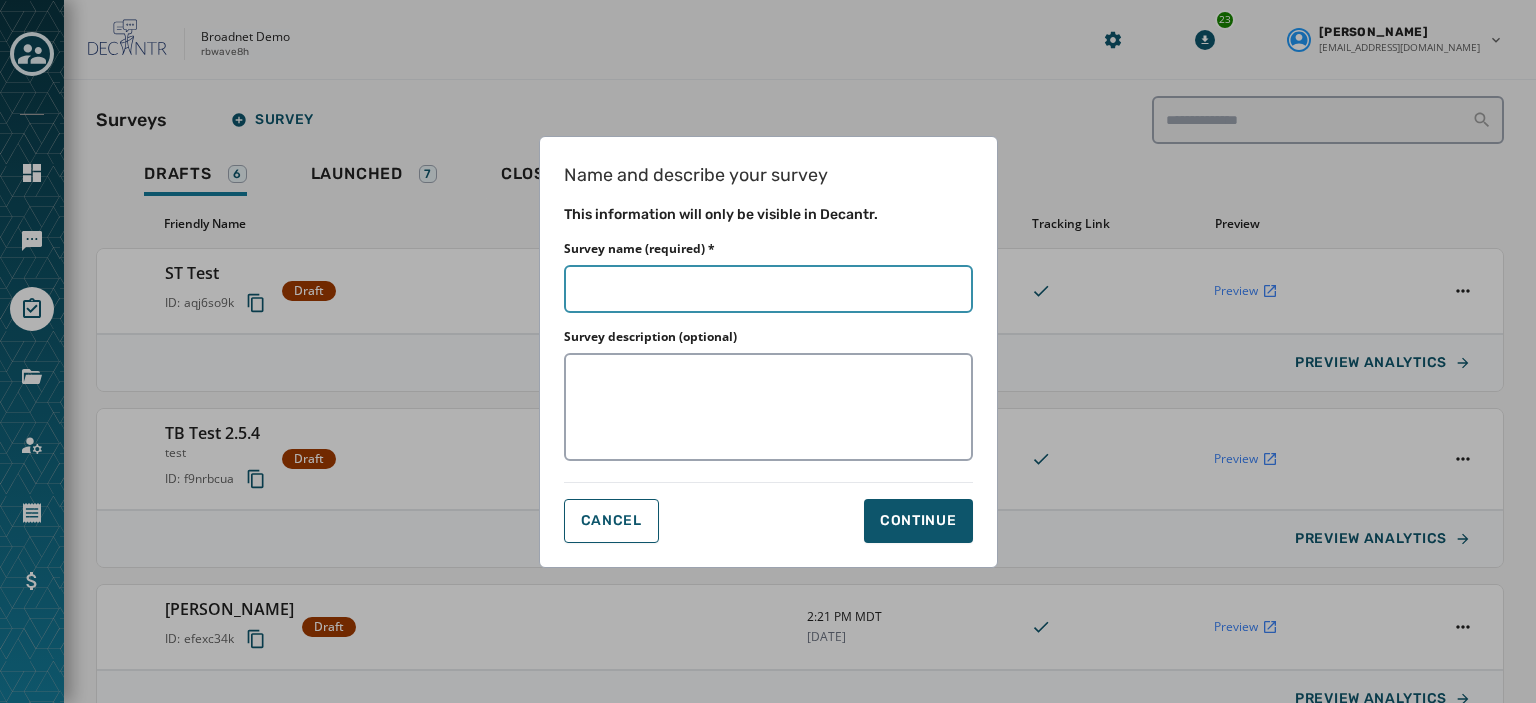click on "Survey name (required) *" at bounding box center [768, 289] 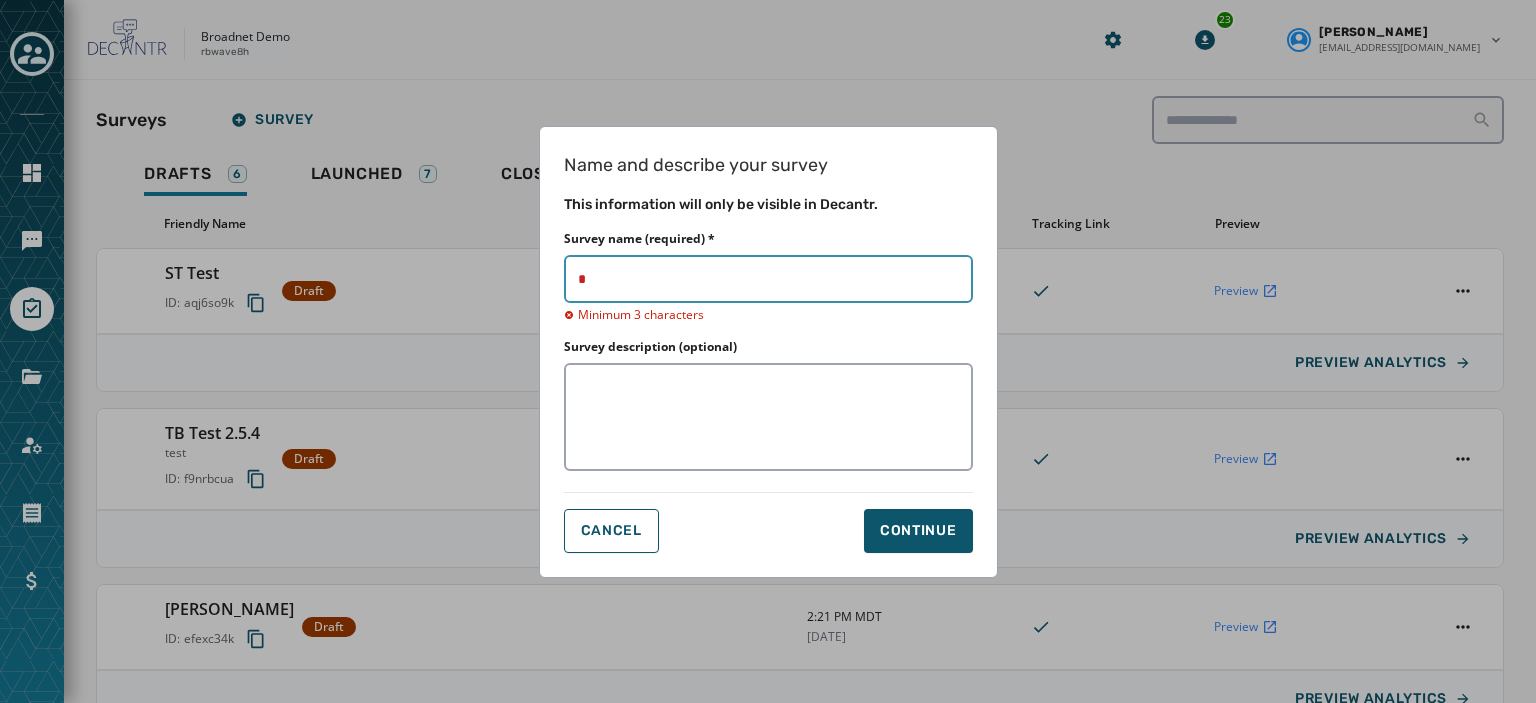 type 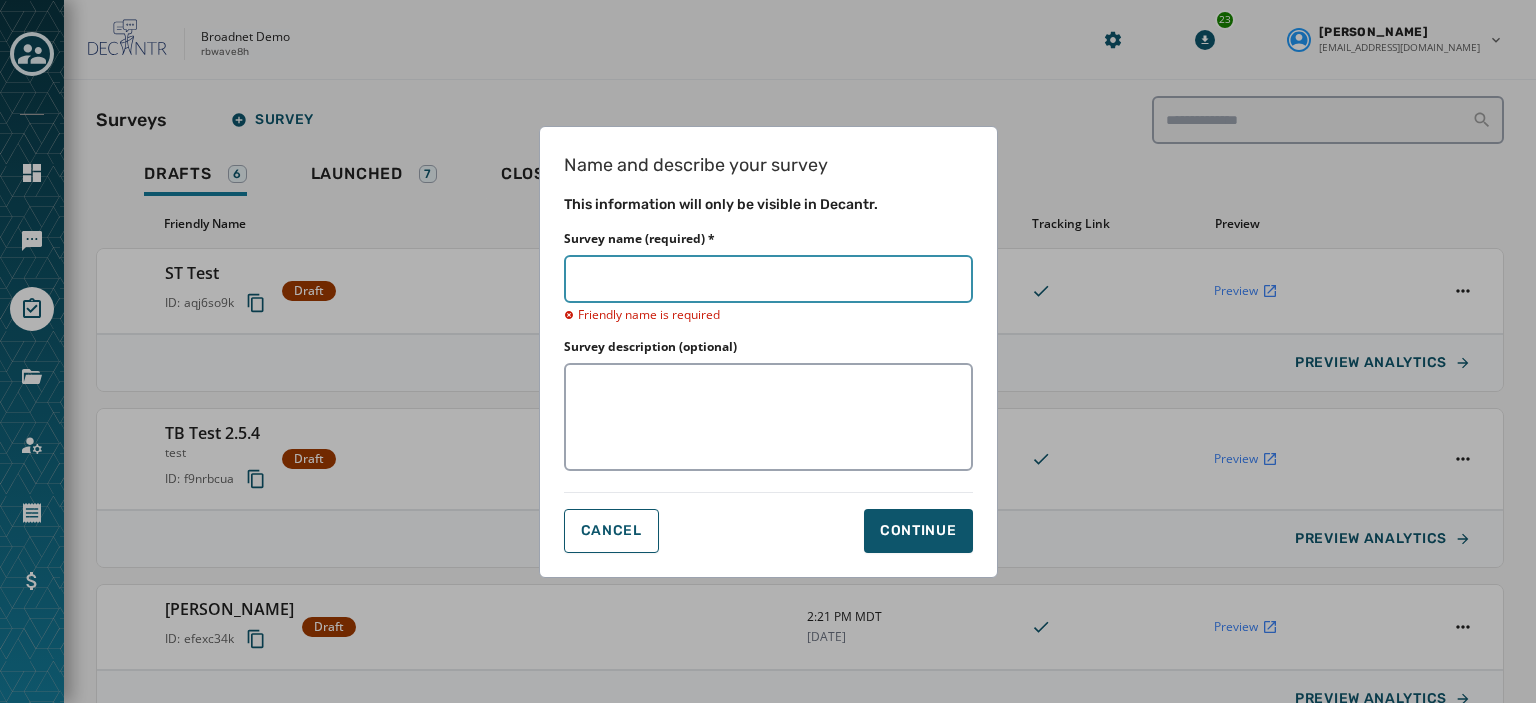 type on "*" 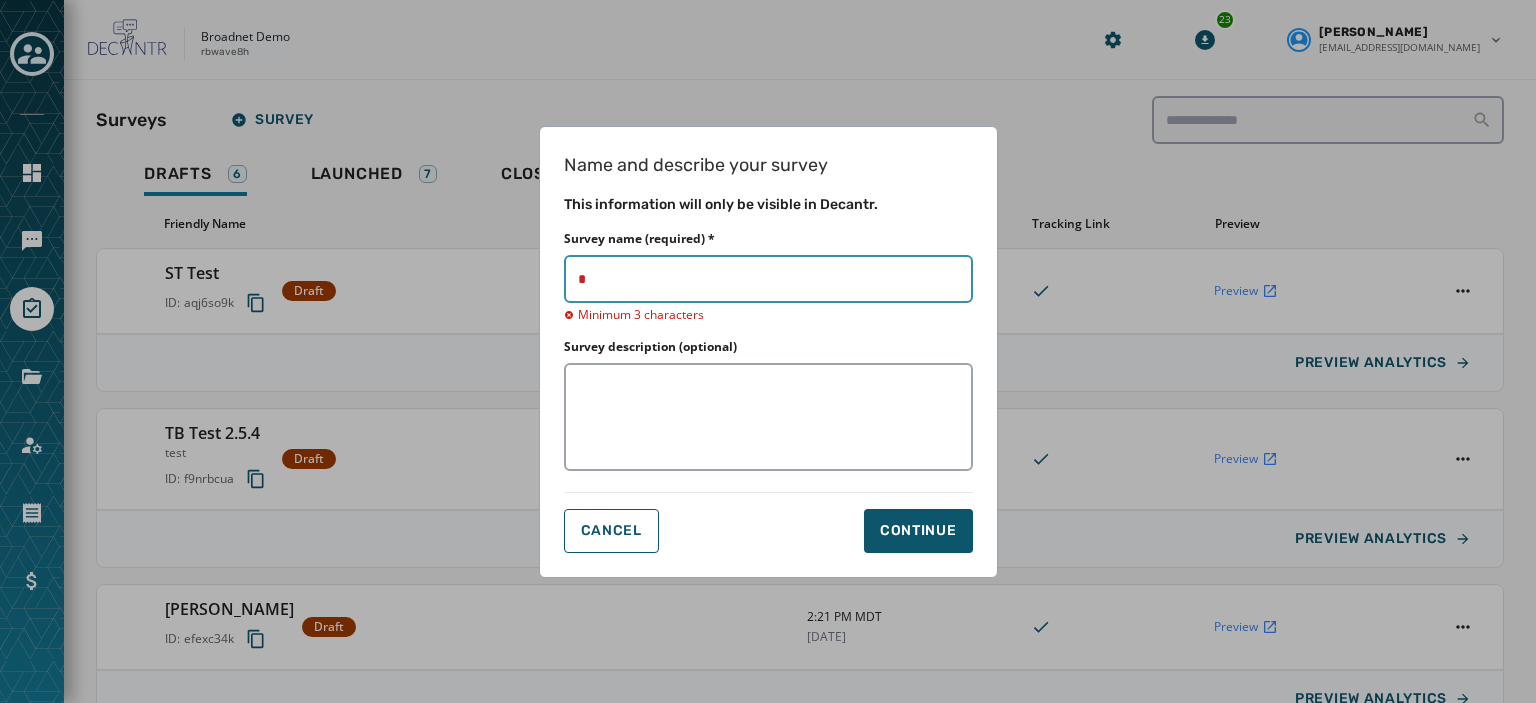 type on "**" 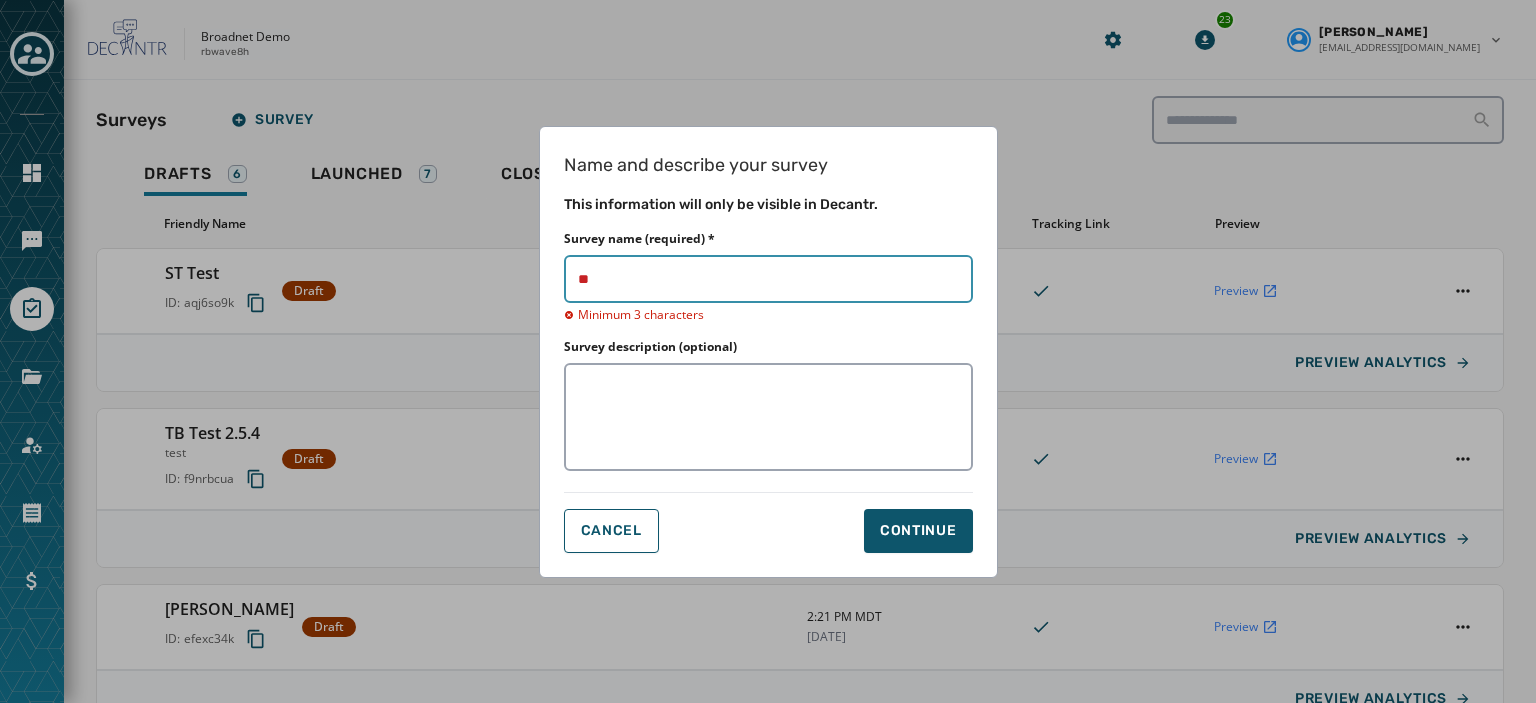type on "**" 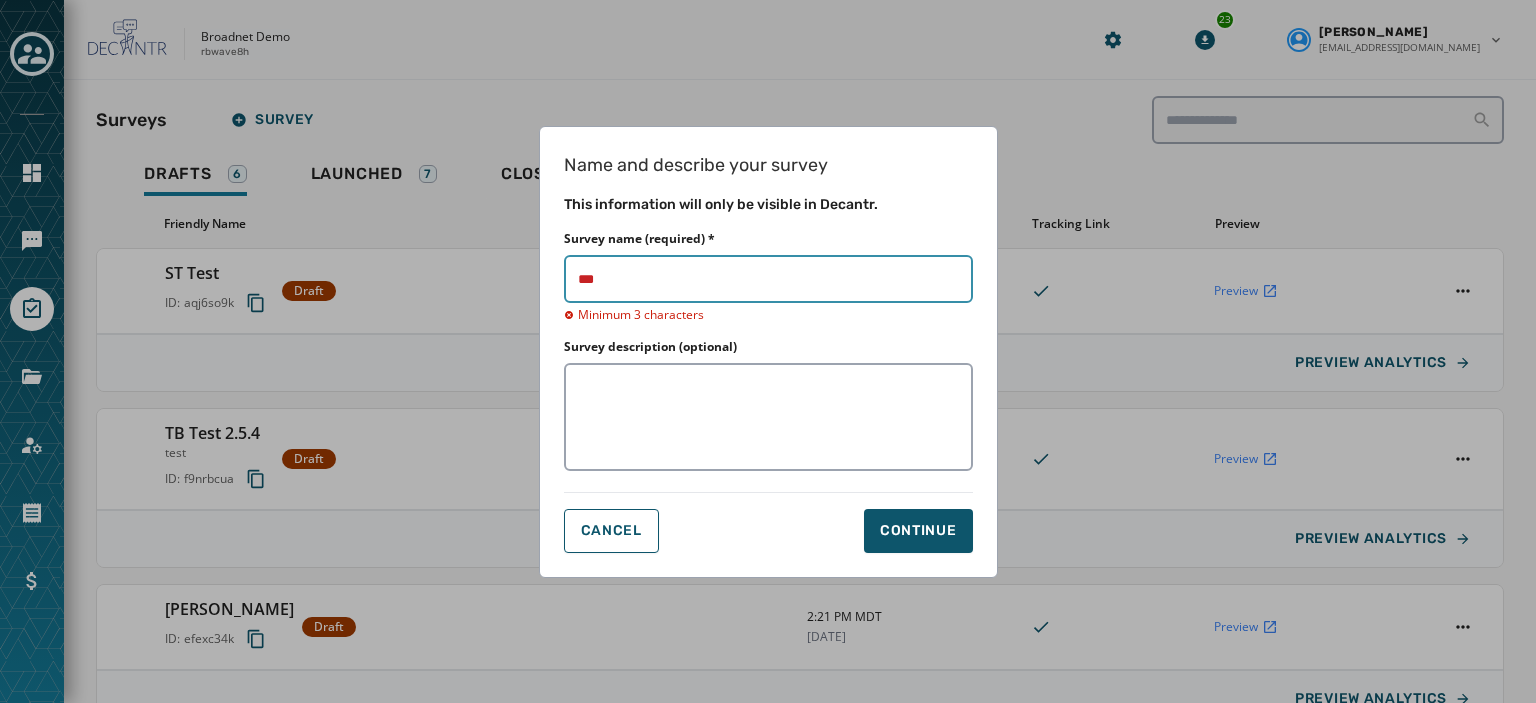 type on "****" 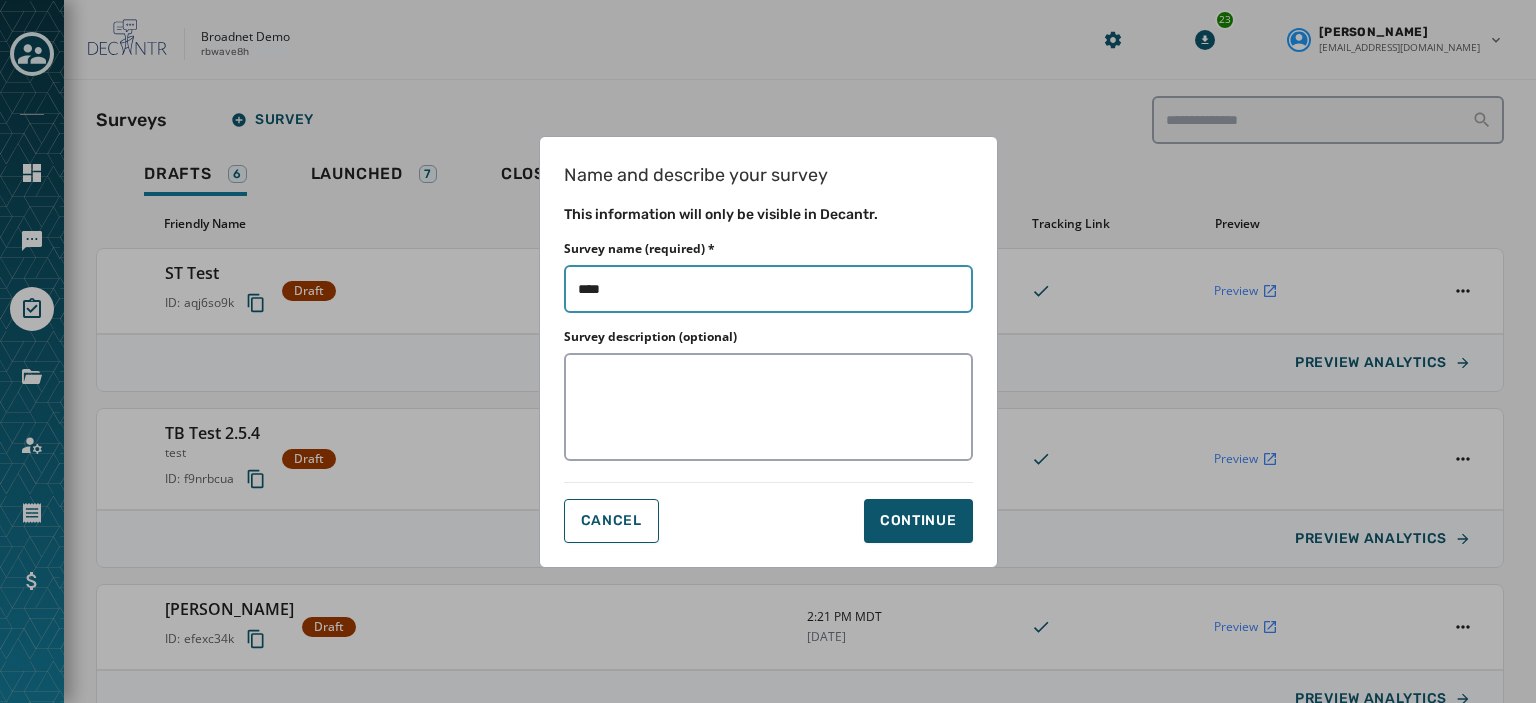 type on "*****" 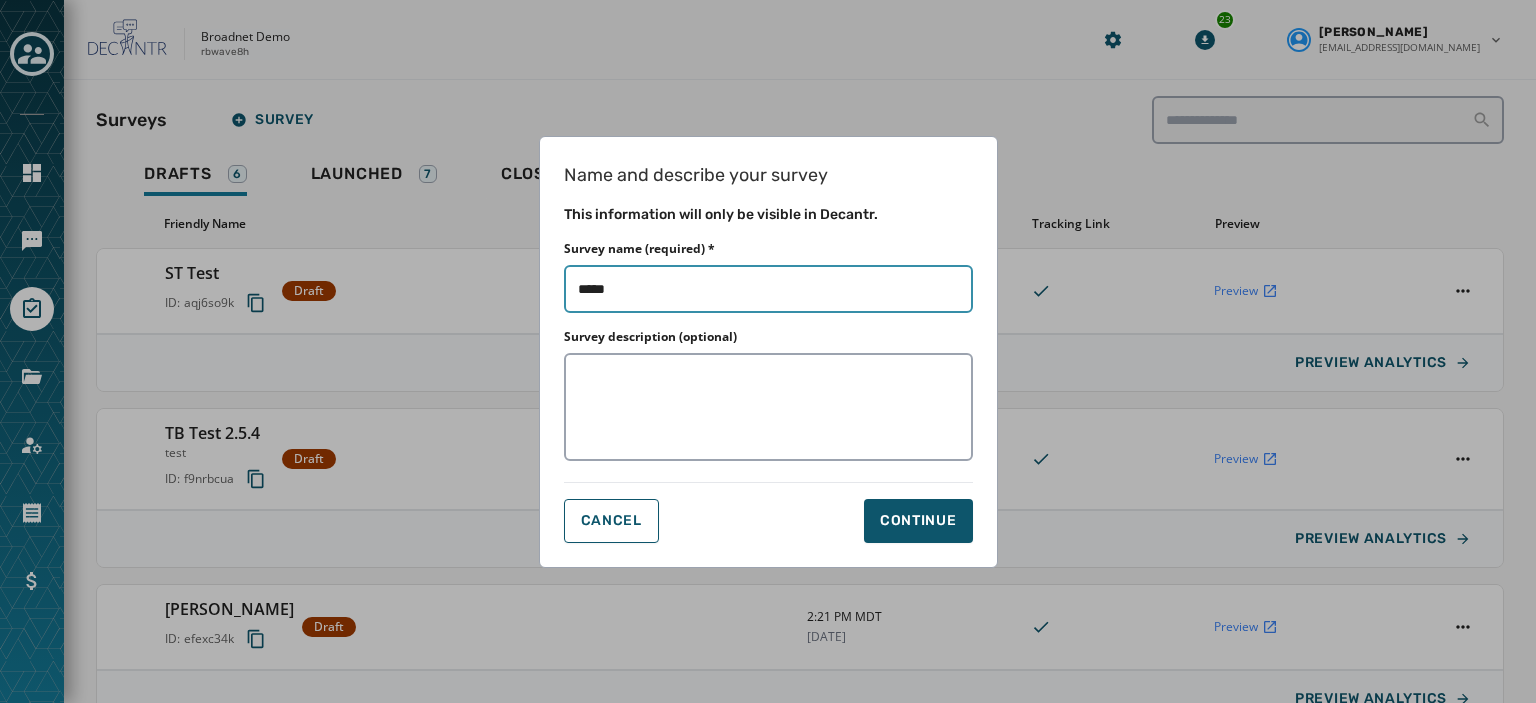 type on "******" 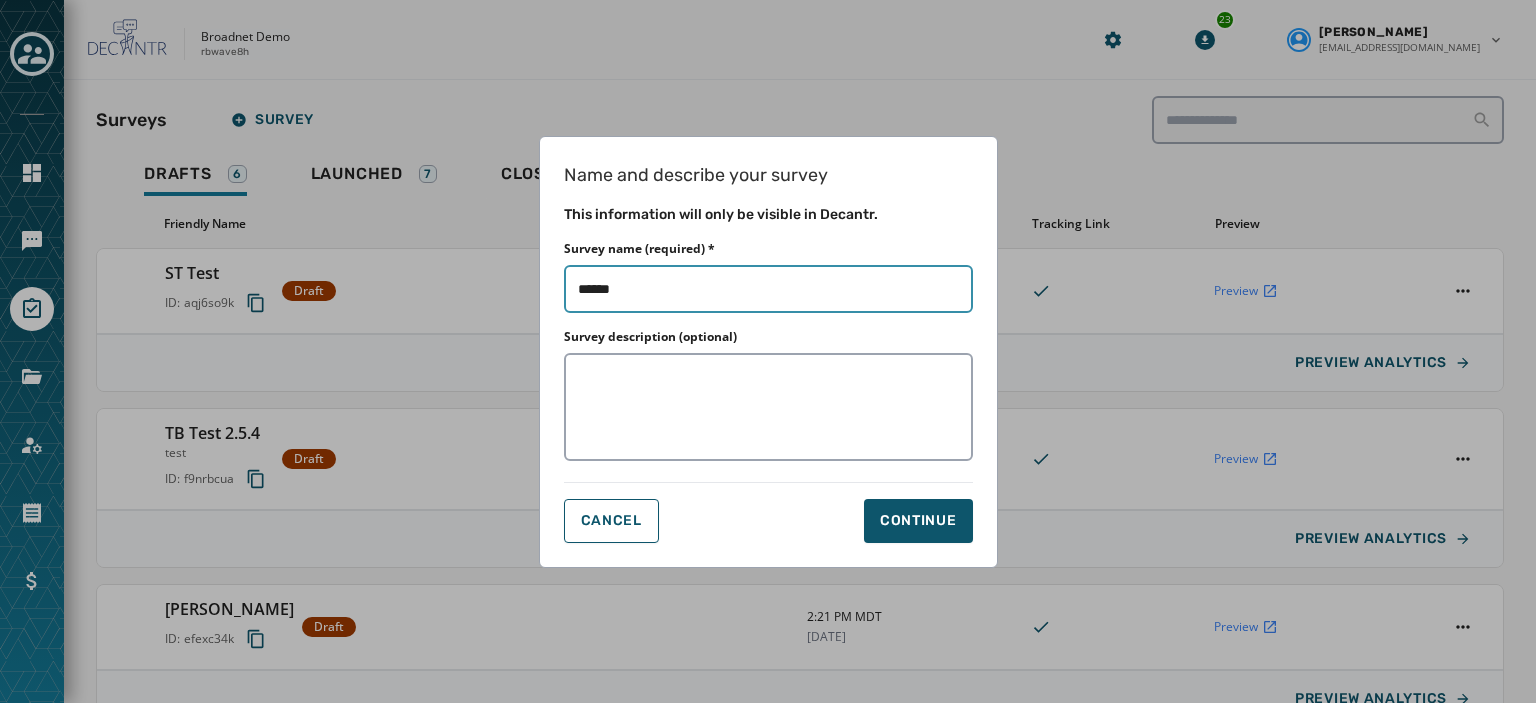 type on "*******" 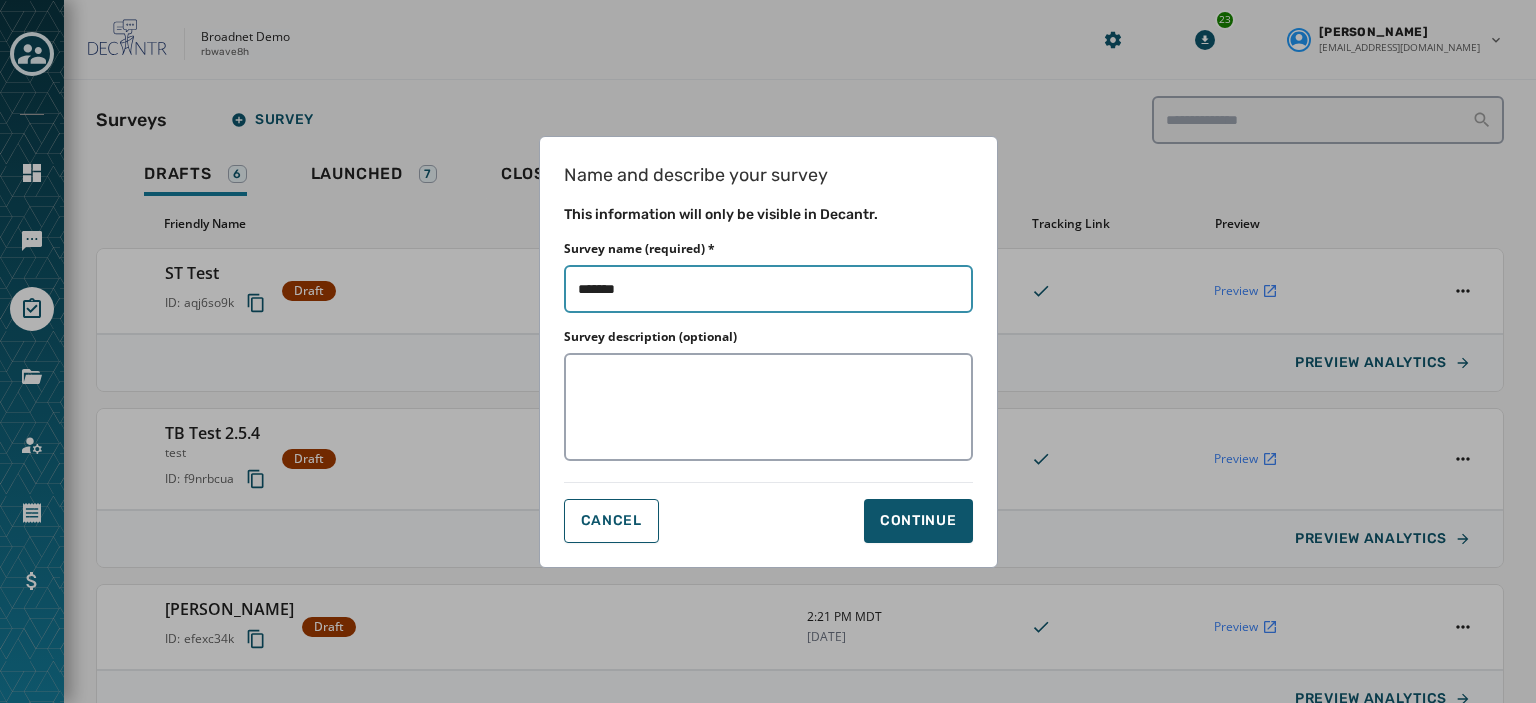type on "*******" 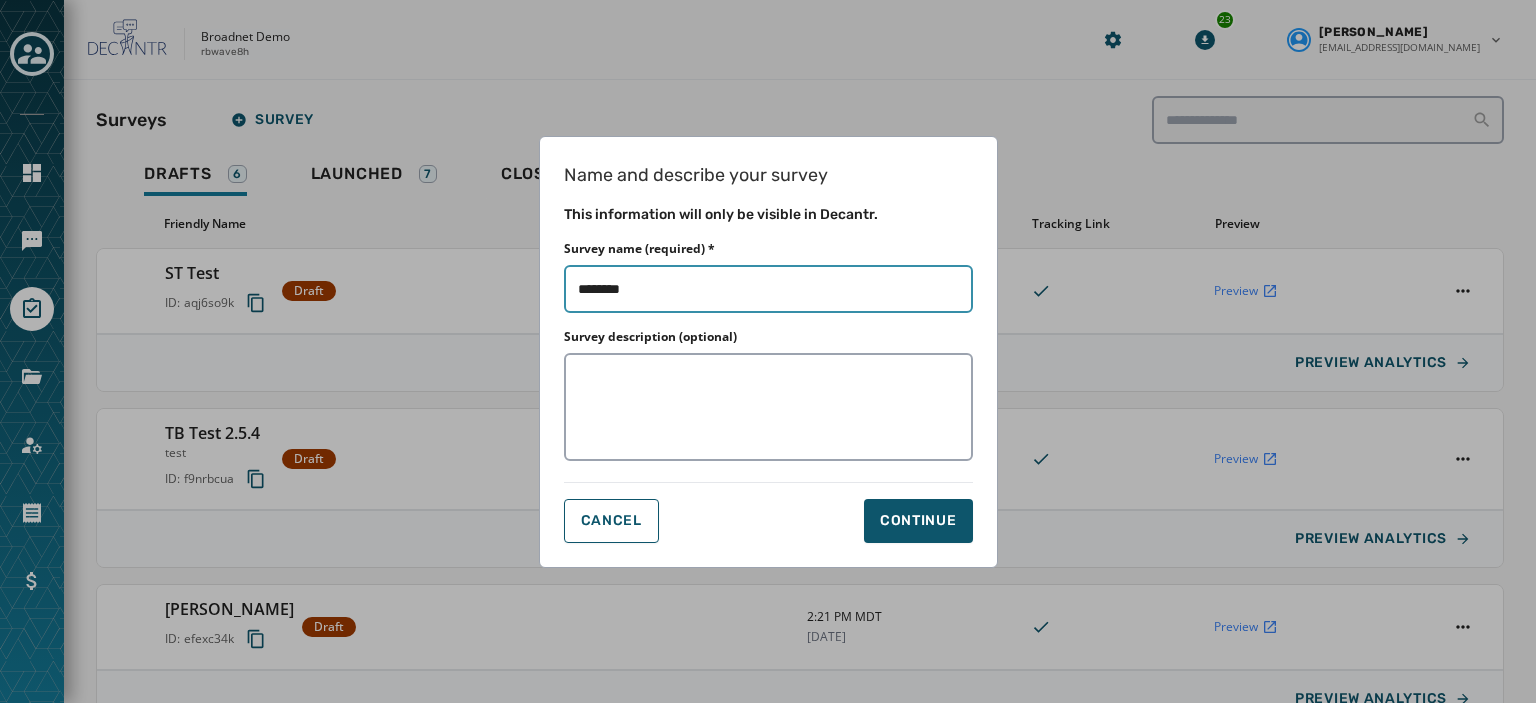 type on "*********" 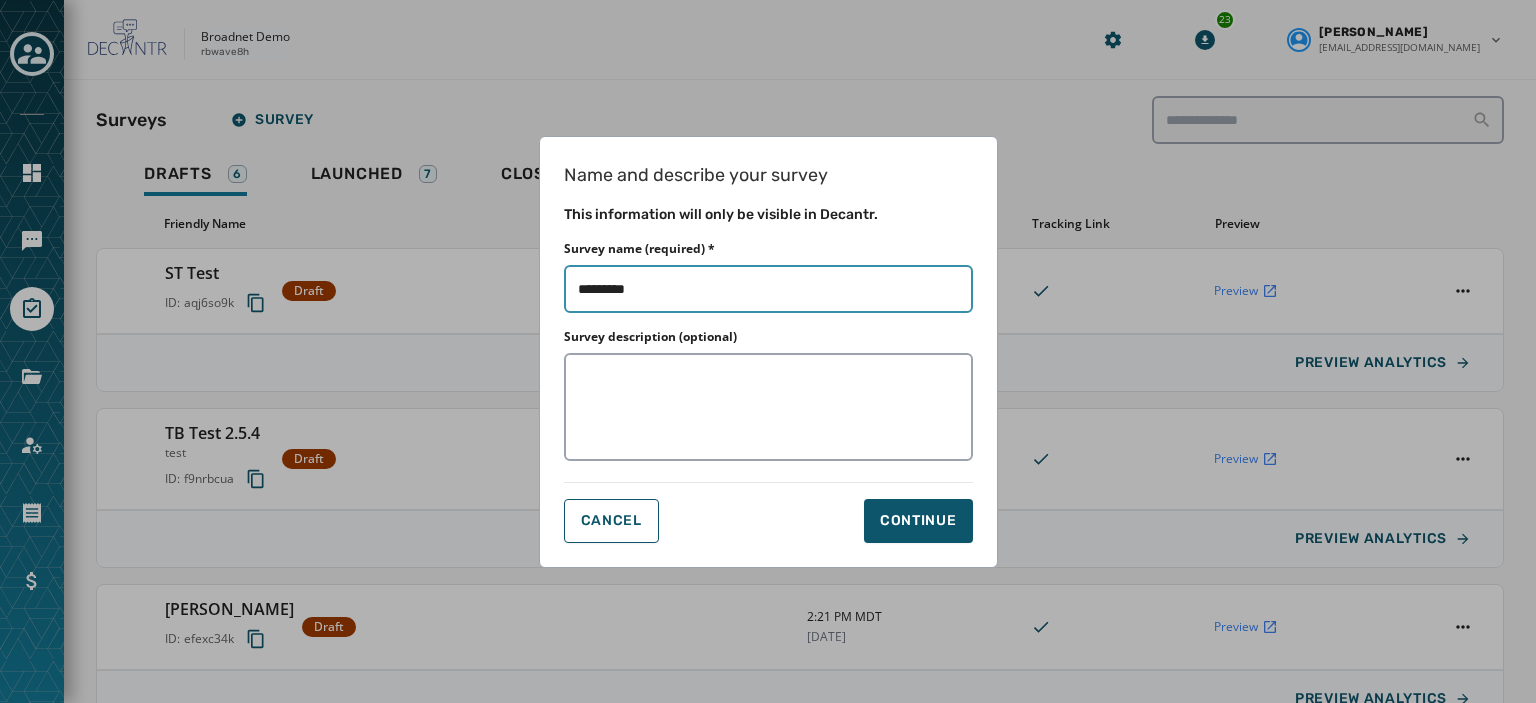 type on "**********" 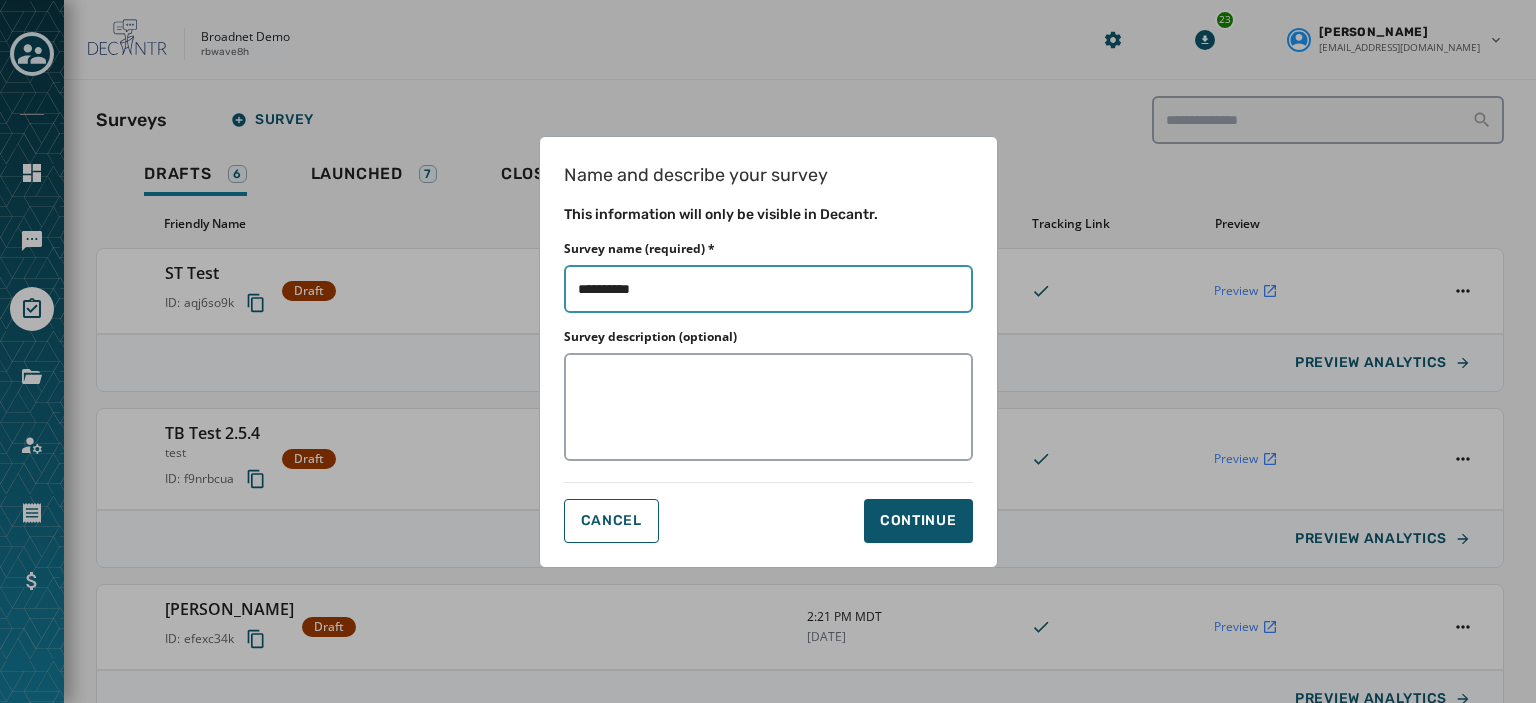 type on "**********" 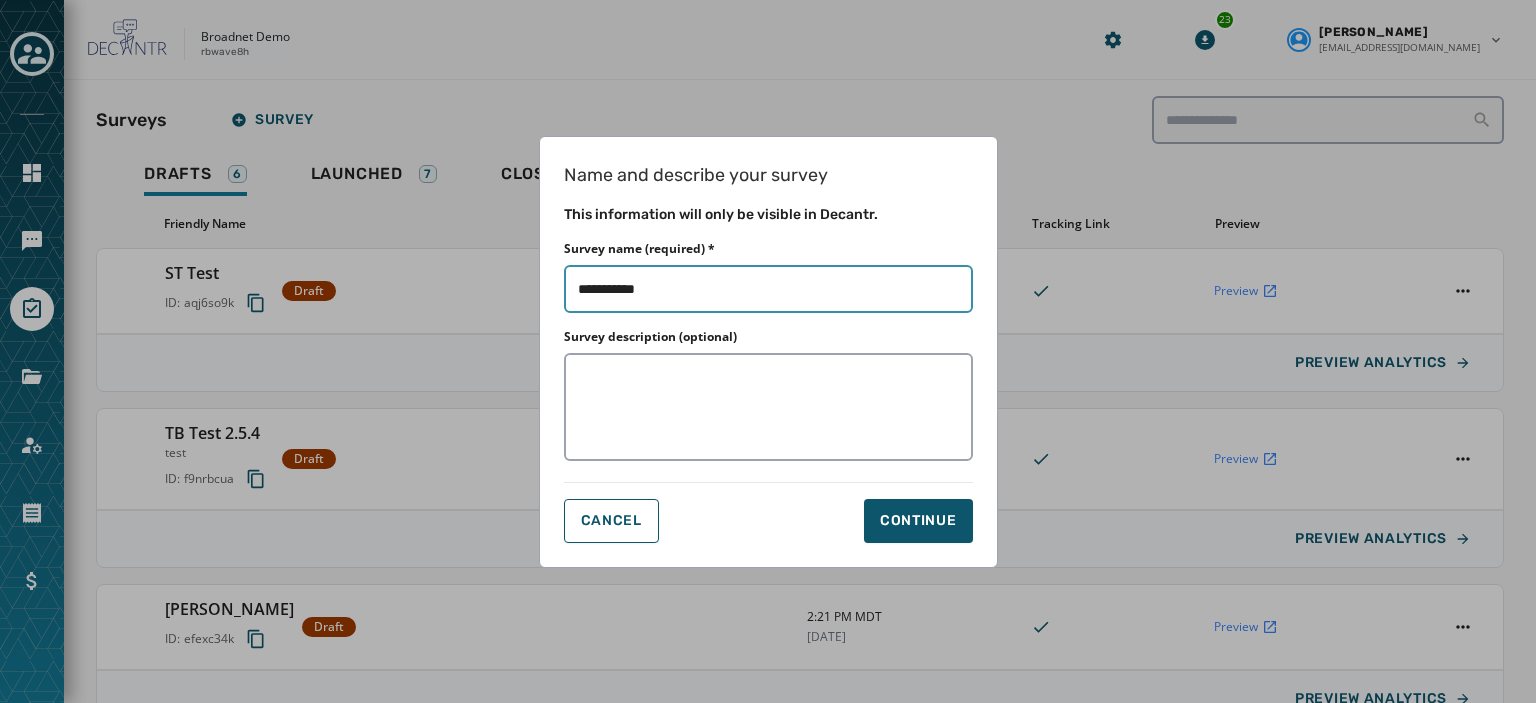 type on "**********" 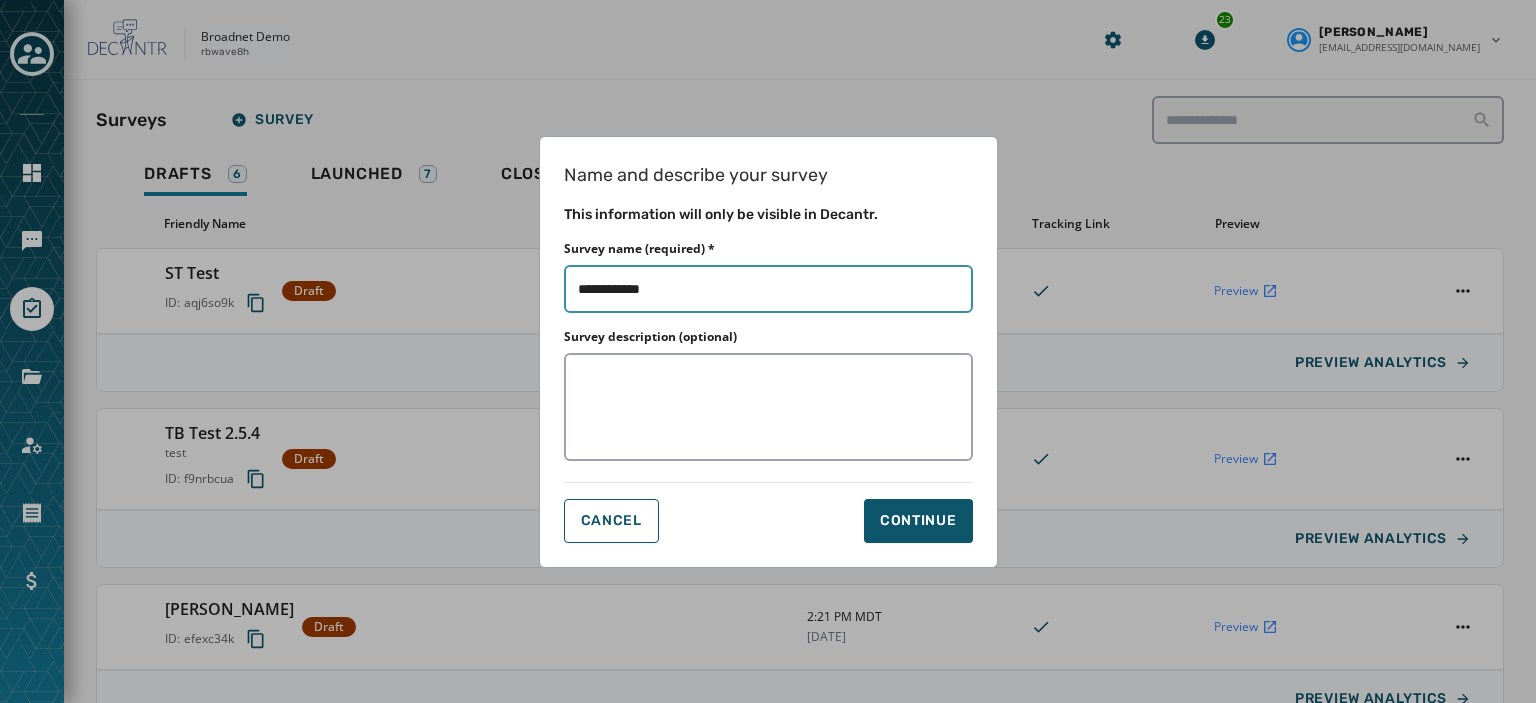 type on "**********" 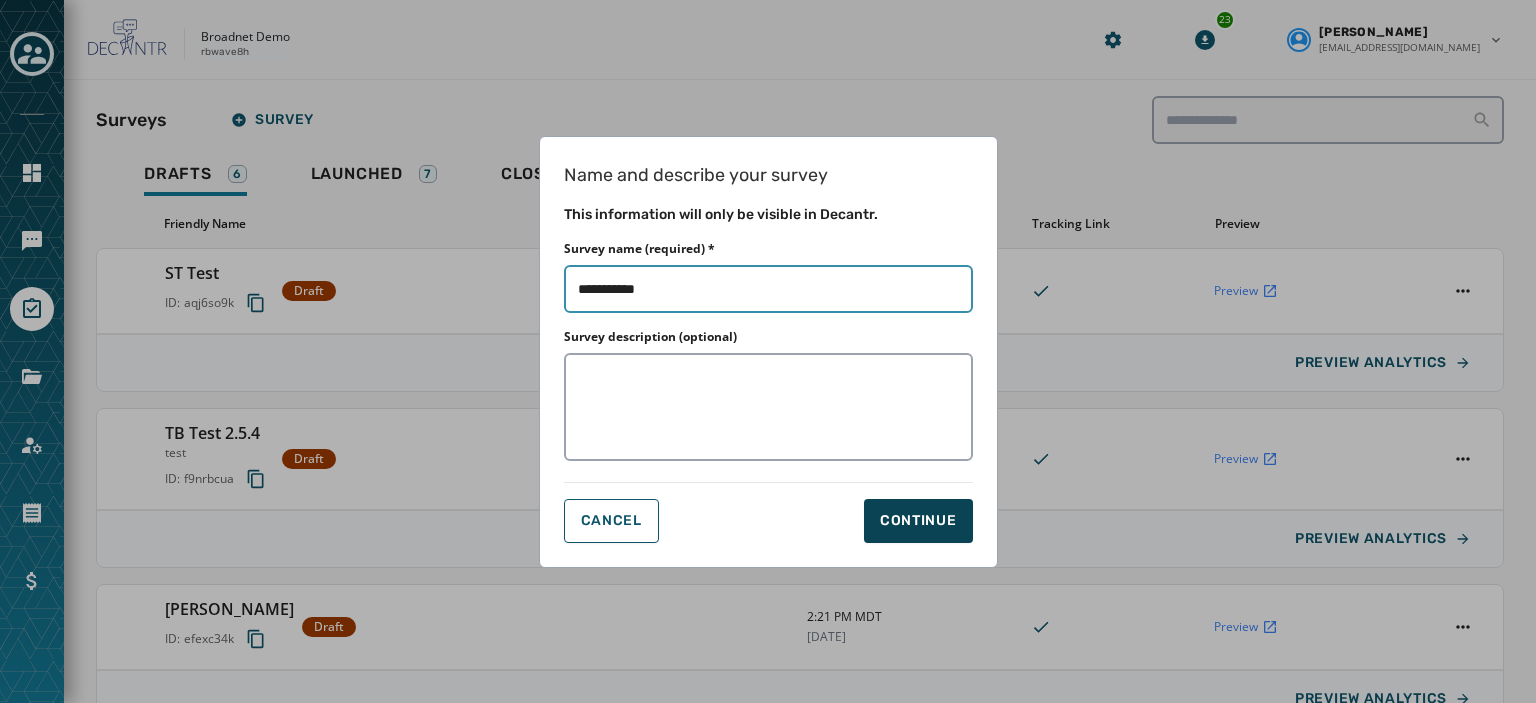 type on "**********" 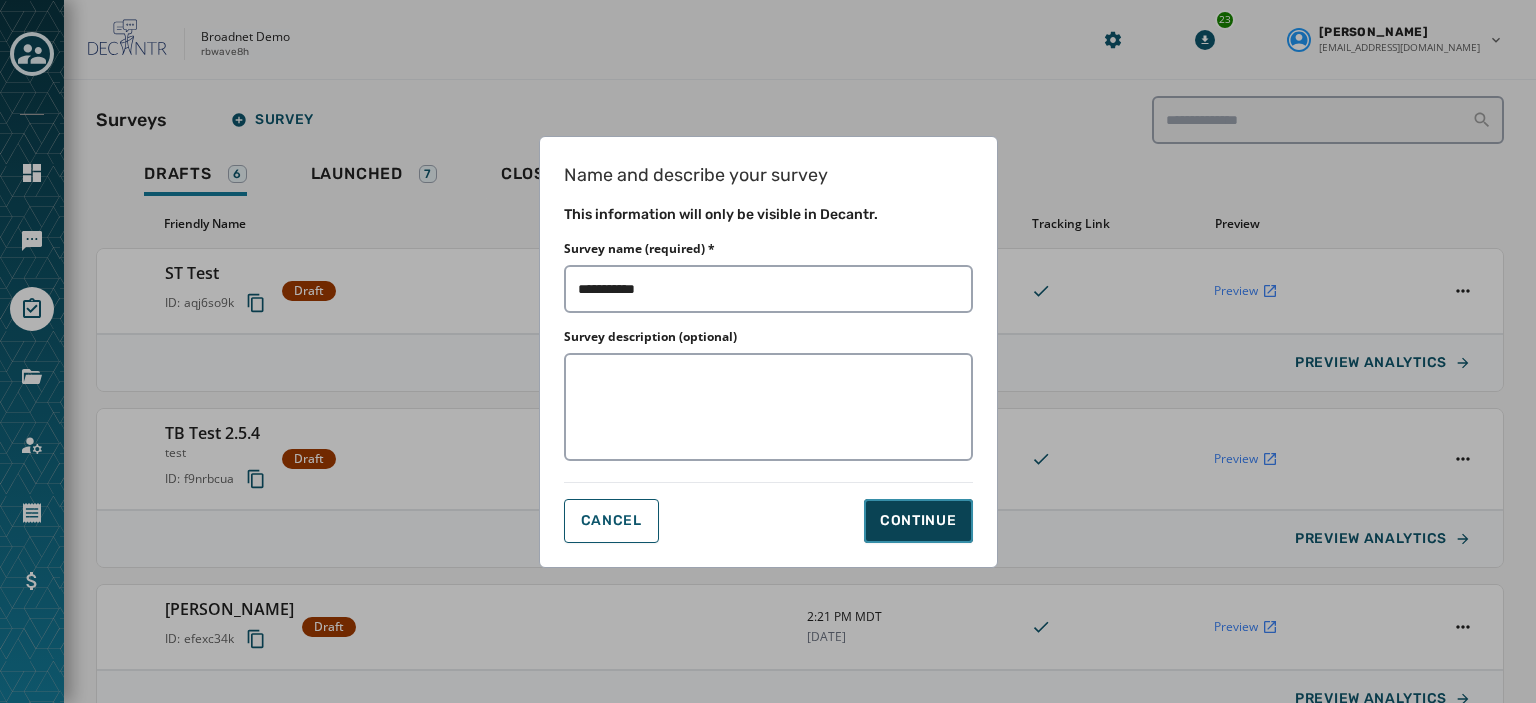 click on "Continue" at bounding box center (918, 521) 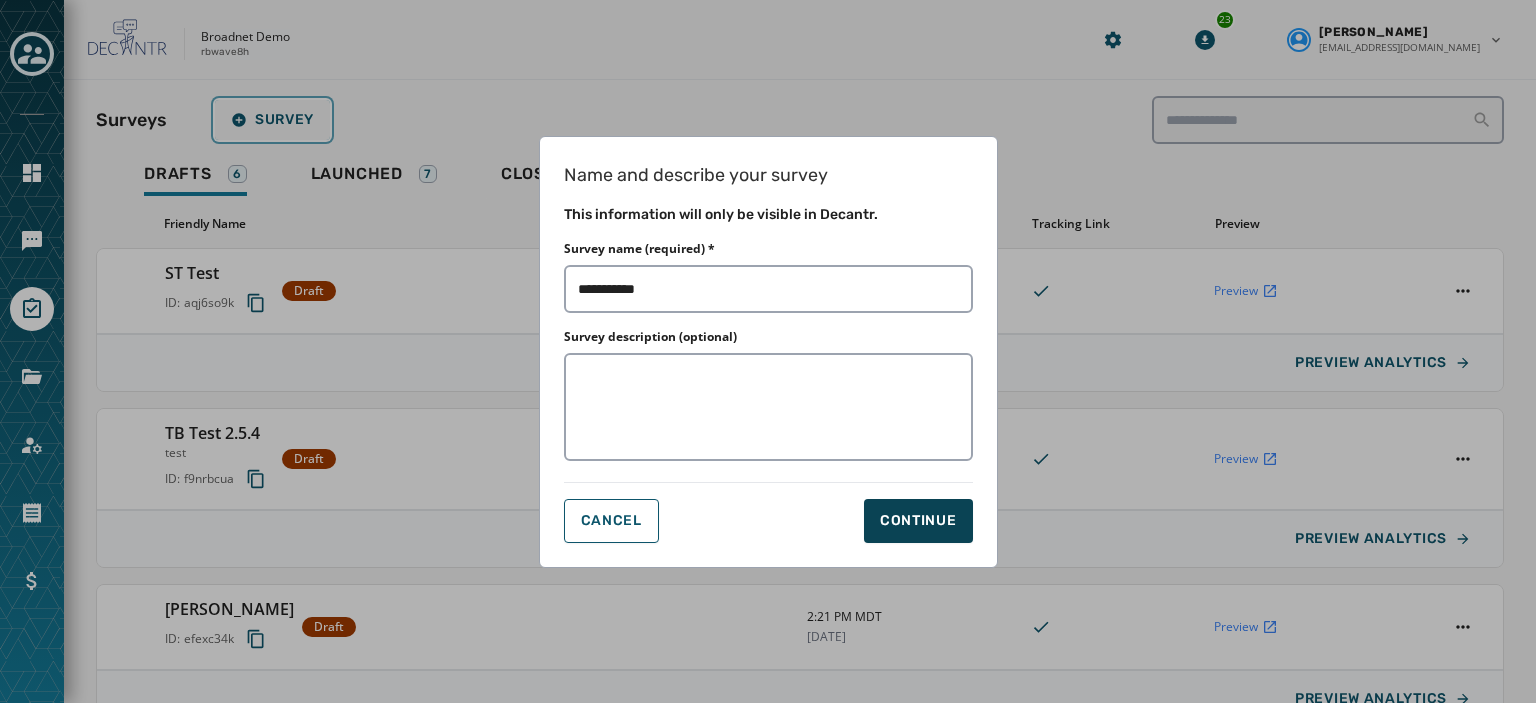 type on "**********" 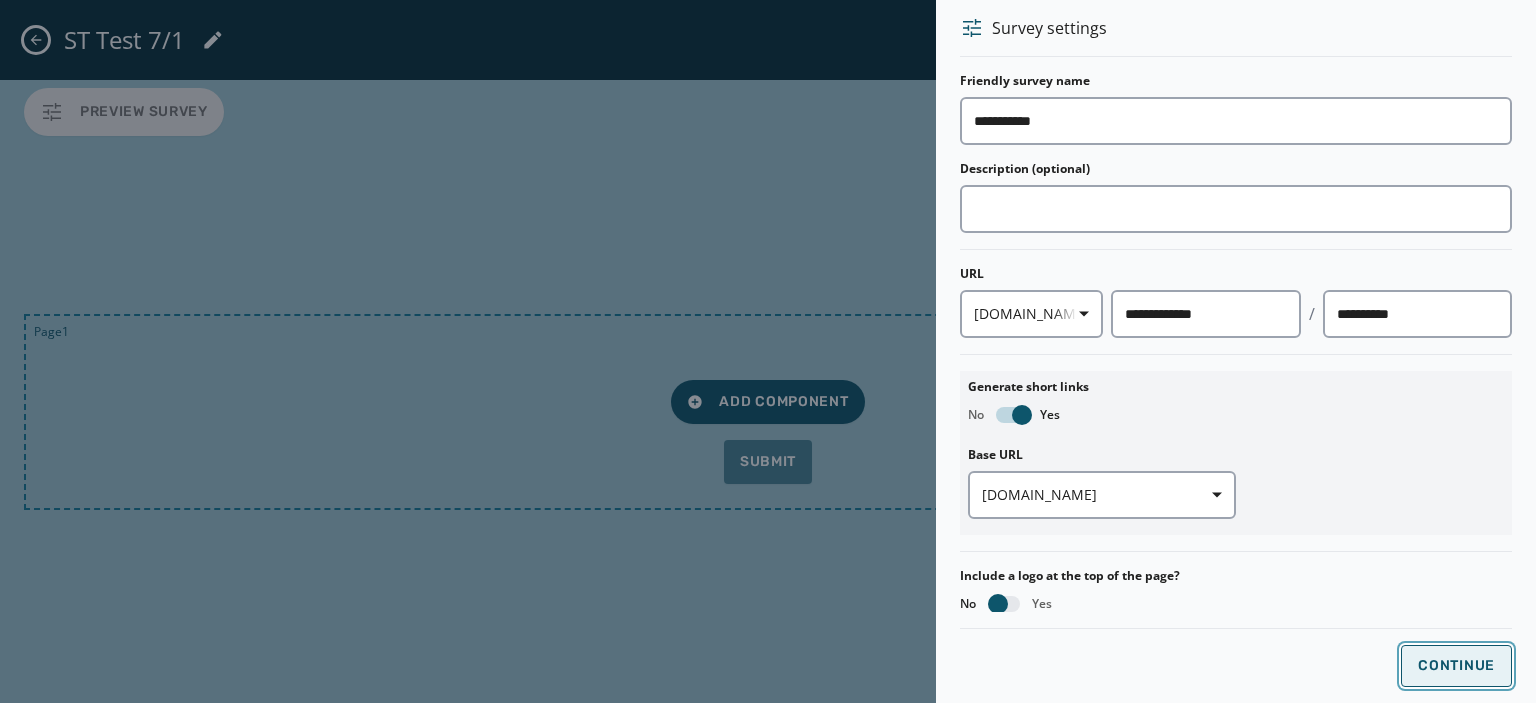 click on "Continue" at bounding box center (1456, 666) 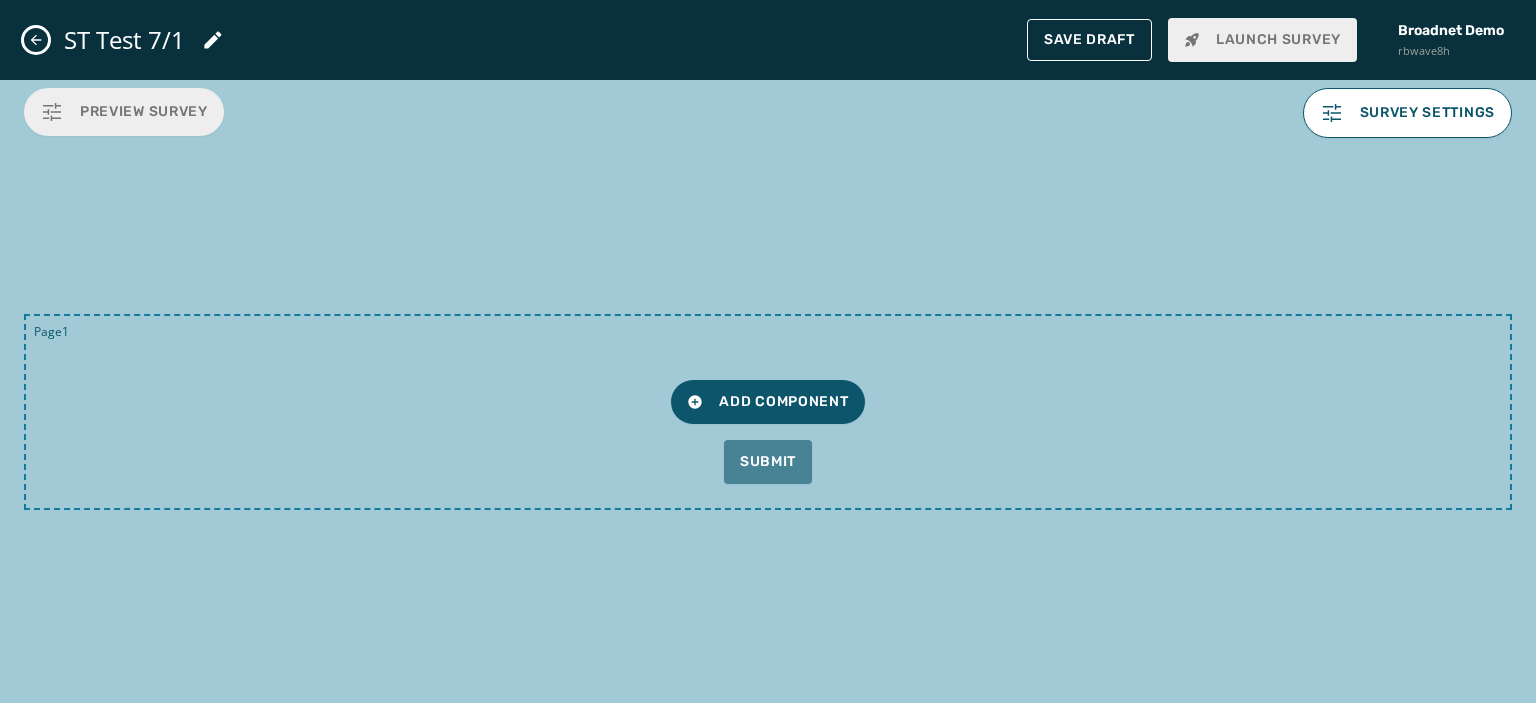 click on "Page  1  Add Component Submit" at bounding box center [768, 412] 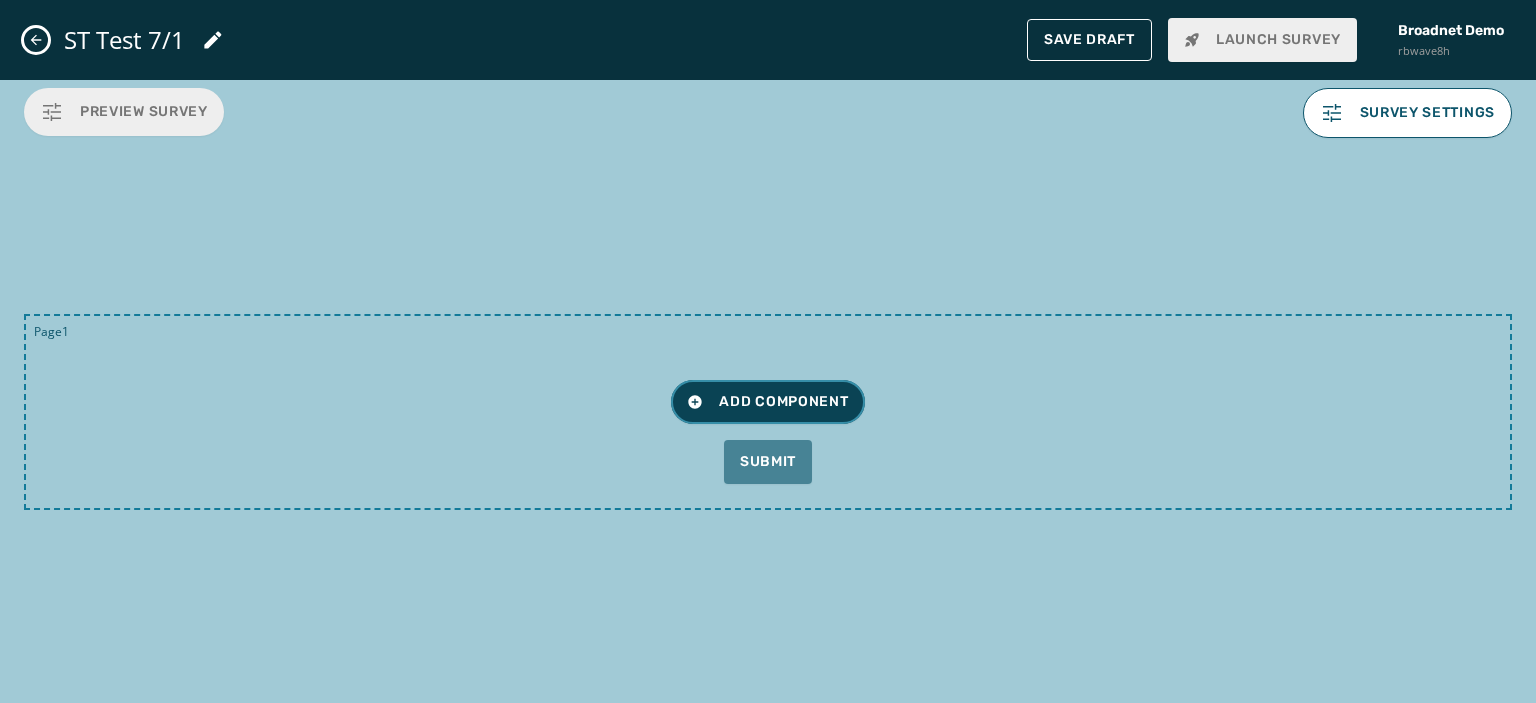 click on "Add Component" at bounding box center (767, 402) 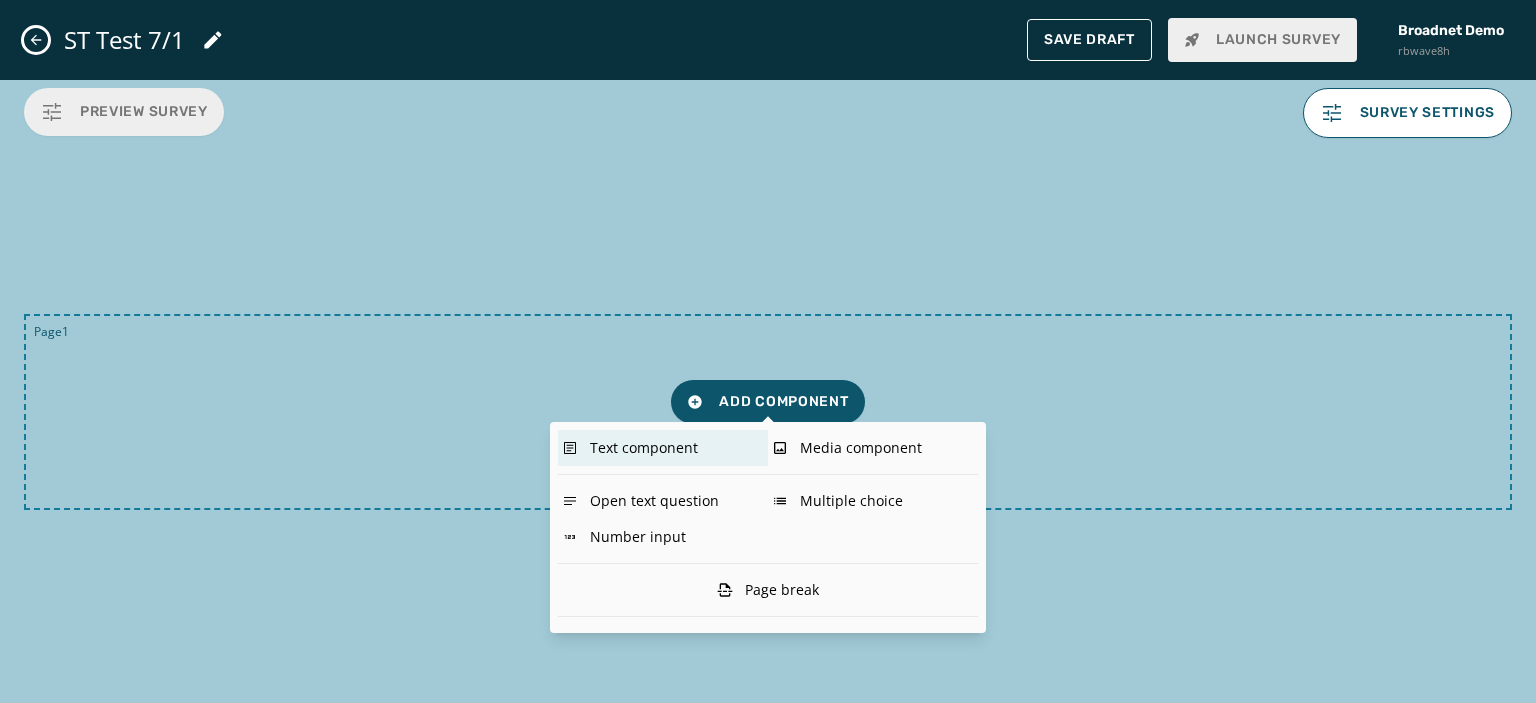 click on "Text component" at bounding box center [663, 448] 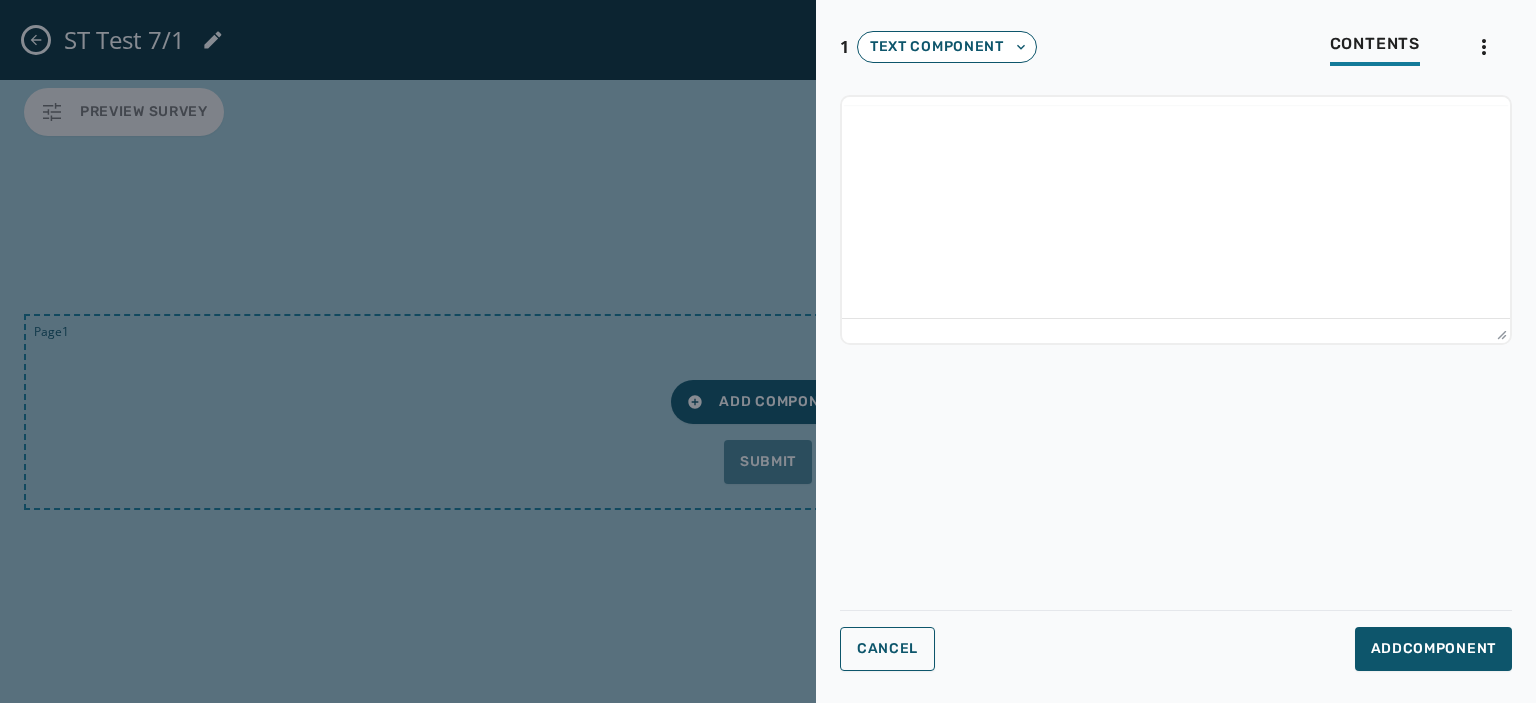 scroll, scrollTop: 0, scrollLeft: 0, axis: both 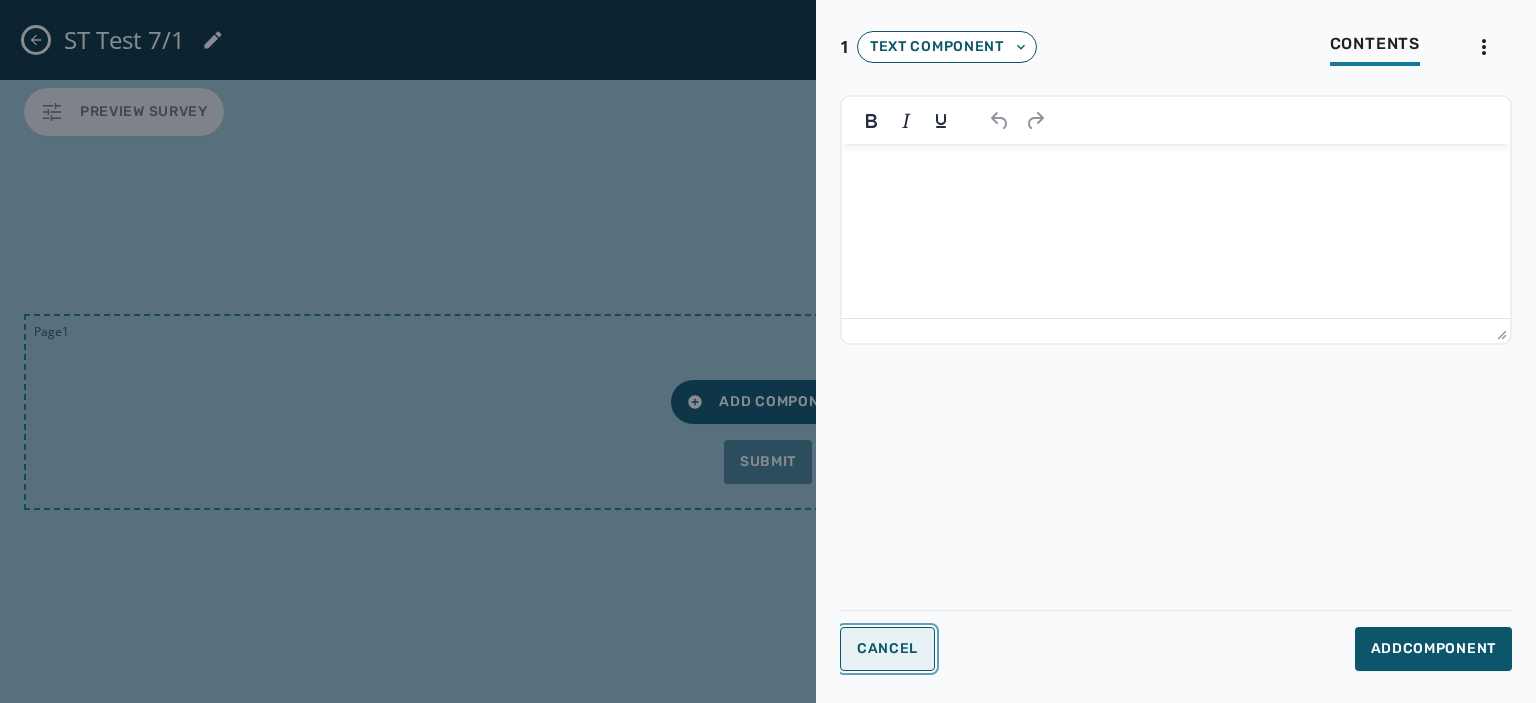 click on "Cancel" at bounding box center [887, 649] 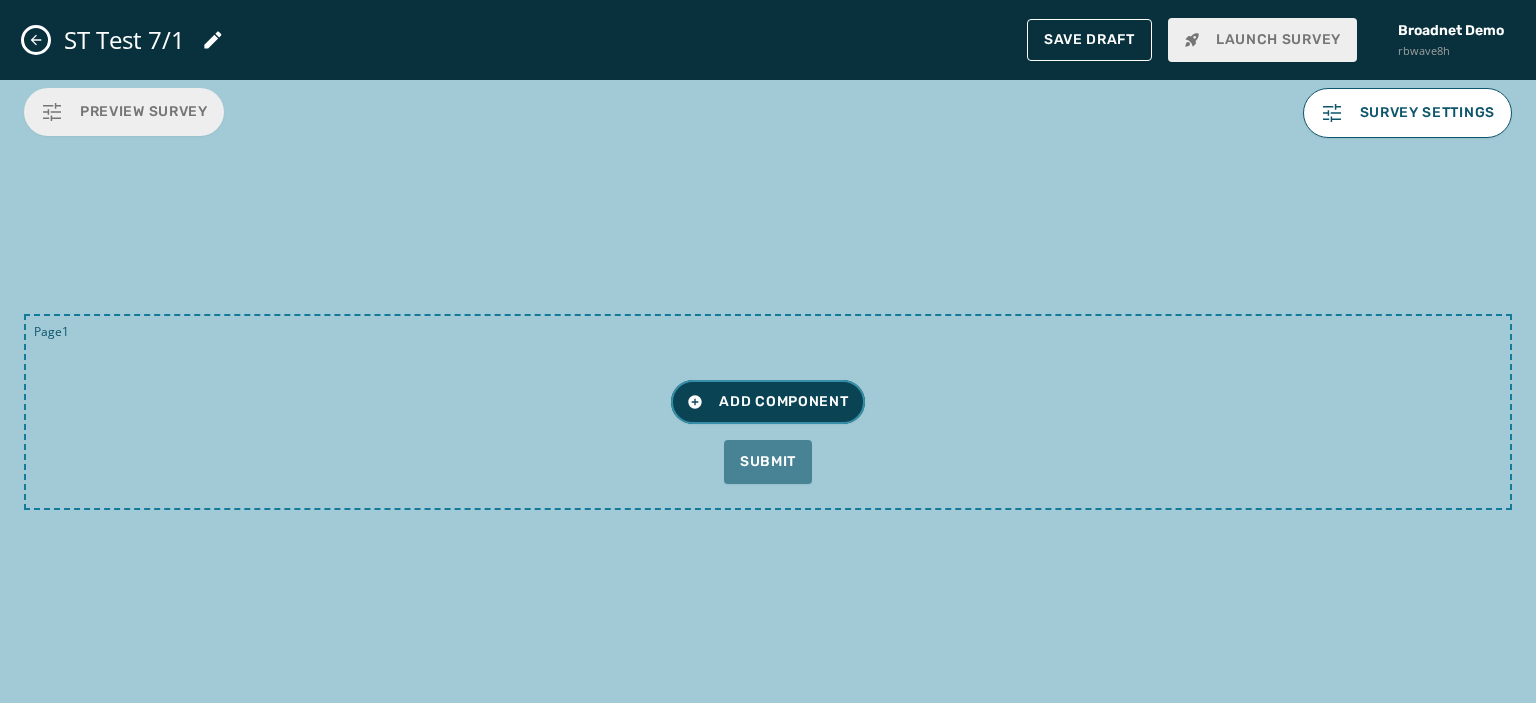 click on "Add Component" at bounding box center [767, 402] 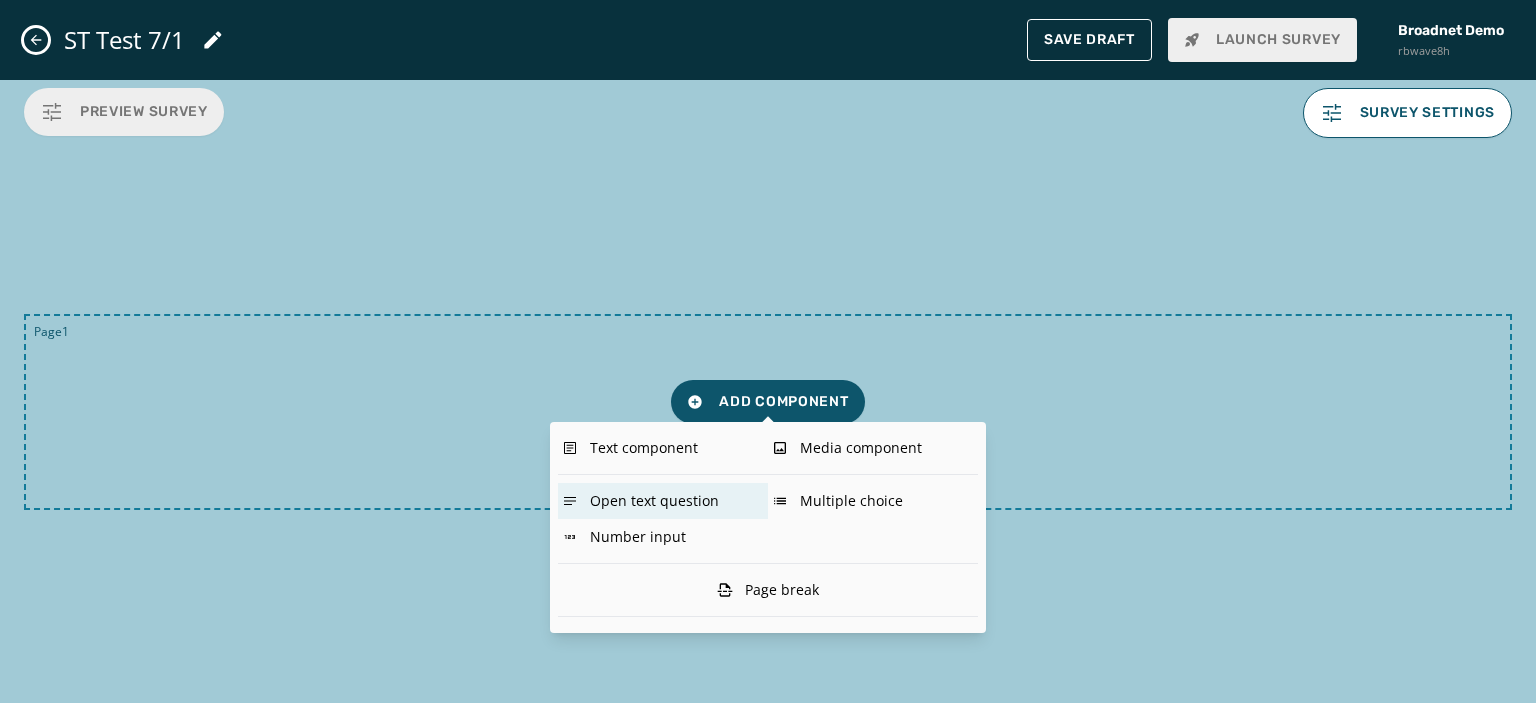 click on "Open text question" at bounding box center (663, 501) 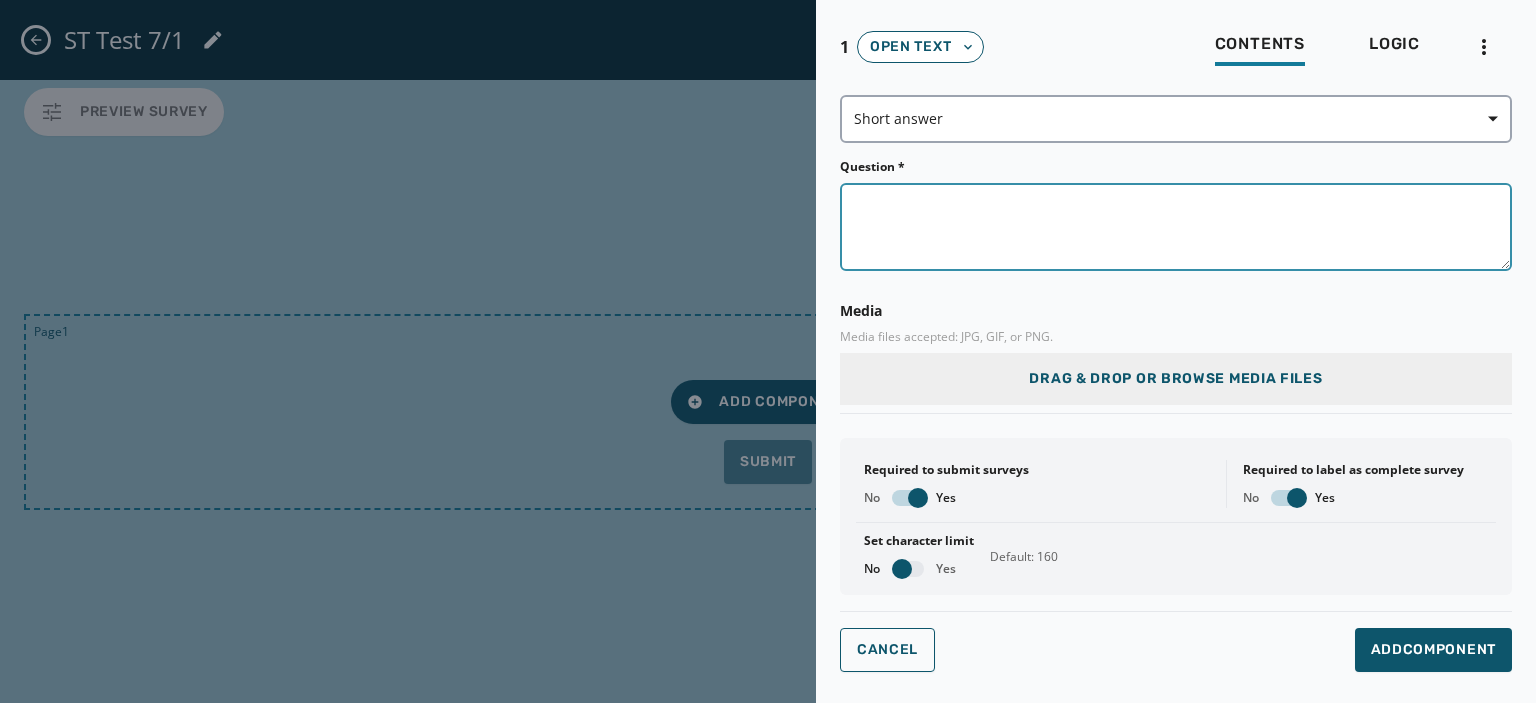 click on "Question *" at bounding box center (1176, 227) 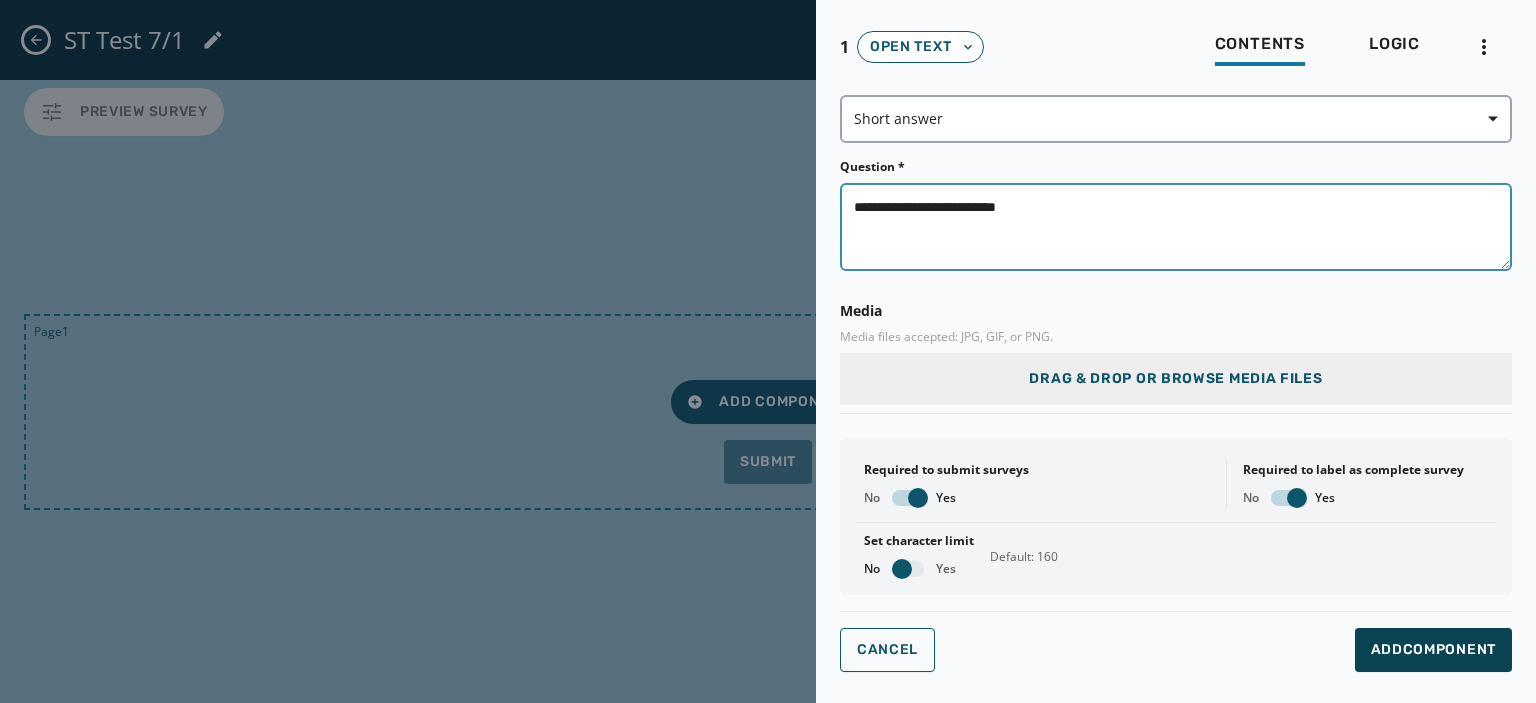 type on "**********" 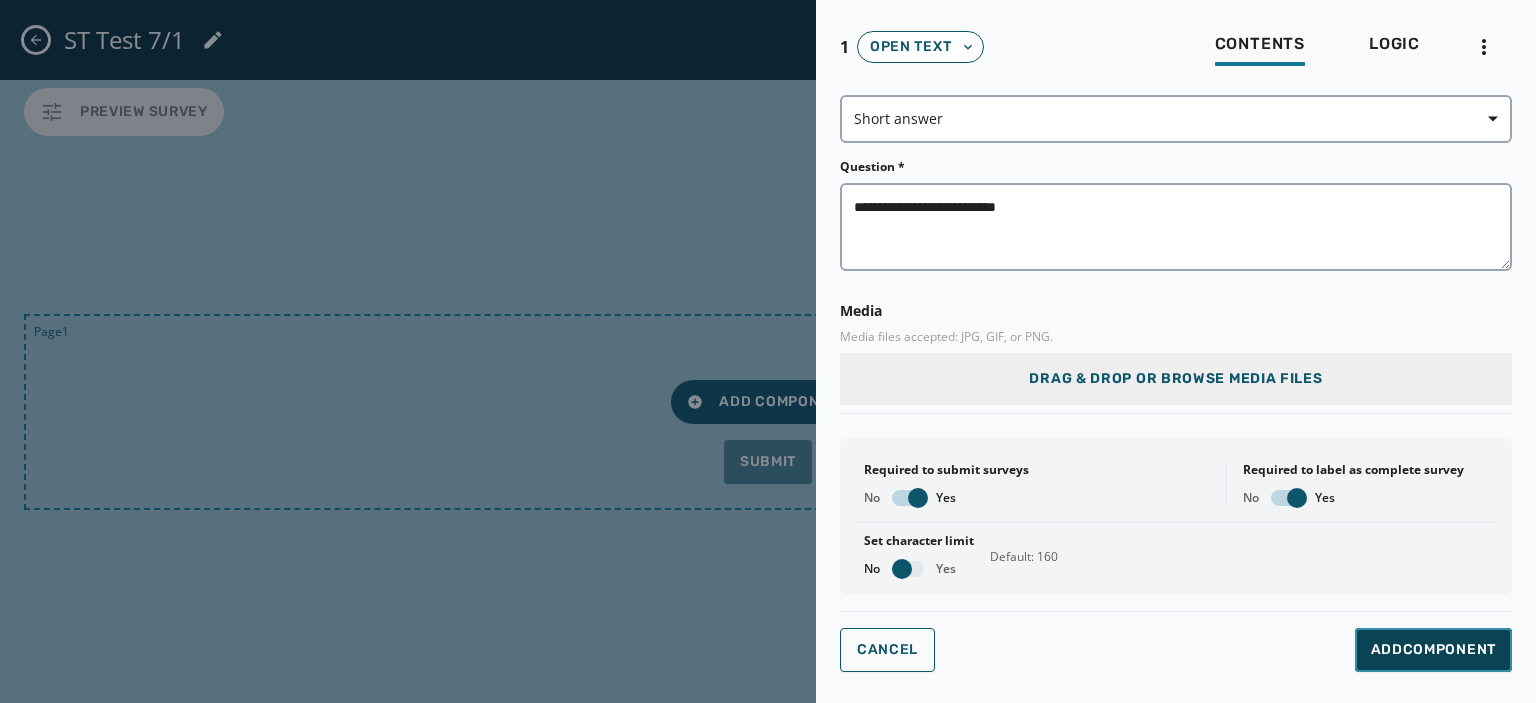 click on "Add  Component" at bounding box center (1433, 650) 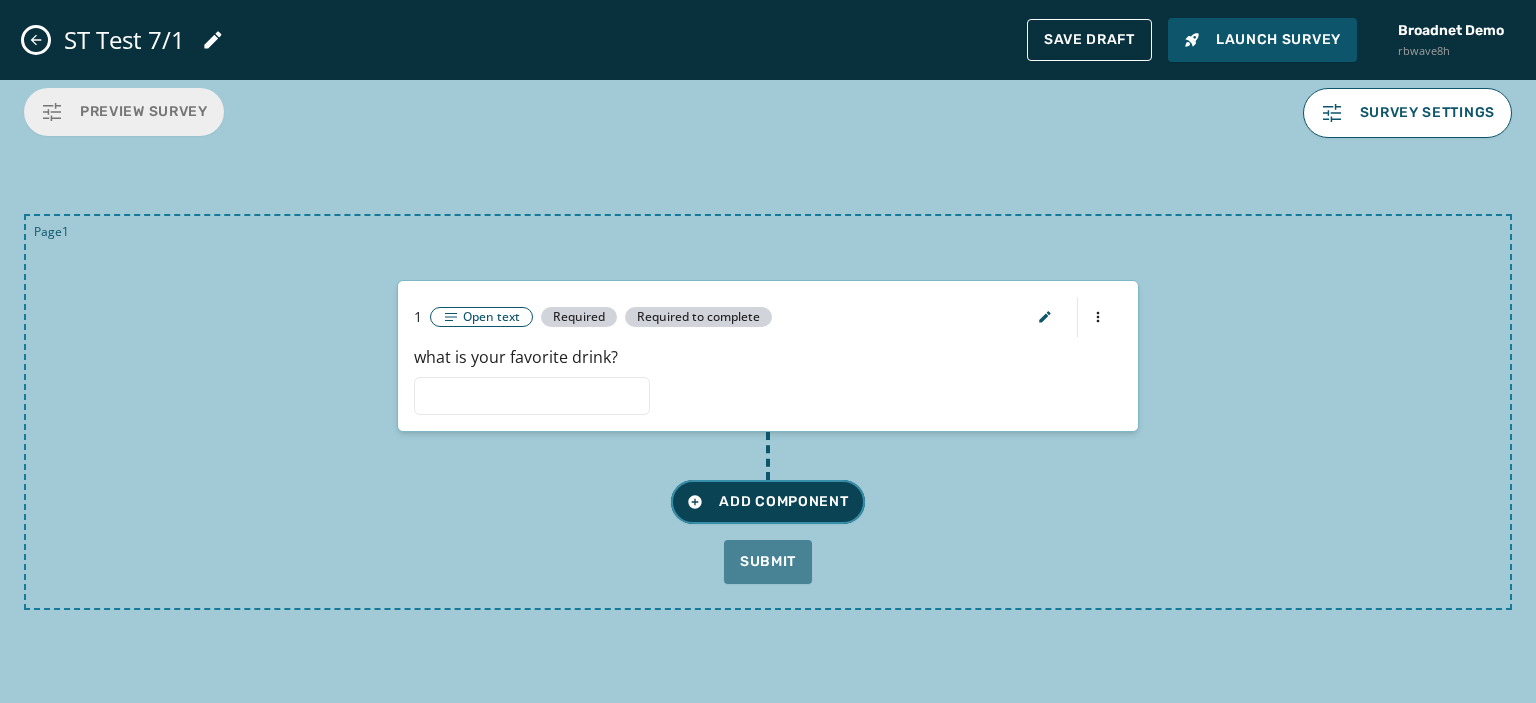 click on "Add Component" at bounding box center (767, 502) 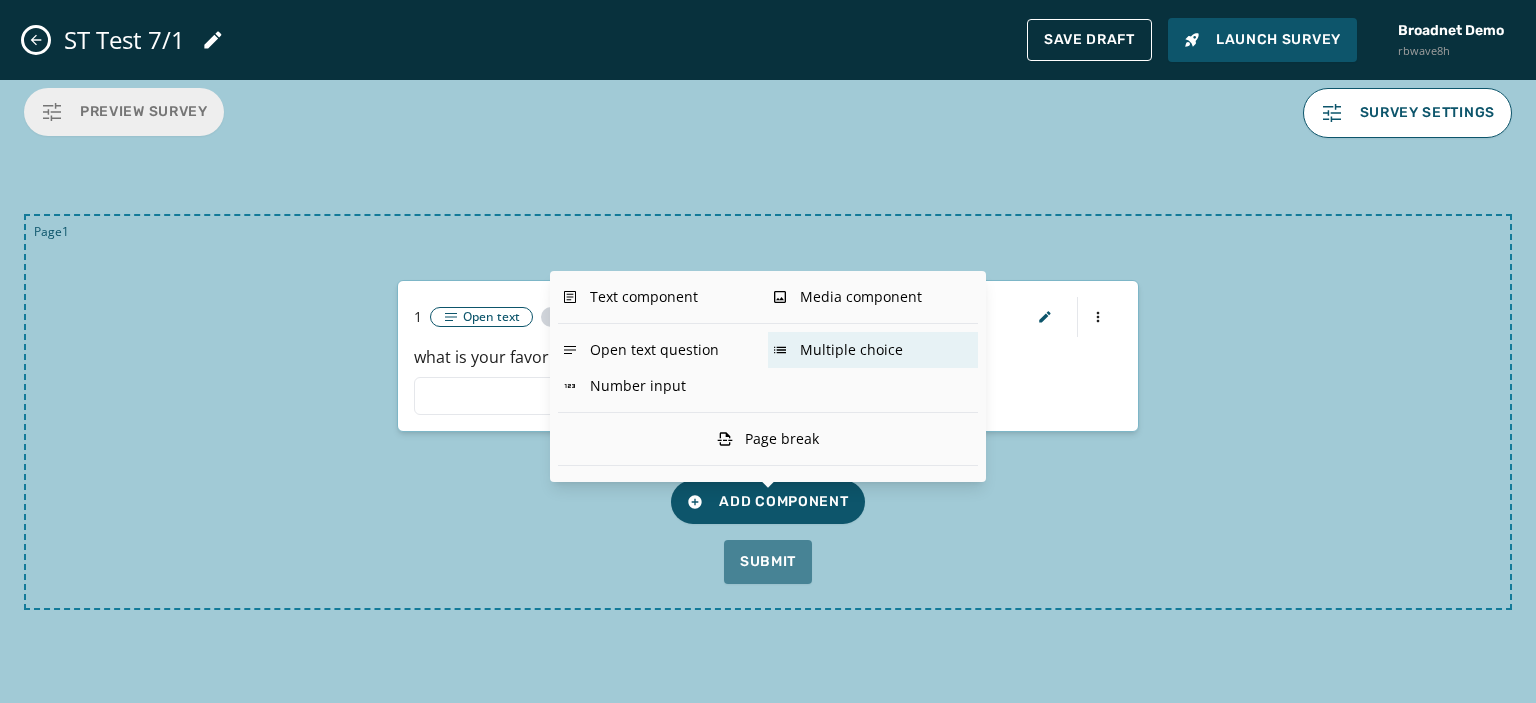 click on "Multiple choice" at bounding box center [873, 350] 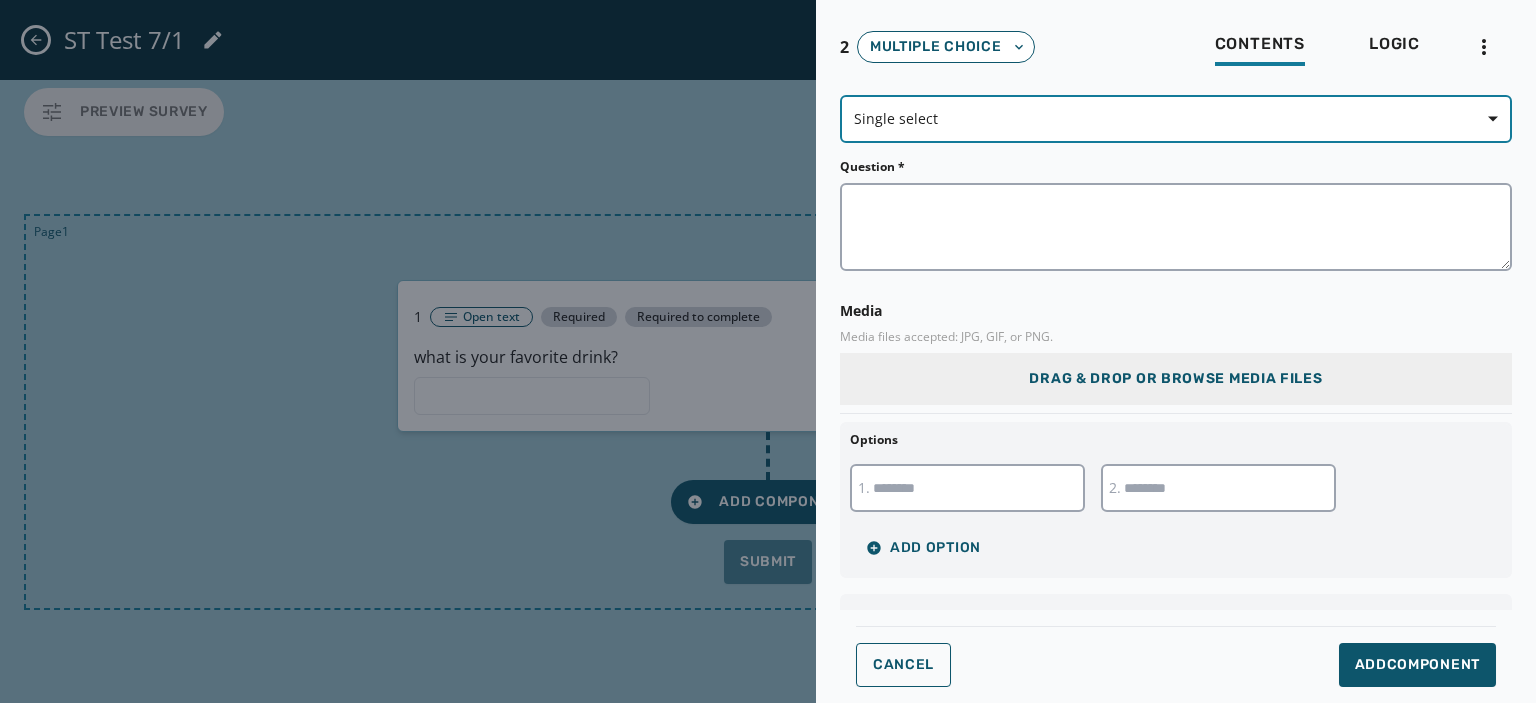click on "Single select" at bounding box center [1176, 119] 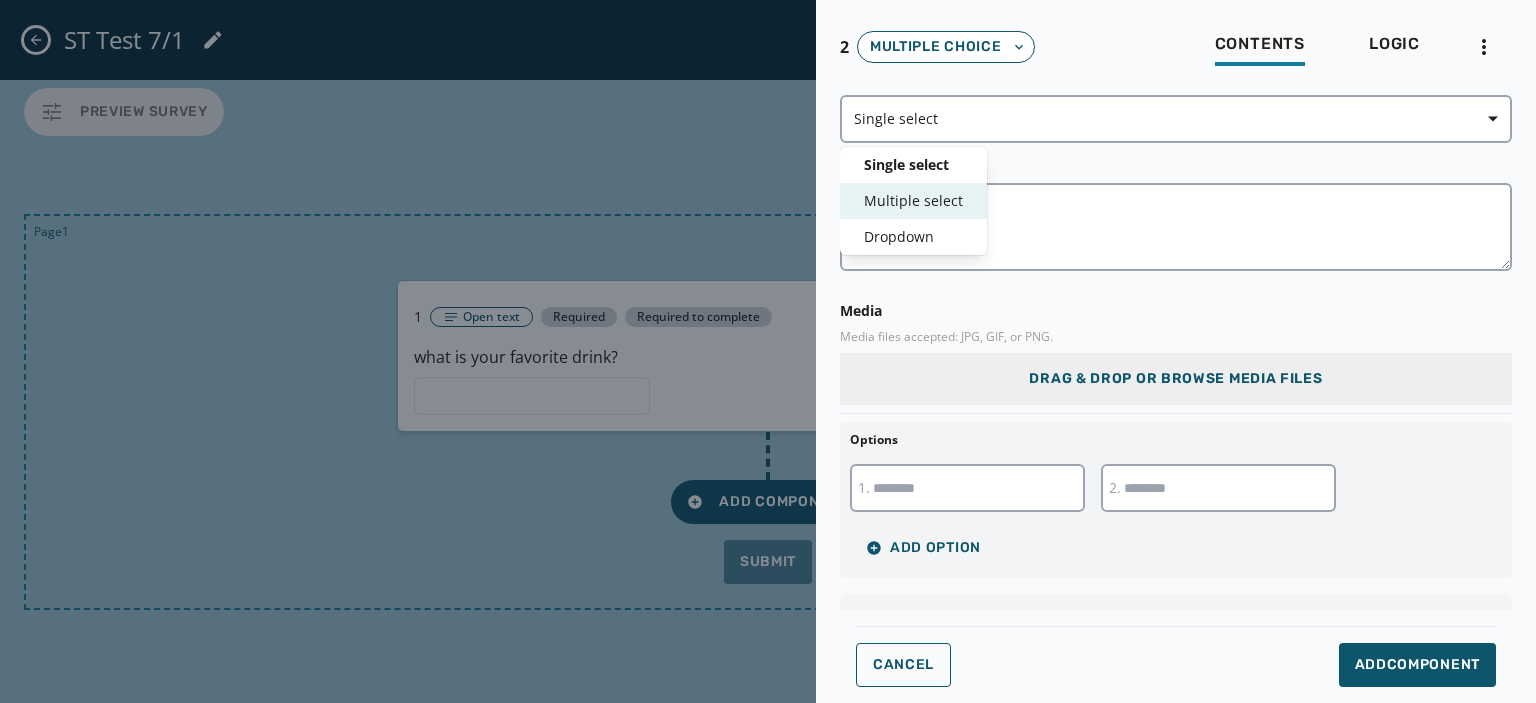 click on "Multiple select" at bounding box center [913, 201] 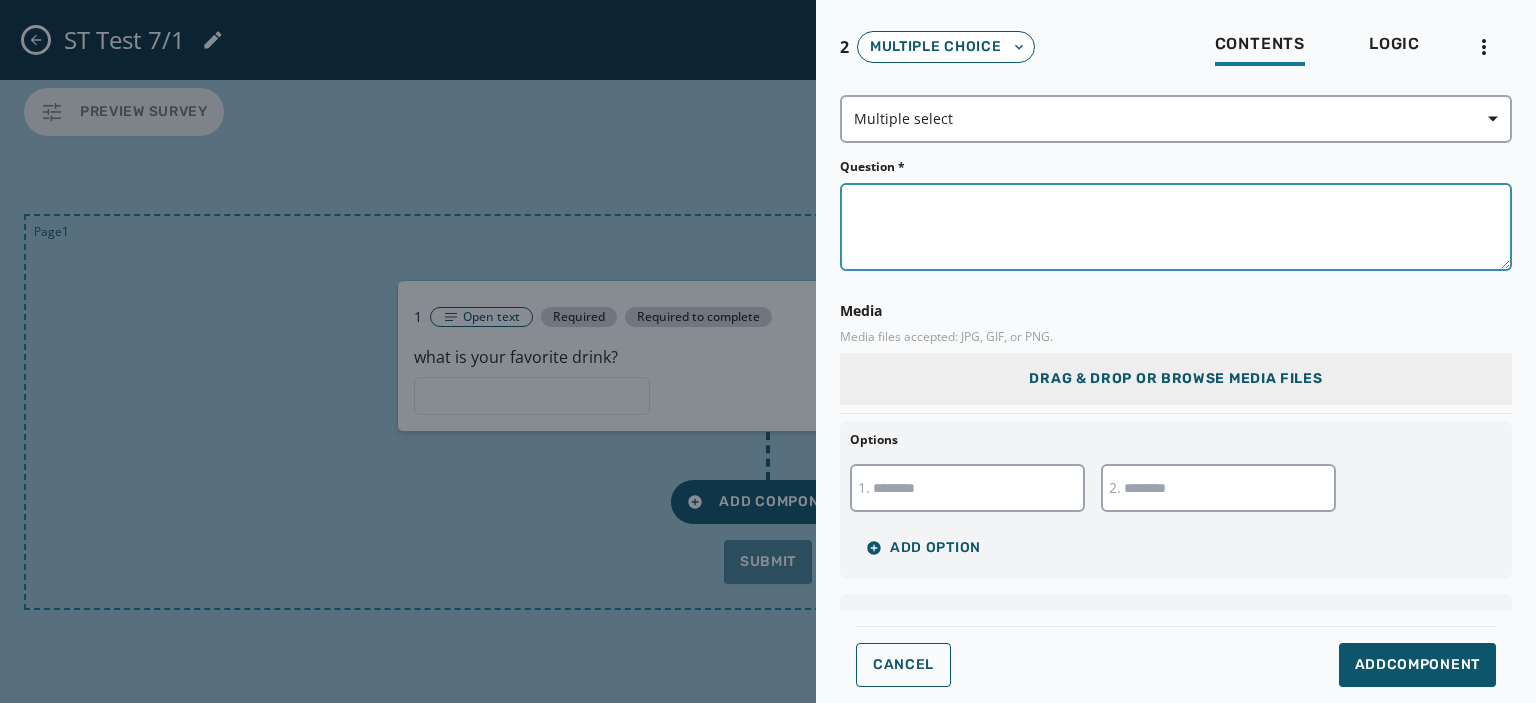click on "Question *" at bounding box center [1176, 227] 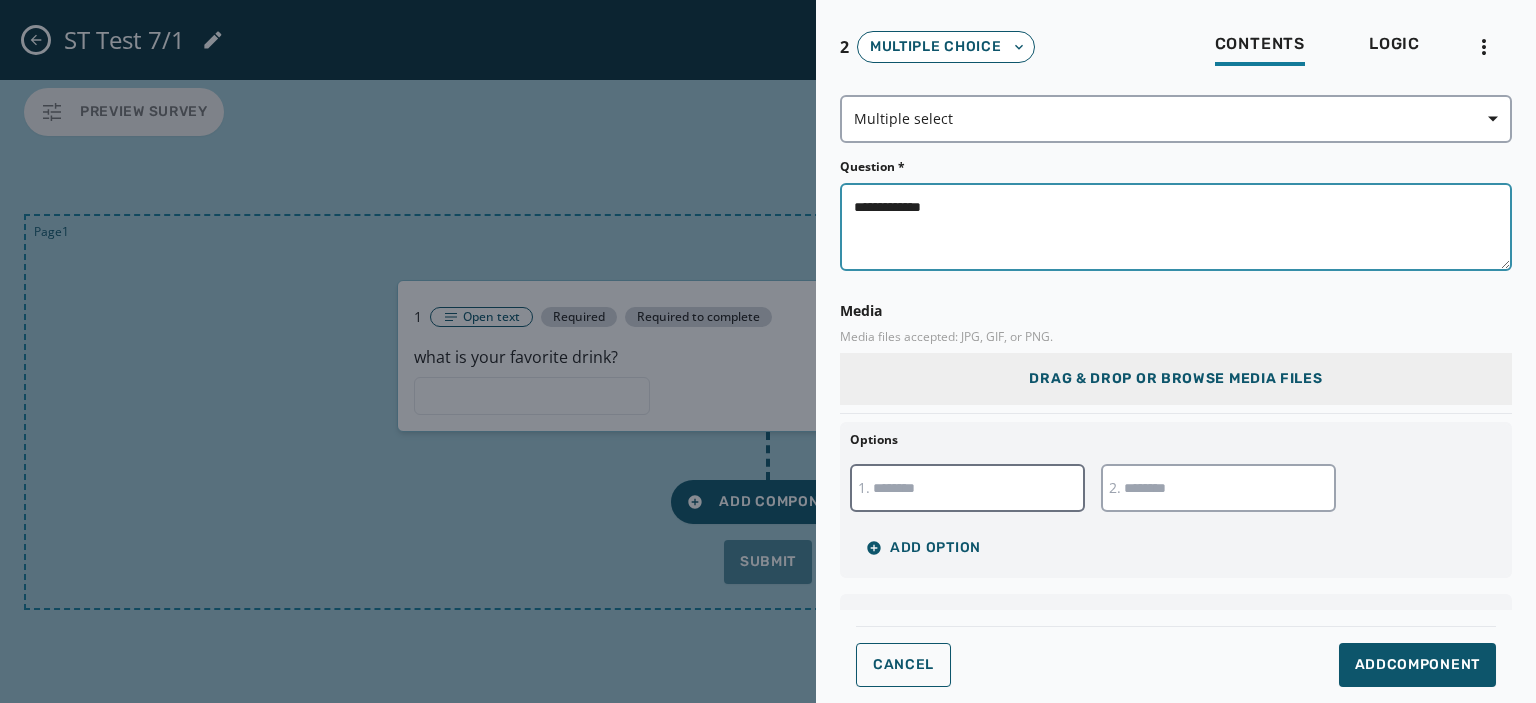 type on "**********" 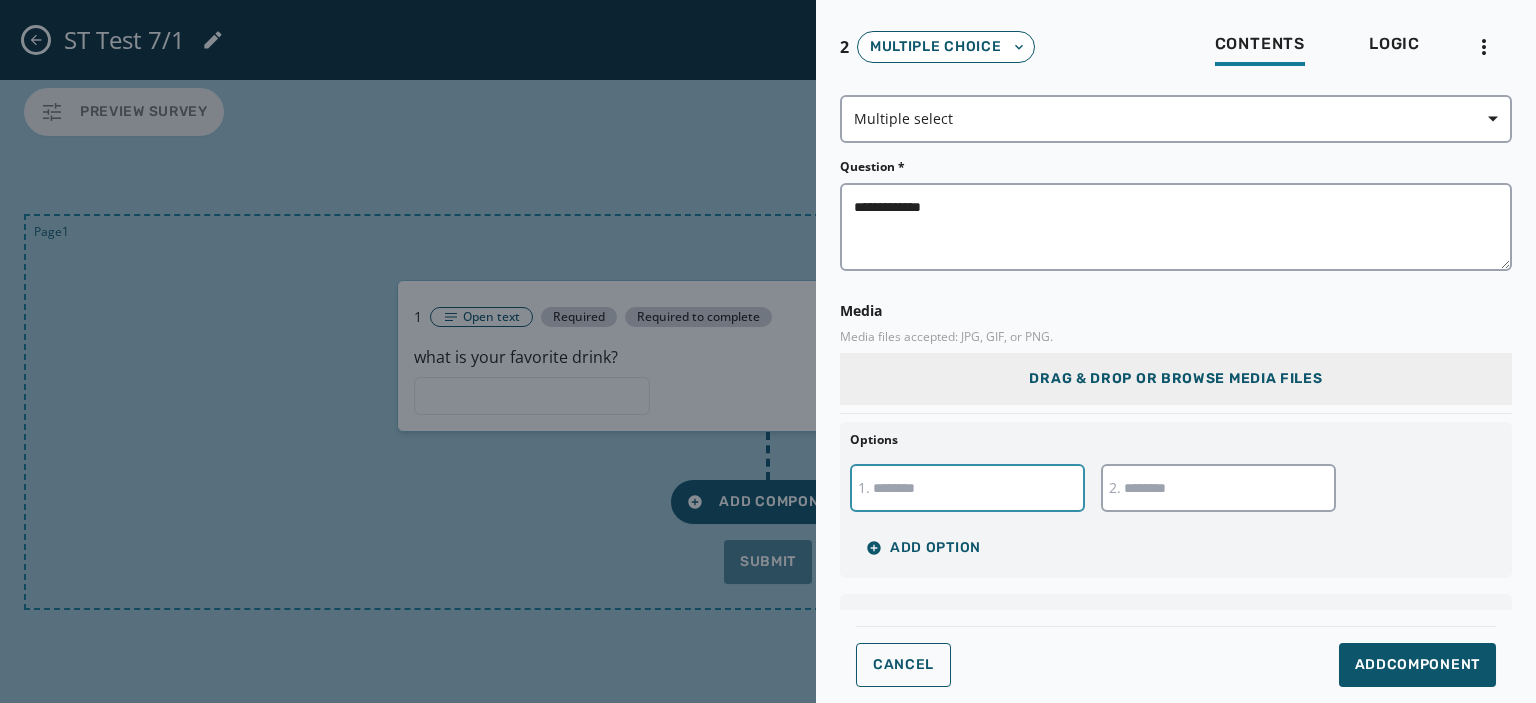 click at bounding box center [967, 488] 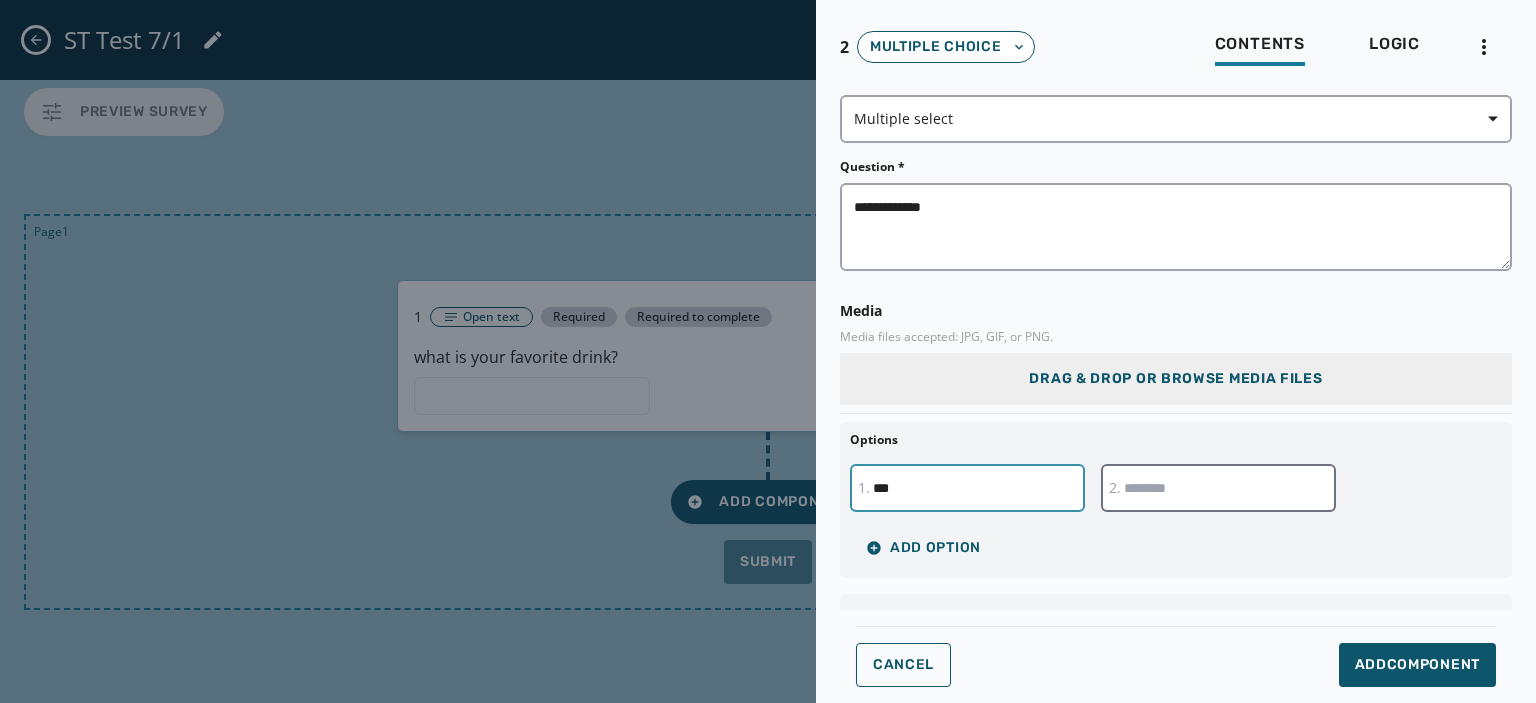 type on "***" 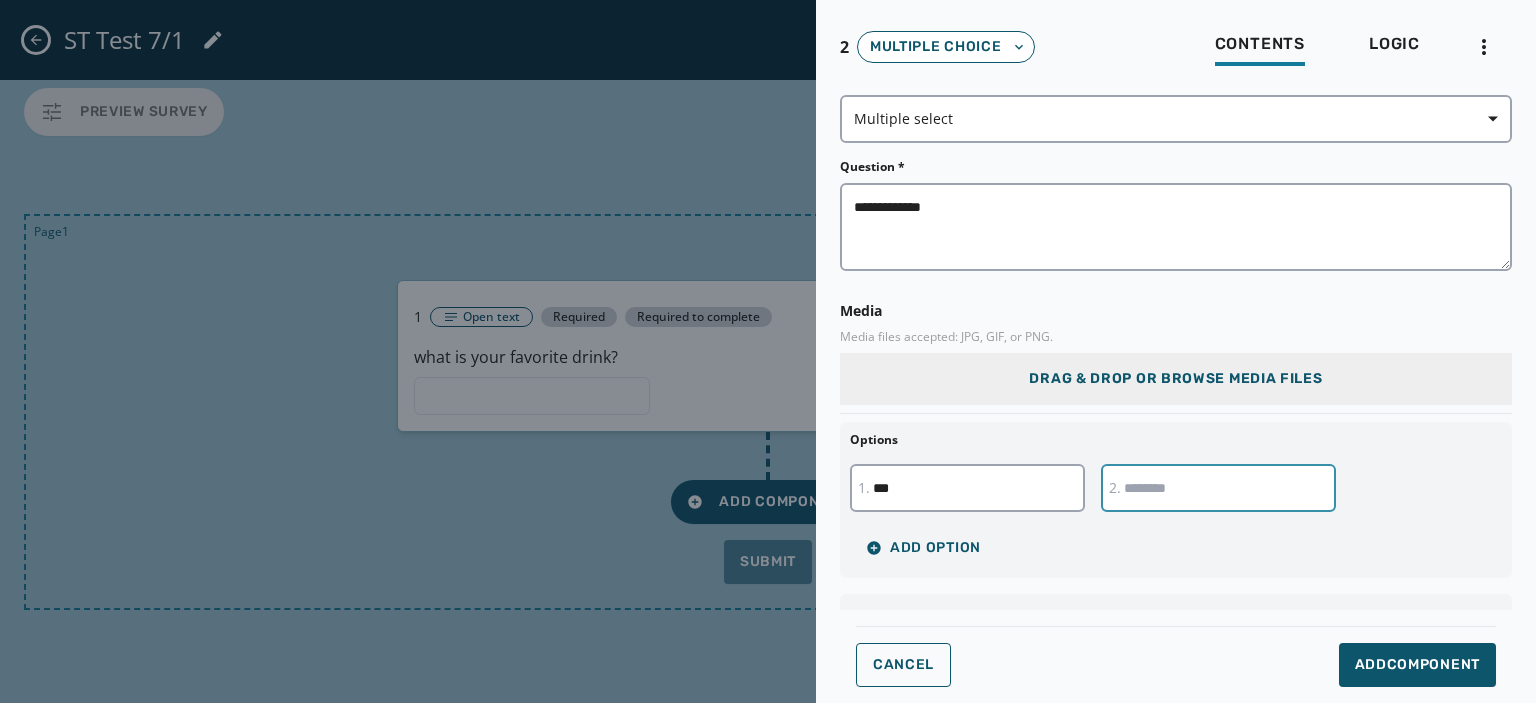 click at bounding box center (1218, 488) 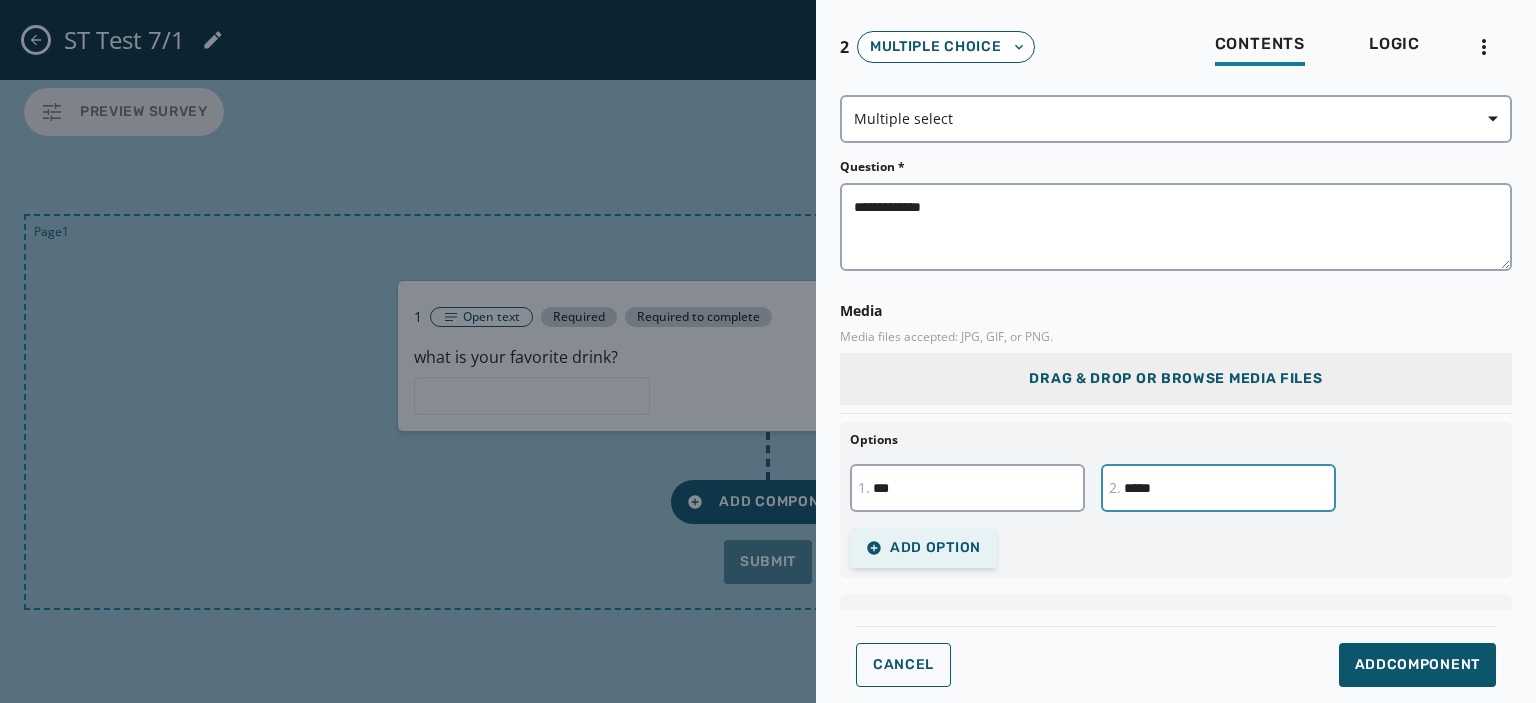 type on "*****" 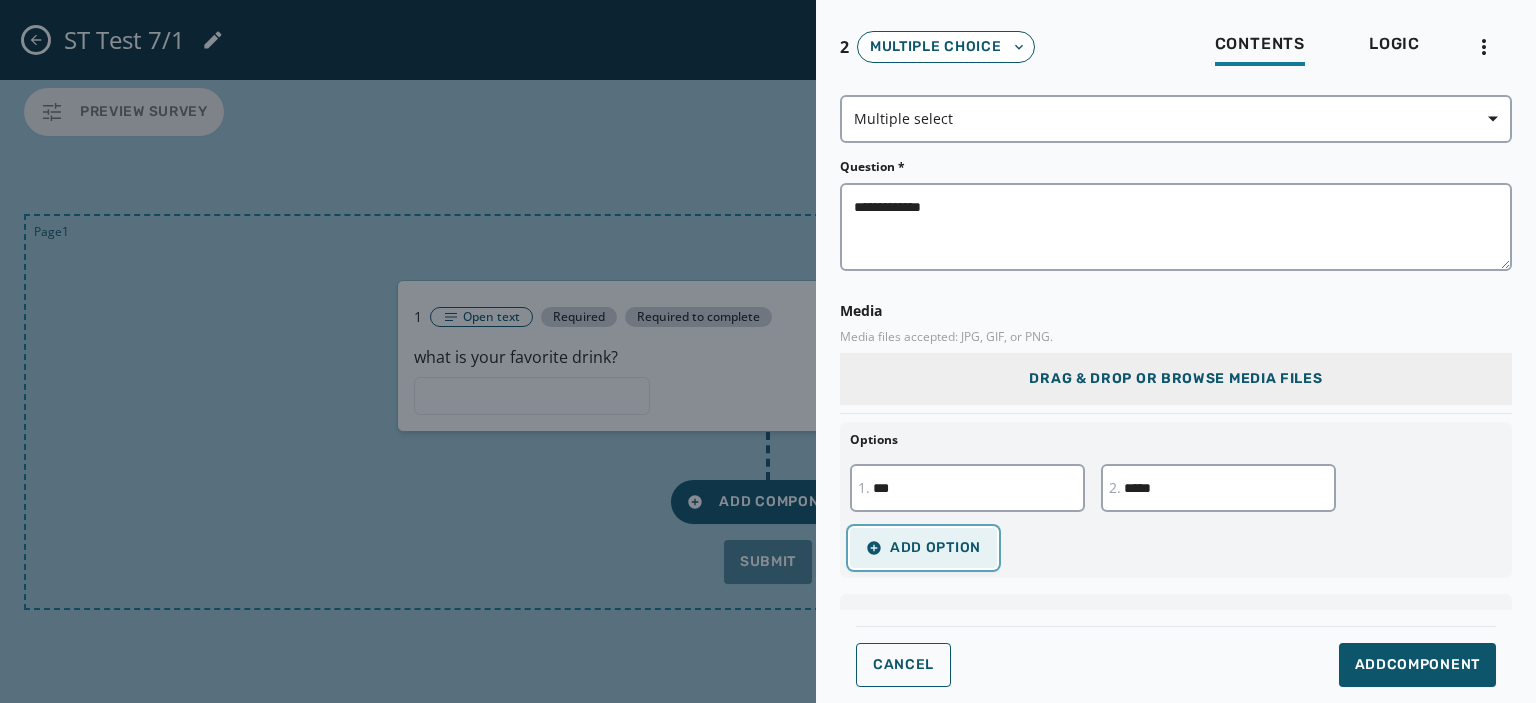 click on "Add Option" at bounding box center [923, 548] 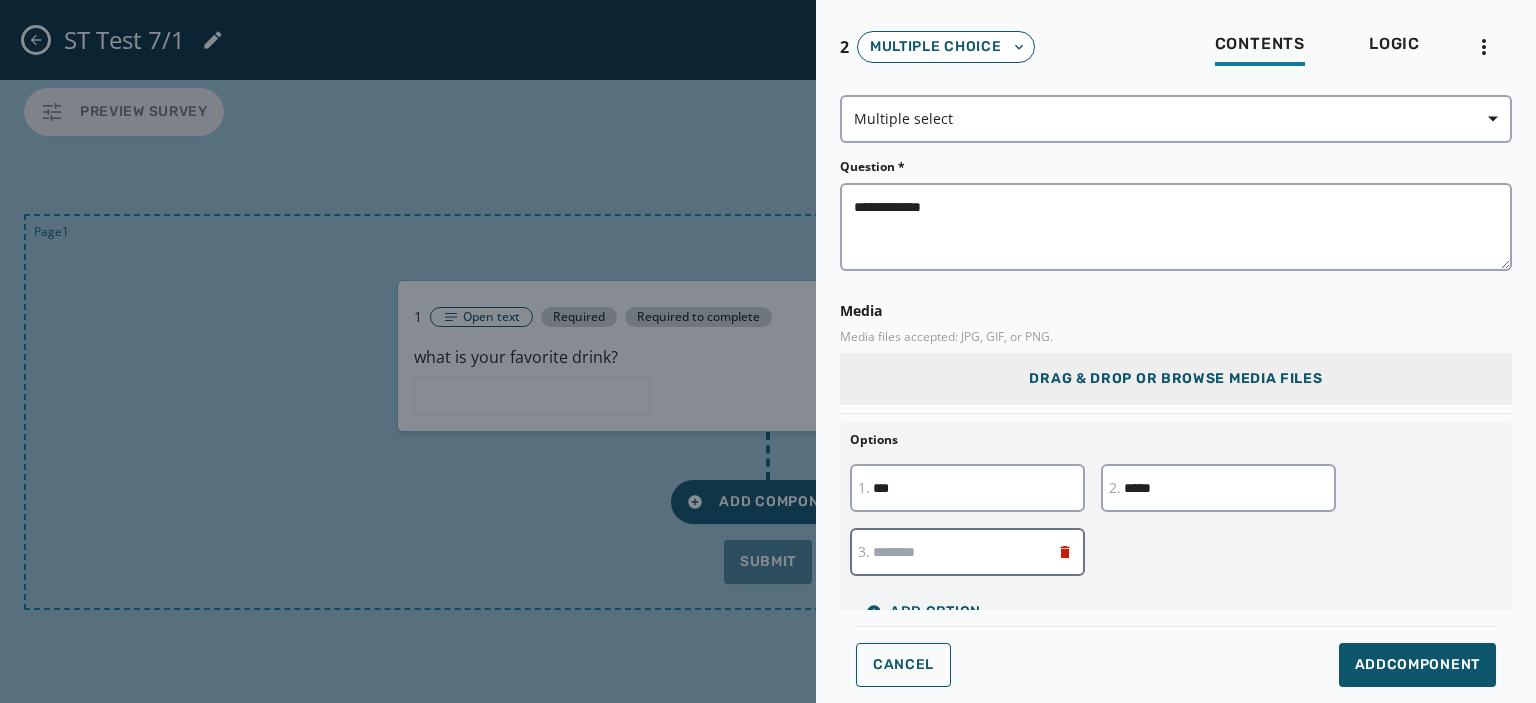 click at bounding box center (967, 552) 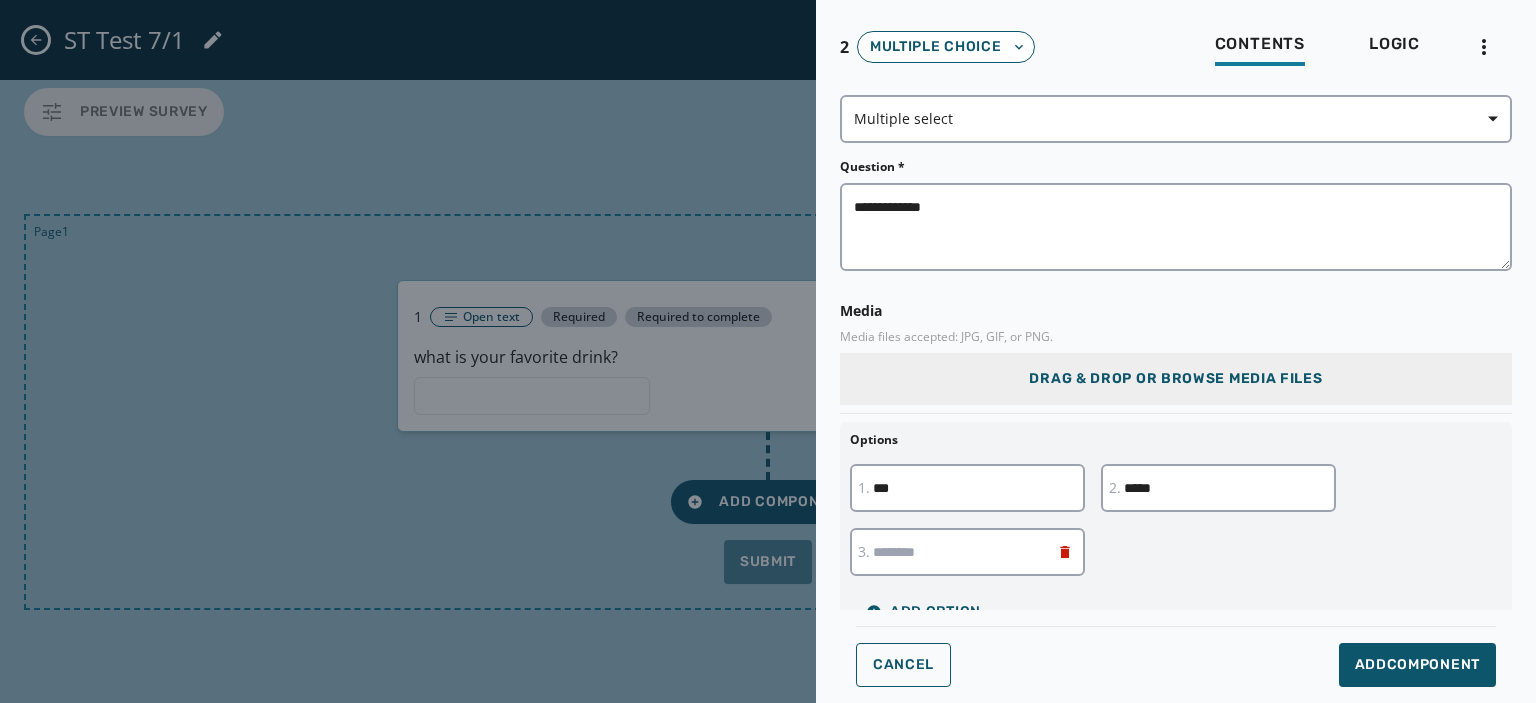 type on "*****" 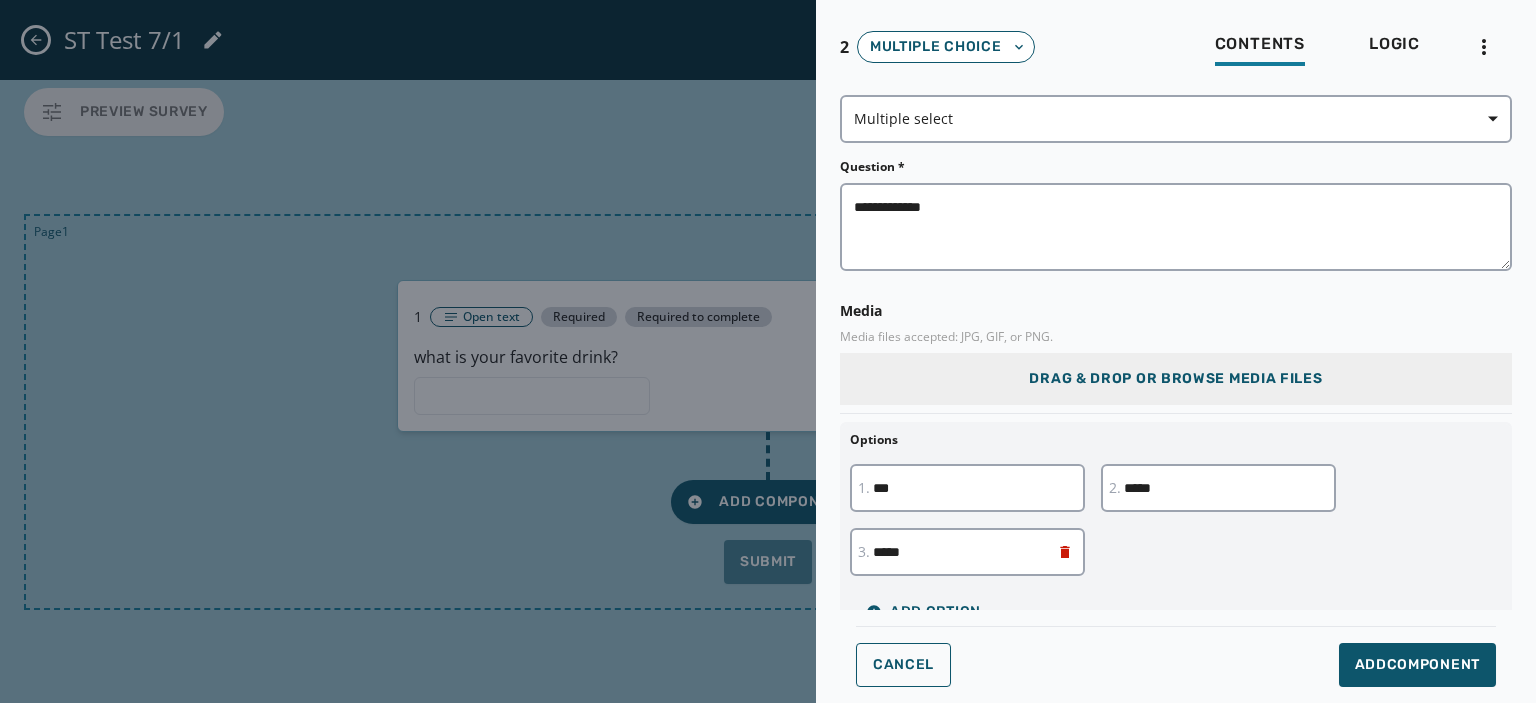 scroll, scrollTop: 236, scrollLeft: 0, axis: vertical 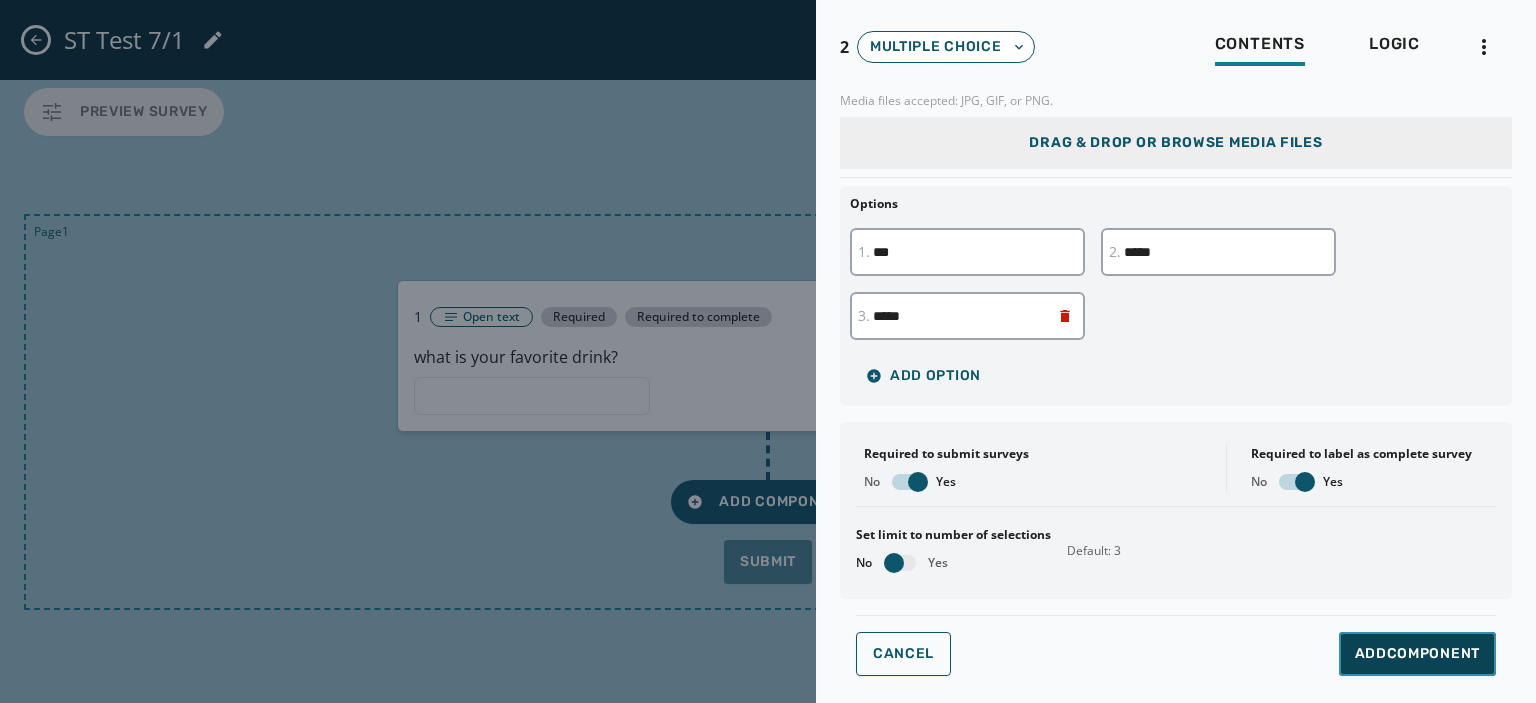 click on "Add  Component" at bounding box center (1417, 654) 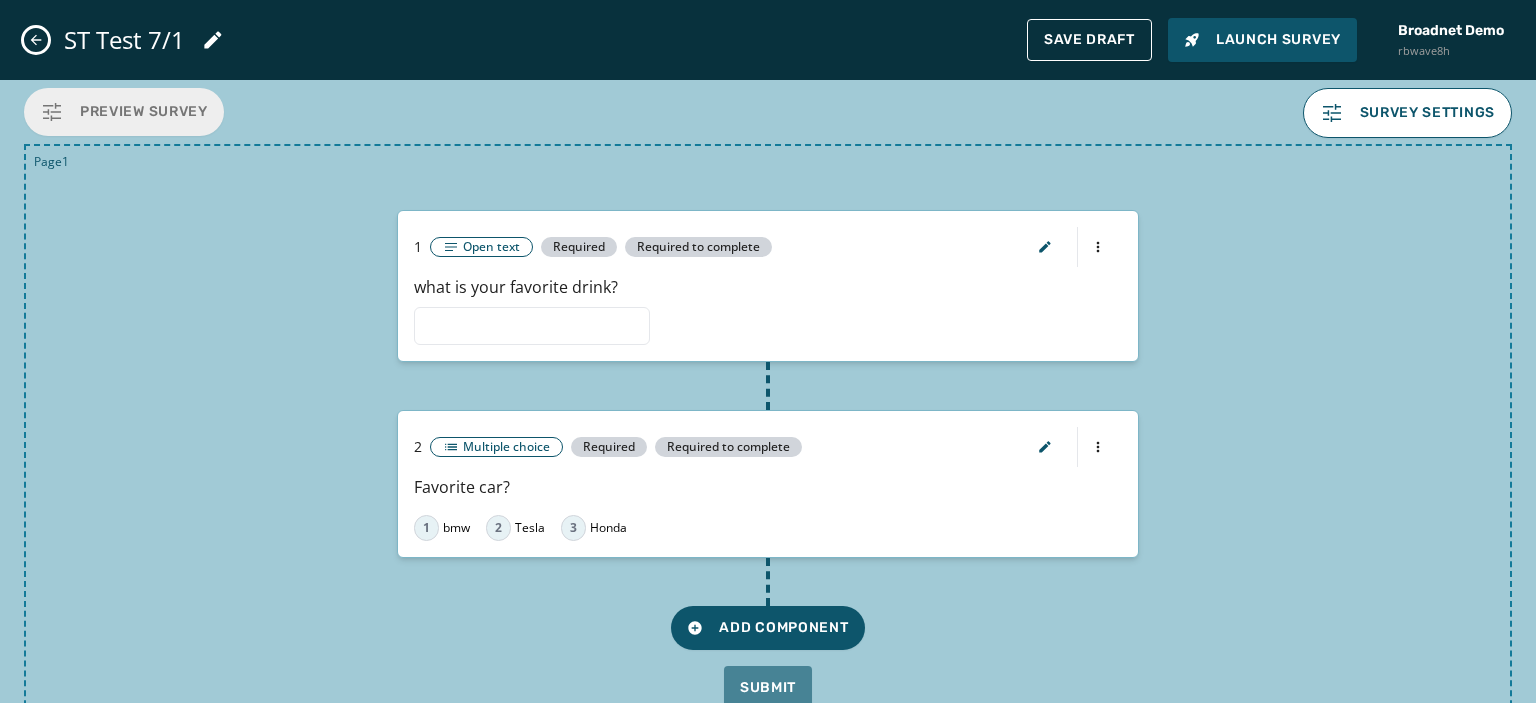 scroll, scrollTop: 0, scrollLeft: 0, axis: both 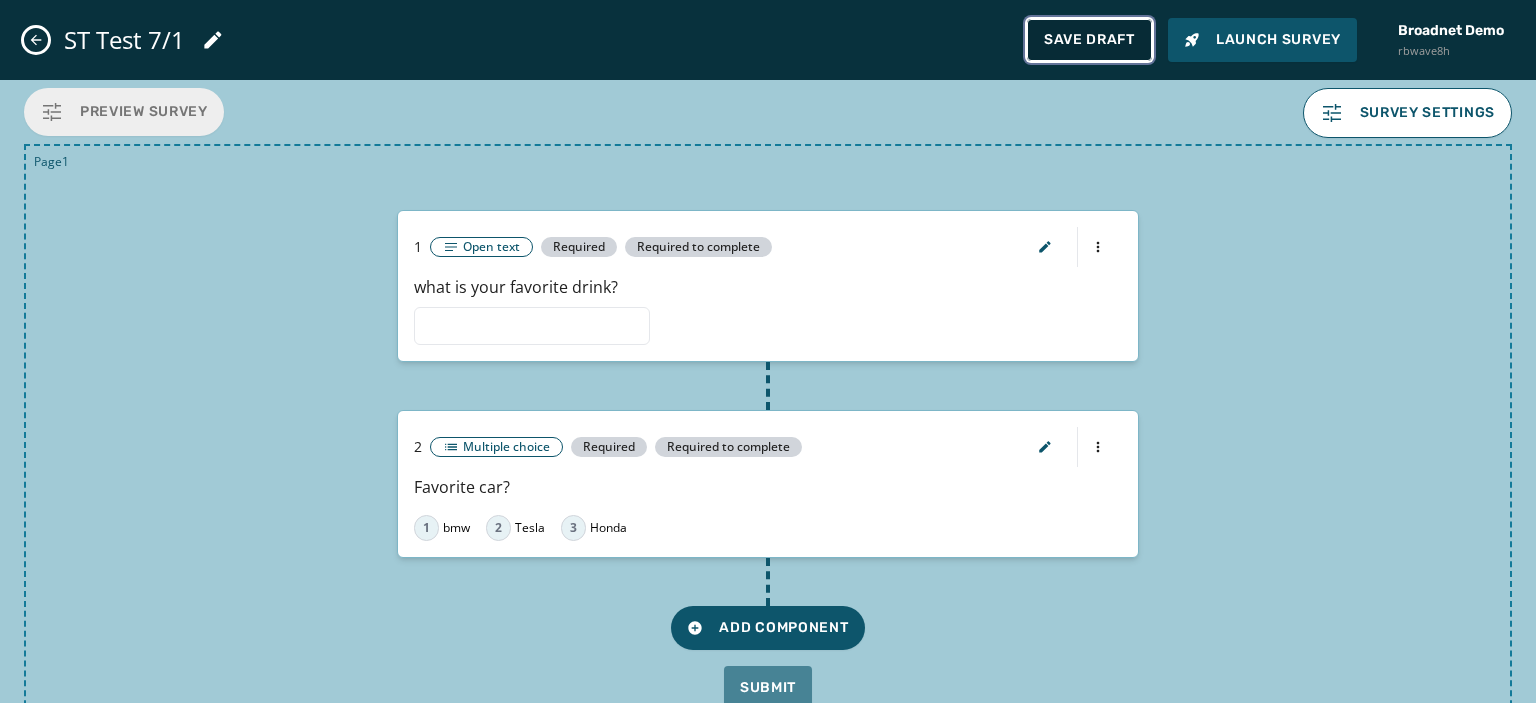 click on "Save Draft" at bounding box center (1089, 40) 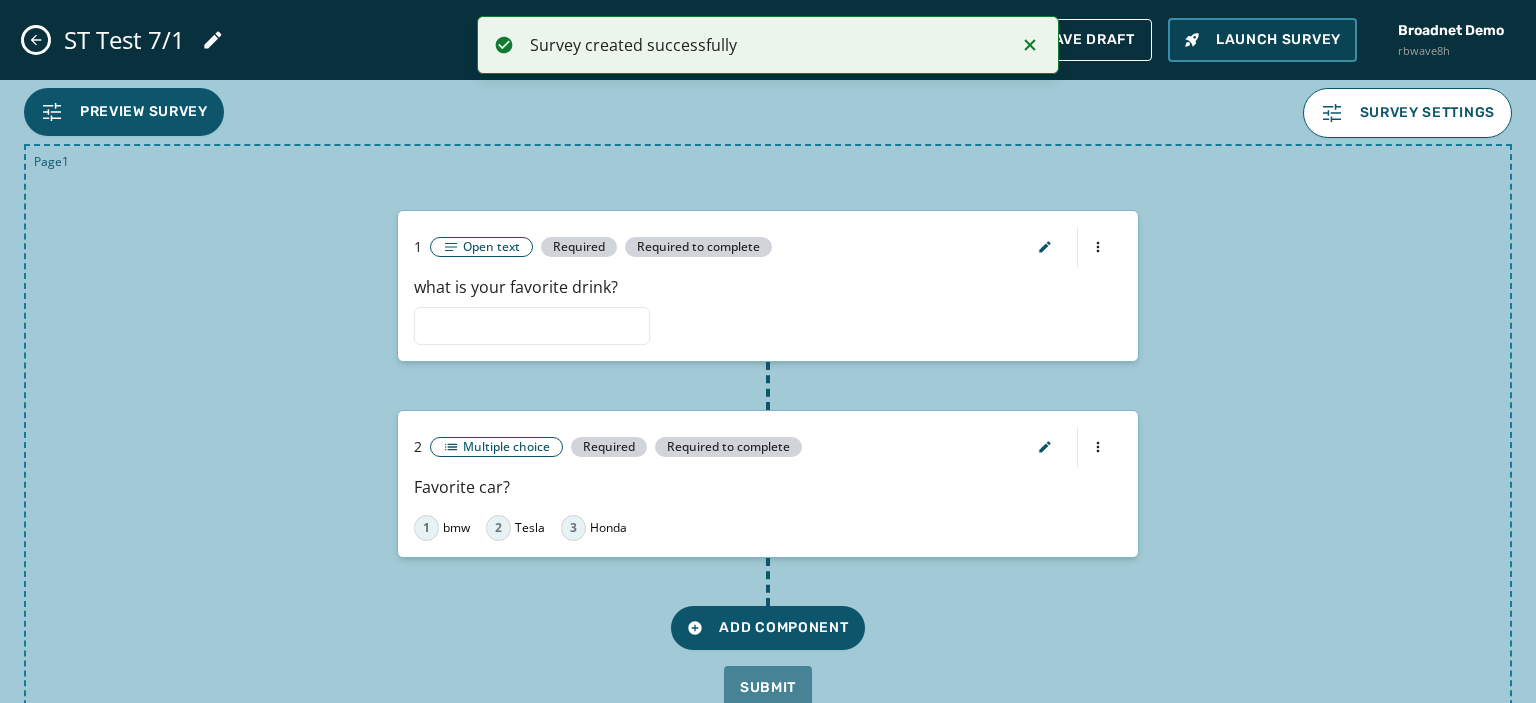 click on "Launch Survey" at bounding box center [1262, 40] 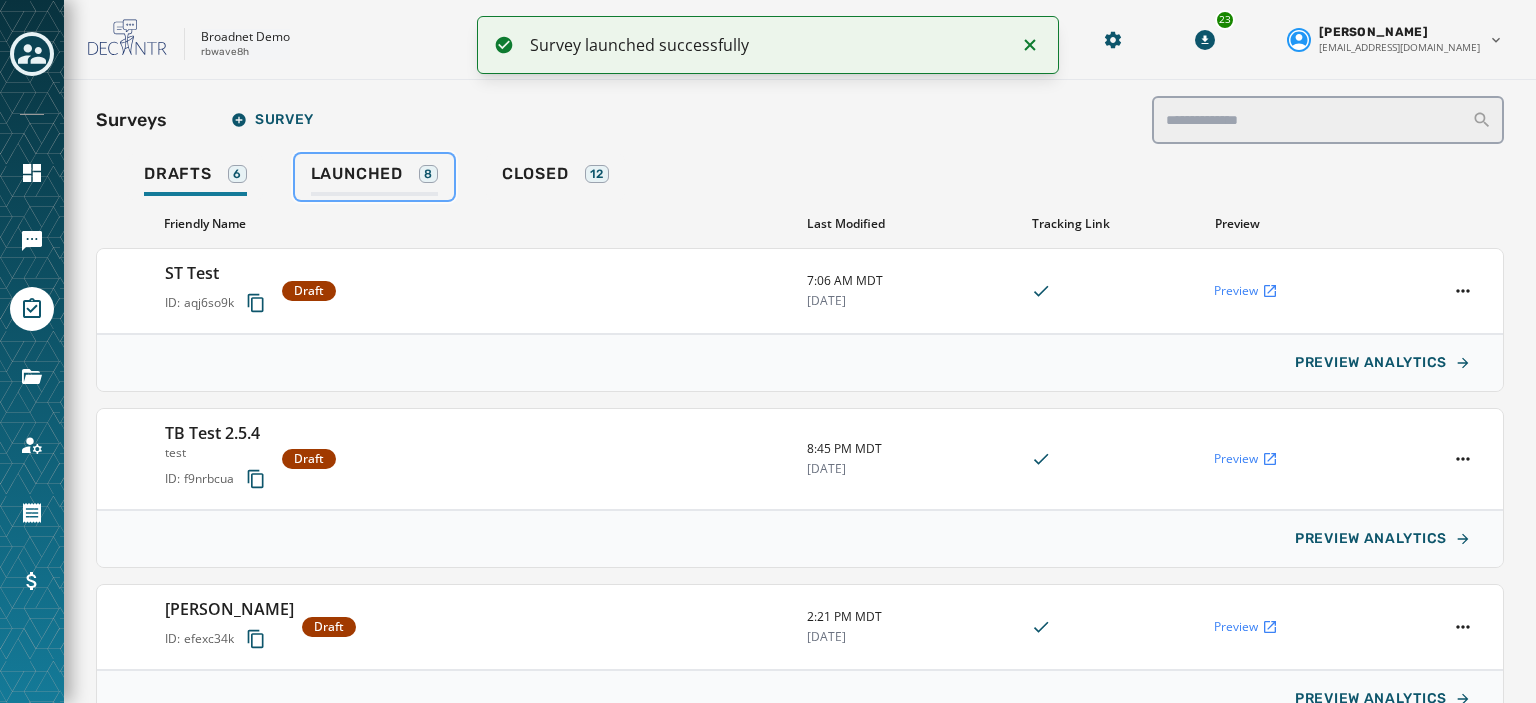 click on "Launched" at bounding box center (357, 174) 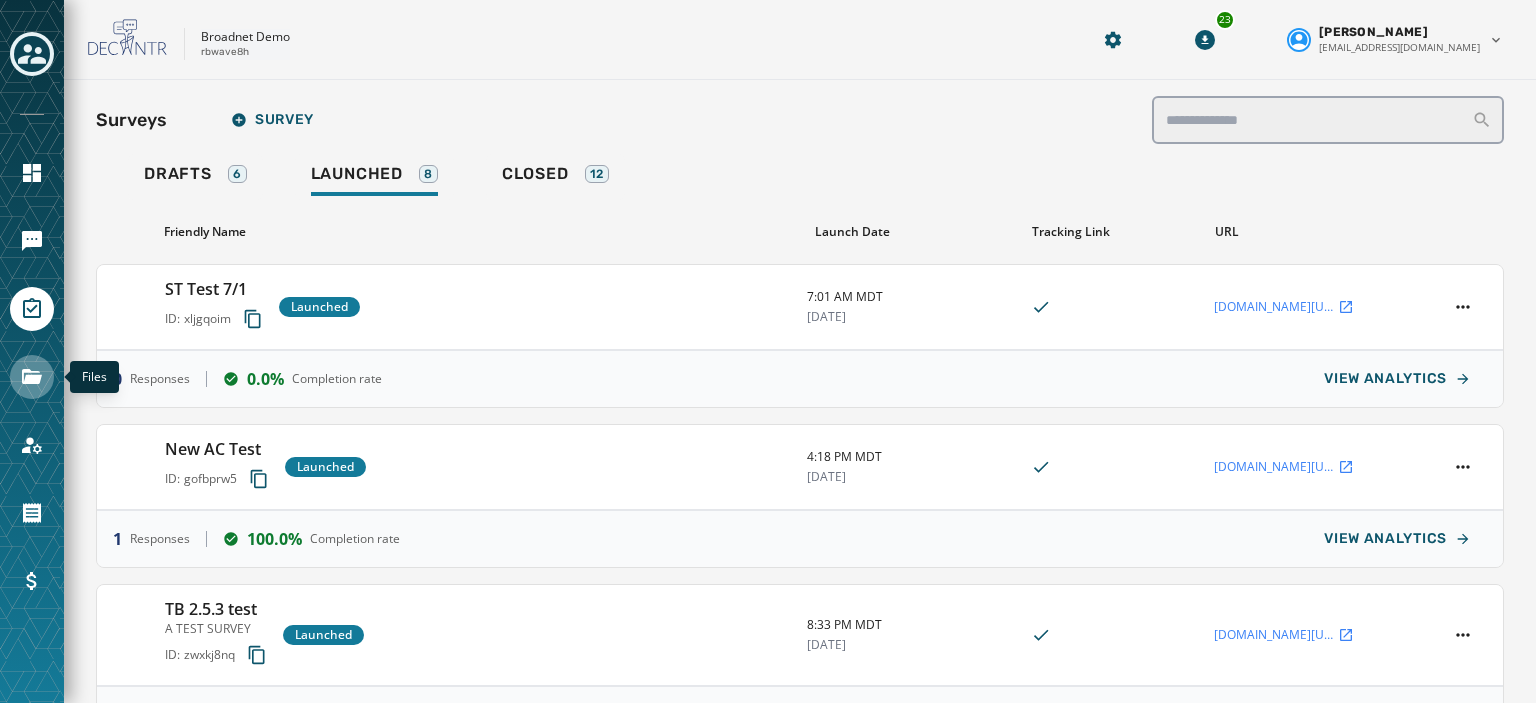 click 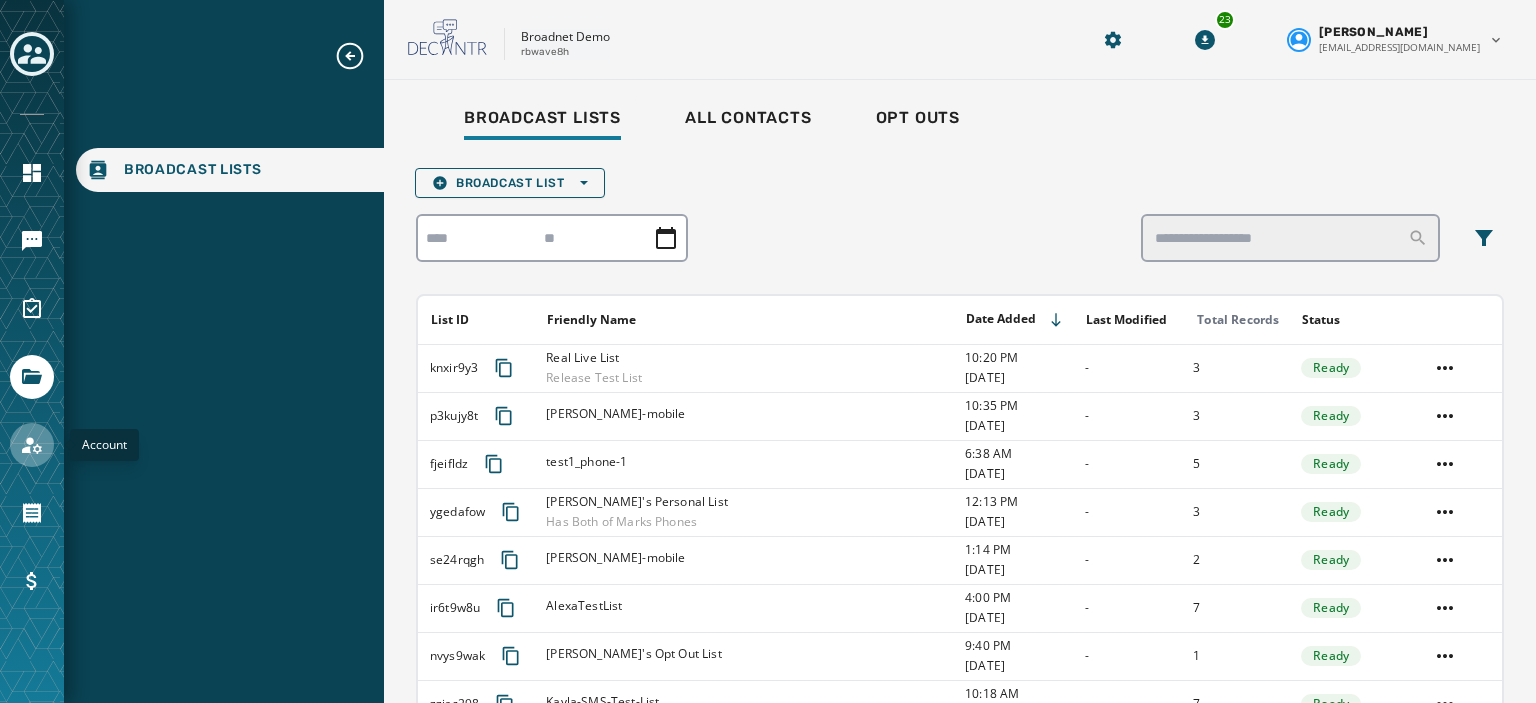 click 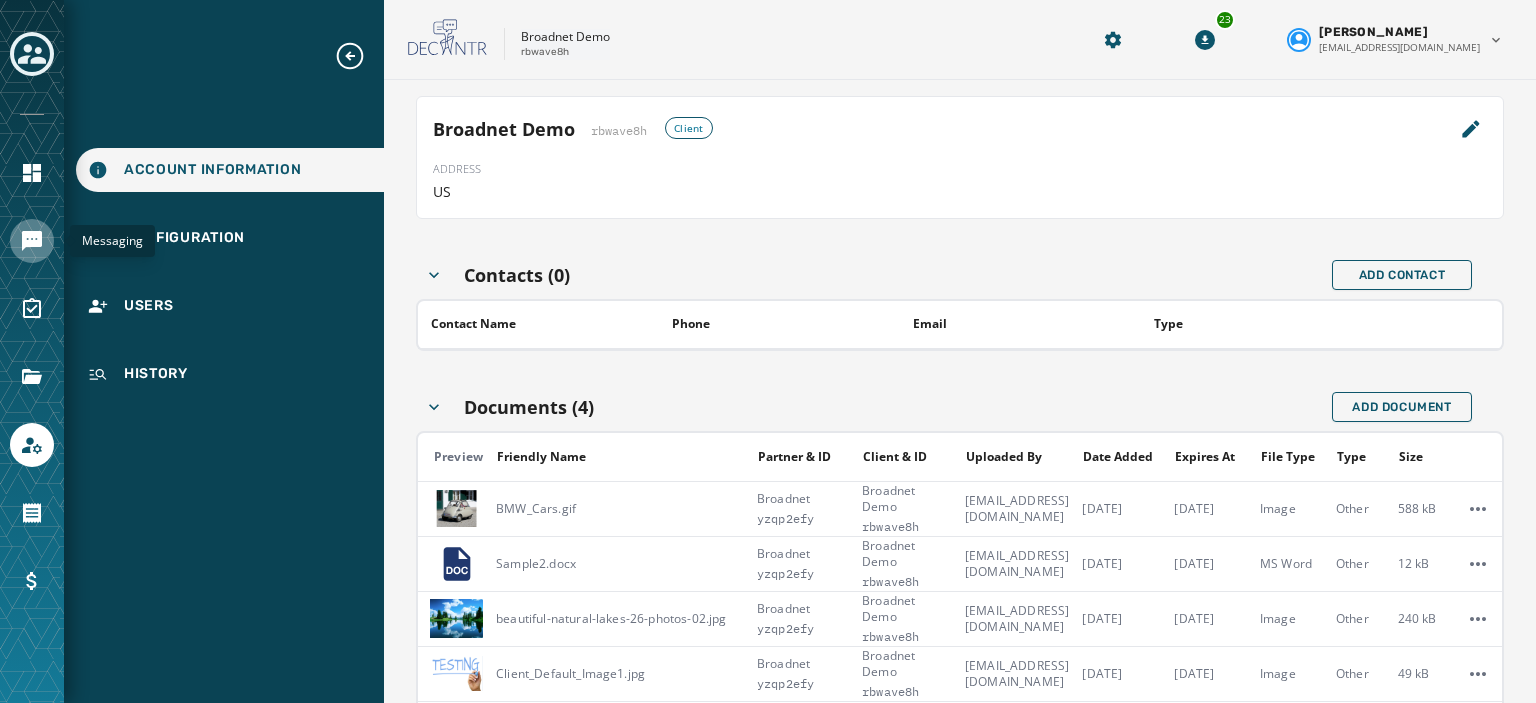 click at bounding box center (32, 241) 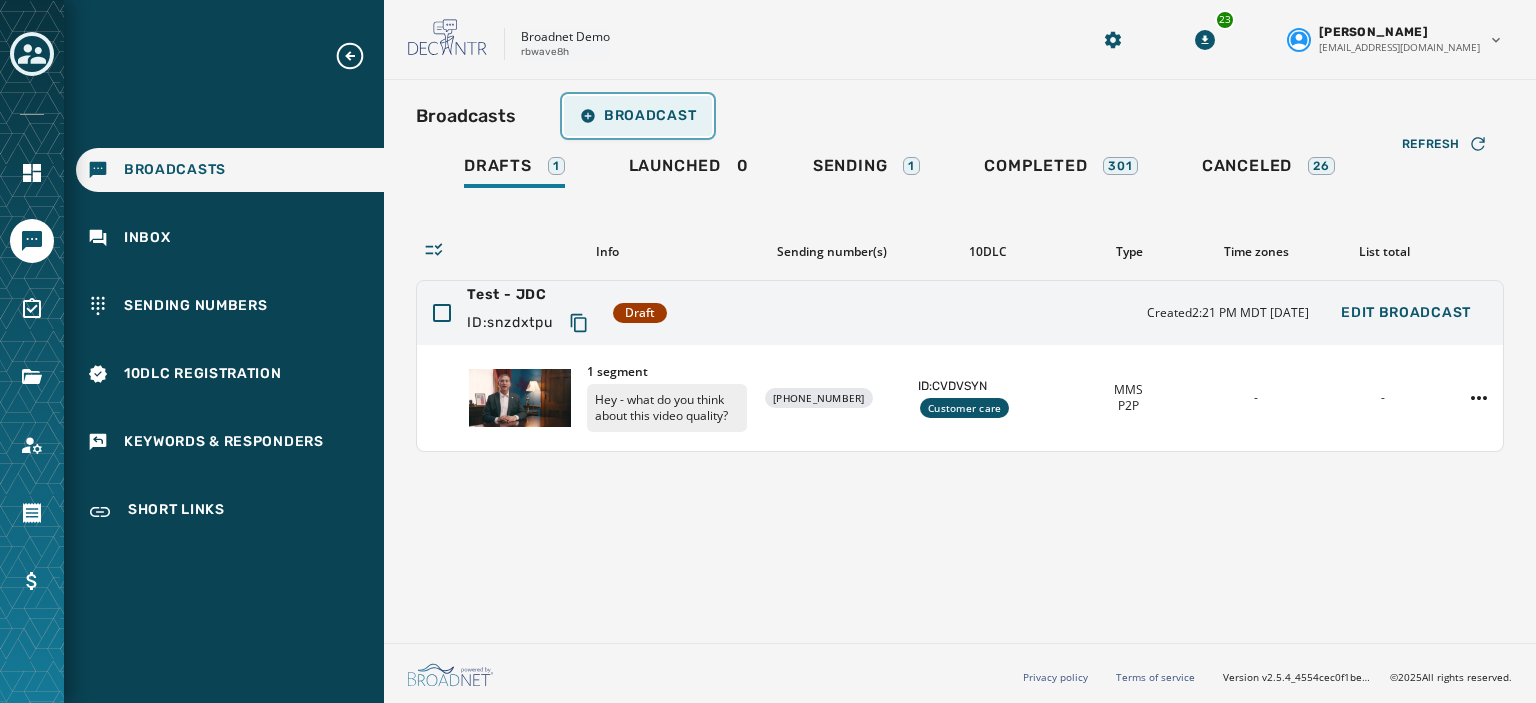 click on "Broadcast" at bounding box center (638, 116) 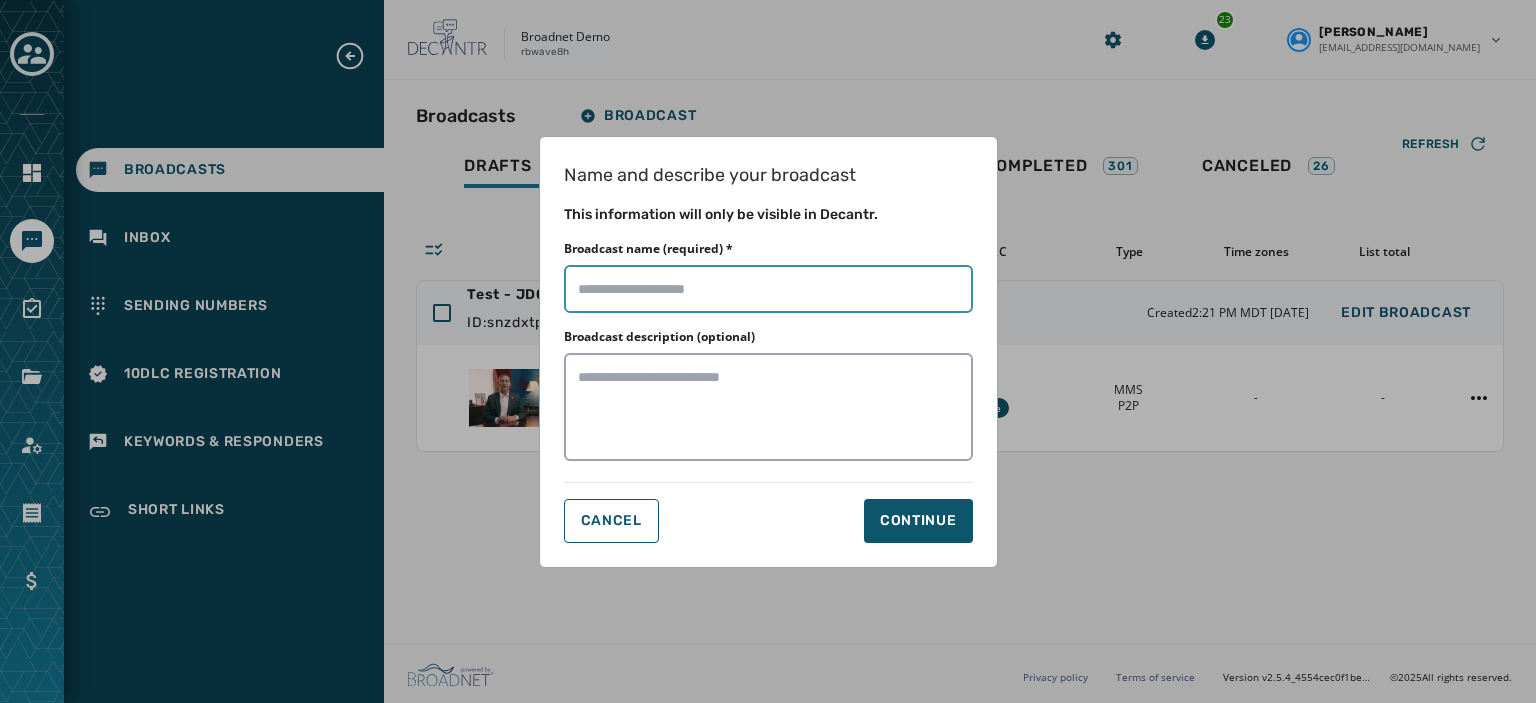 click on "Broadcast name (required) *" at bounding box center (768, 289) 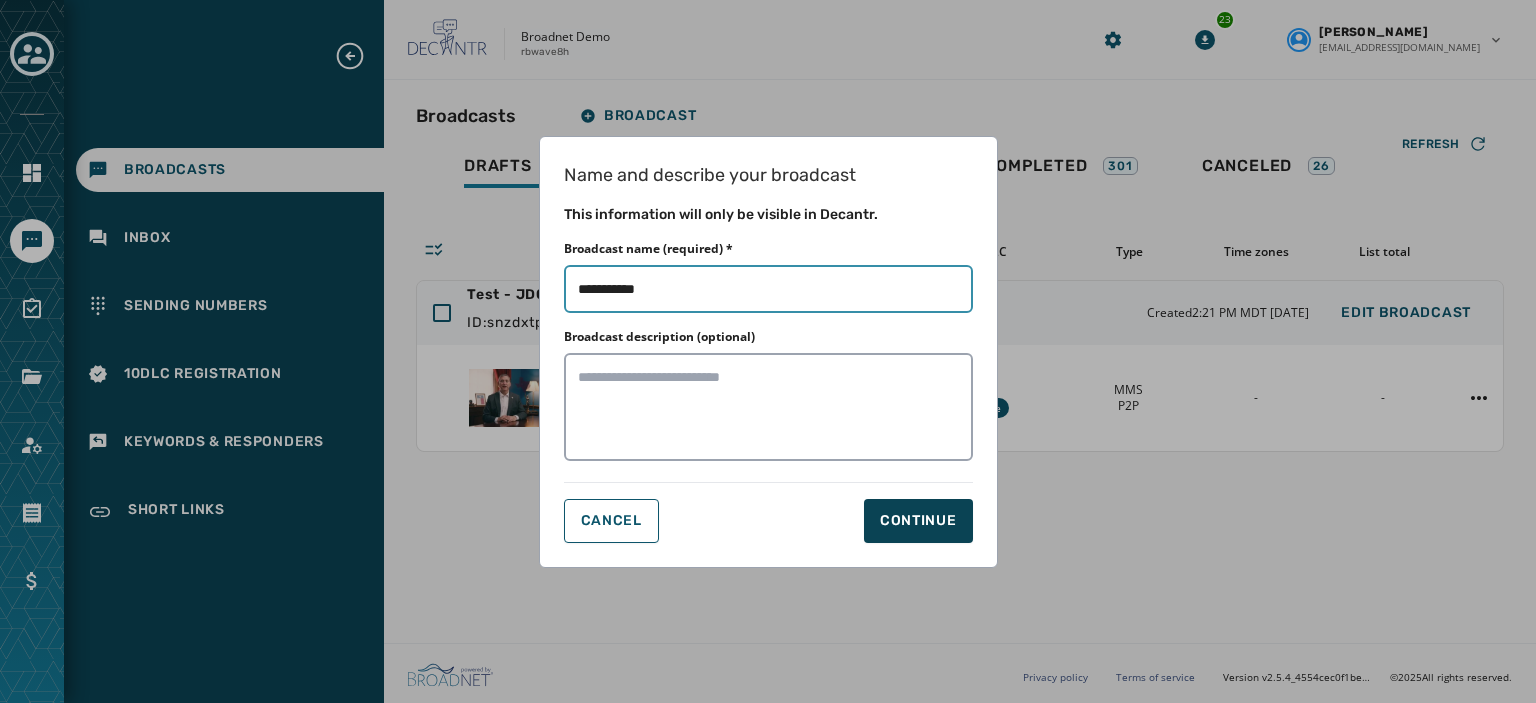 type on "**********" 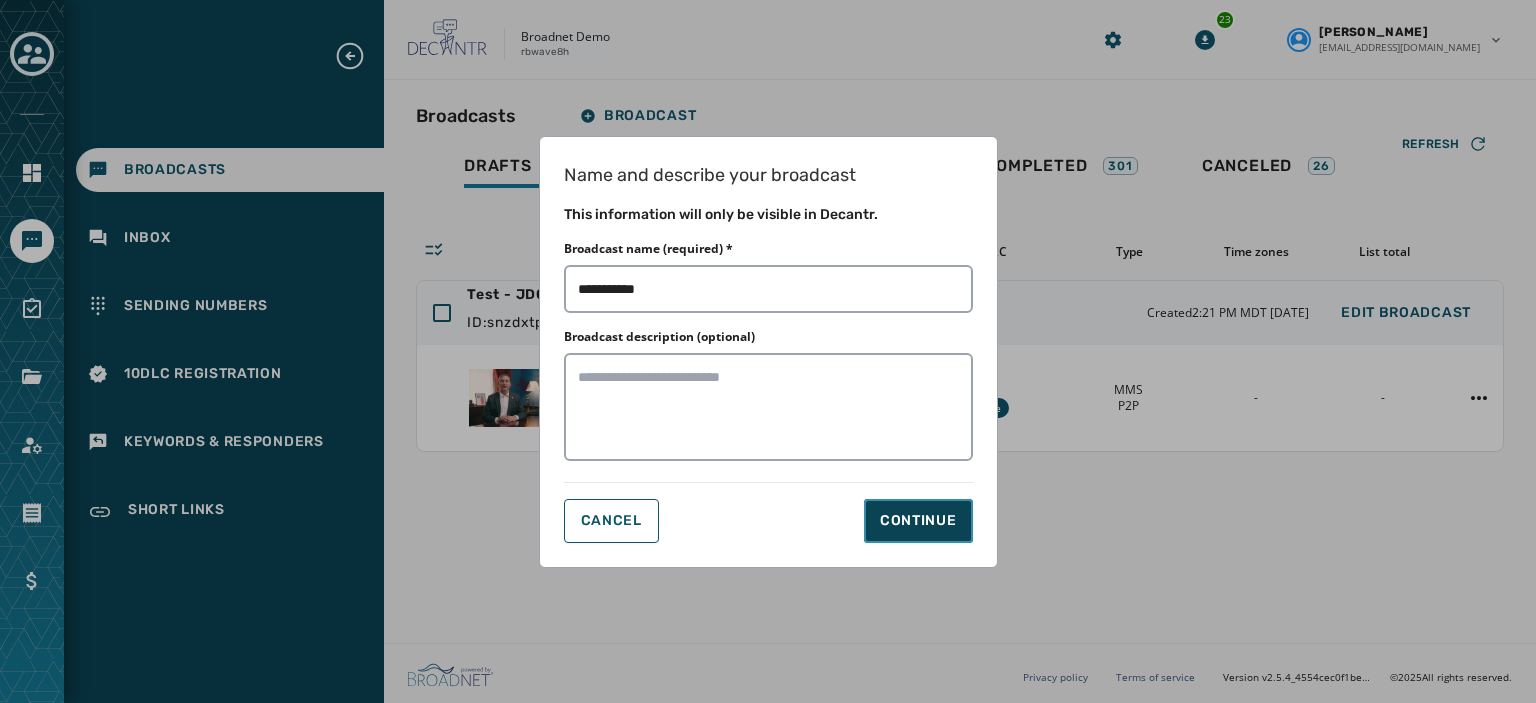 click on "Continue" at bounding box center [918, 521] 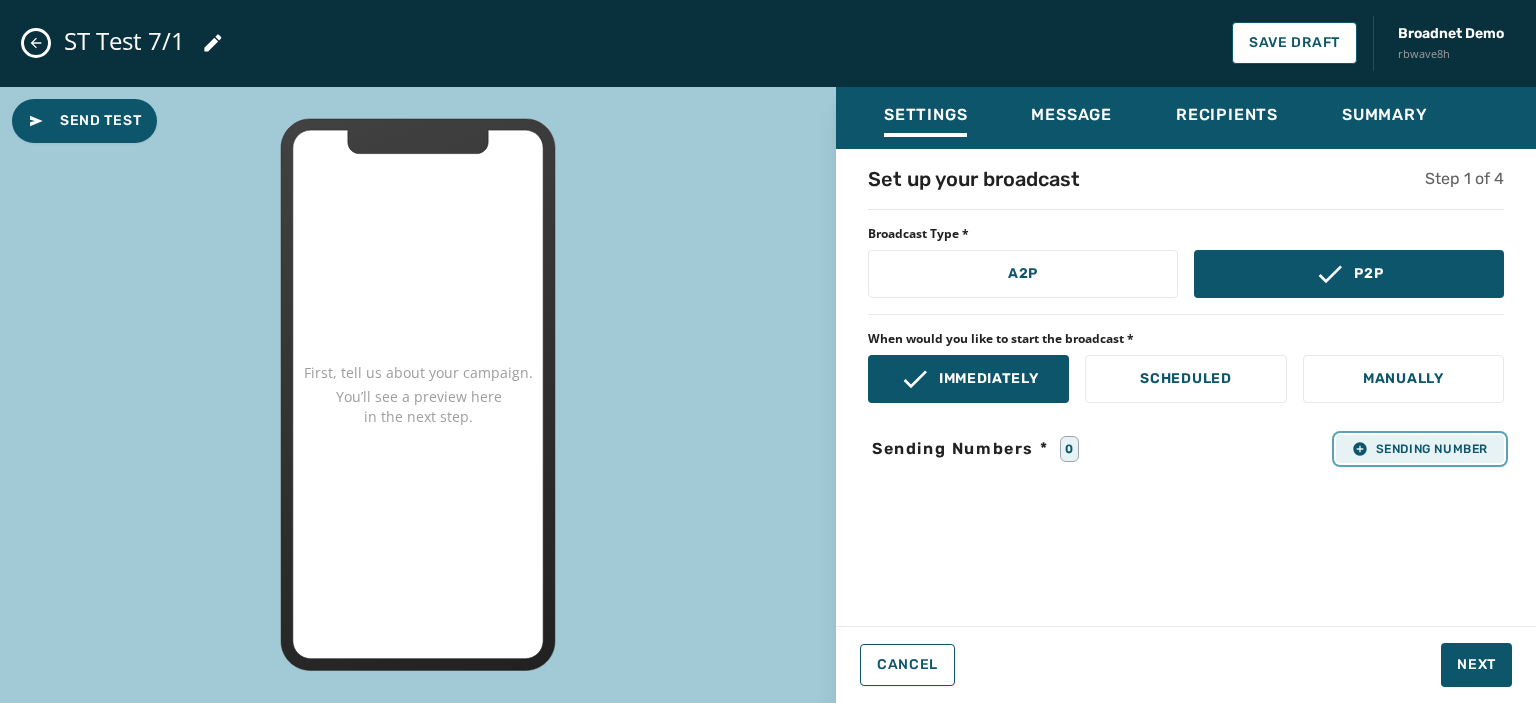 click on "Sending Number" at bounding box center [1420, 449] 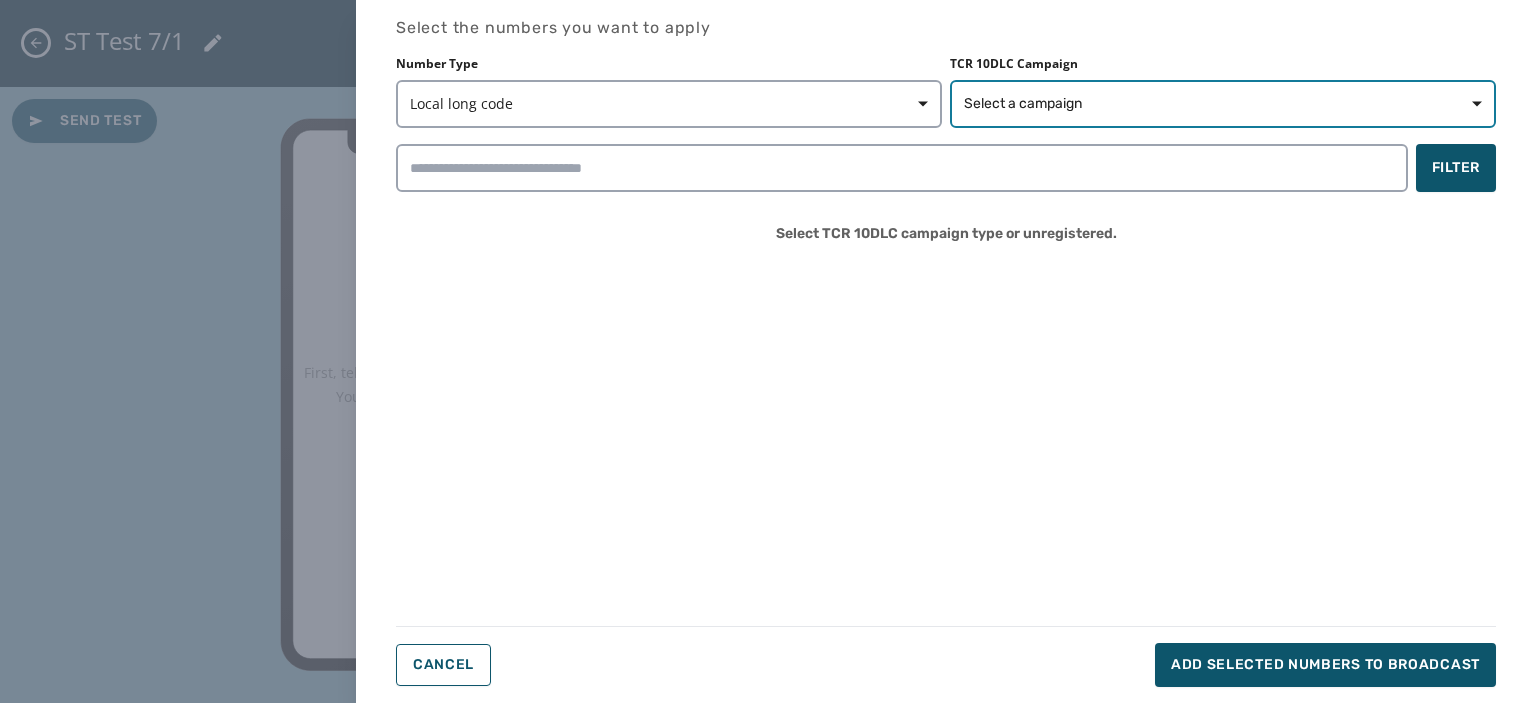 click on "Select a campaign" at bounding box center [1023, 104] 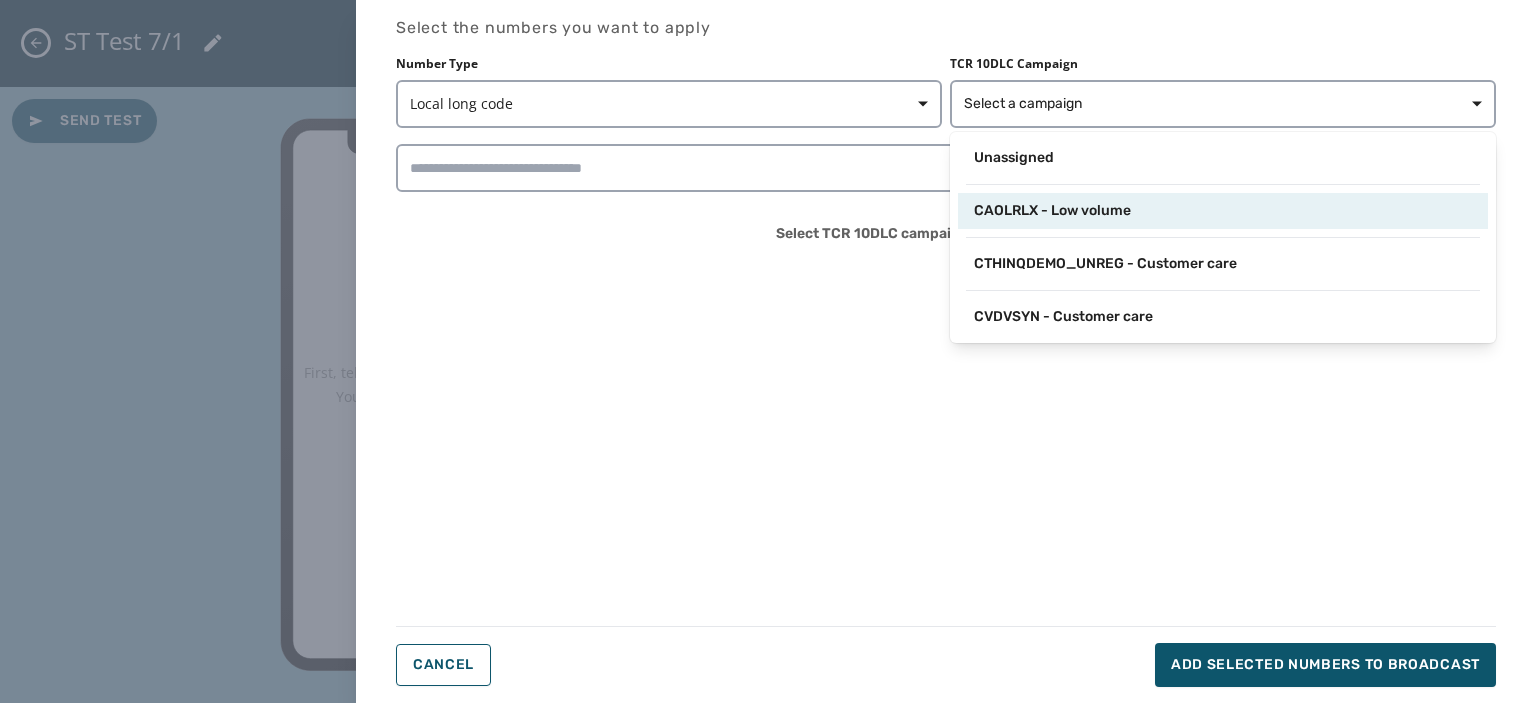 click on "CAOLRLX - Low volume" at bounding box center [1052, 211] 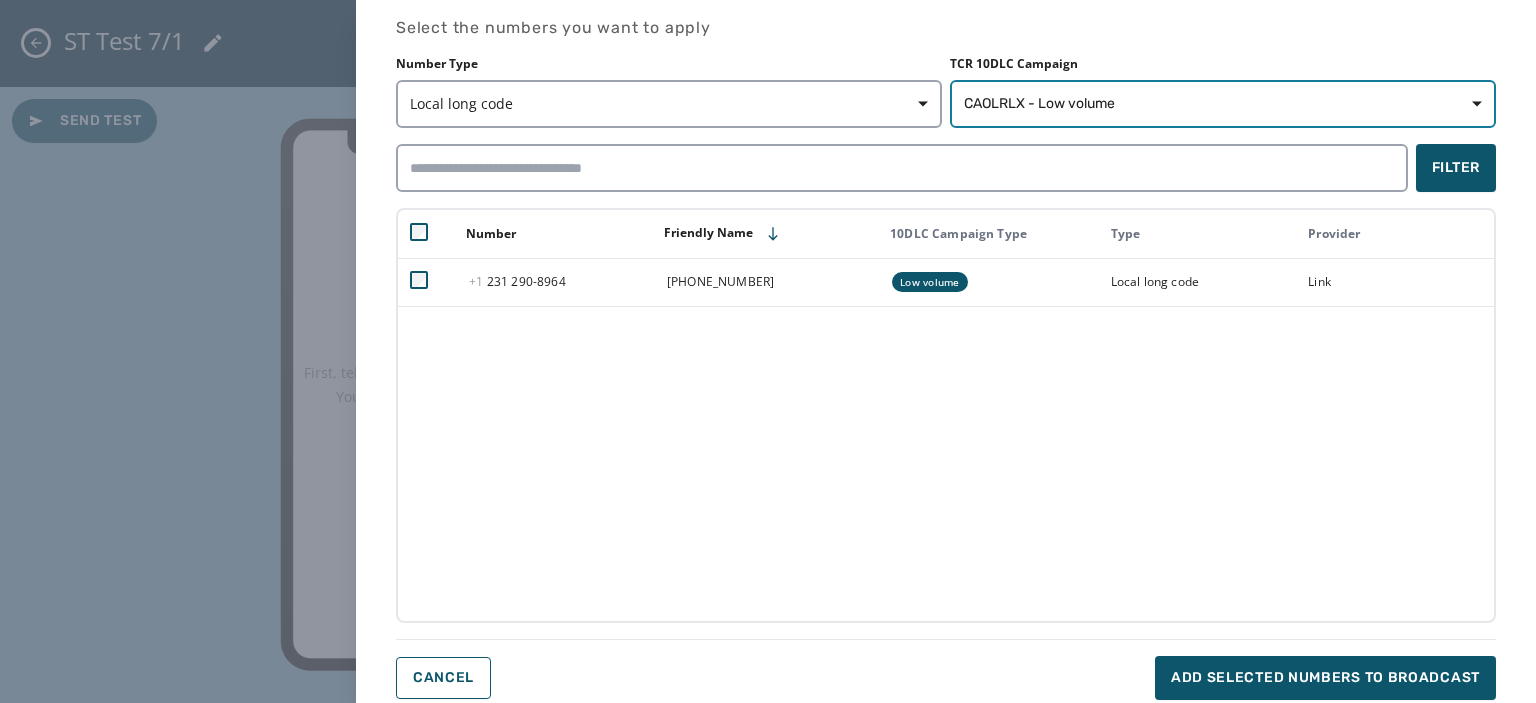 click on "CAOLRLX - Low volume" at bounding box center (1039, 104) 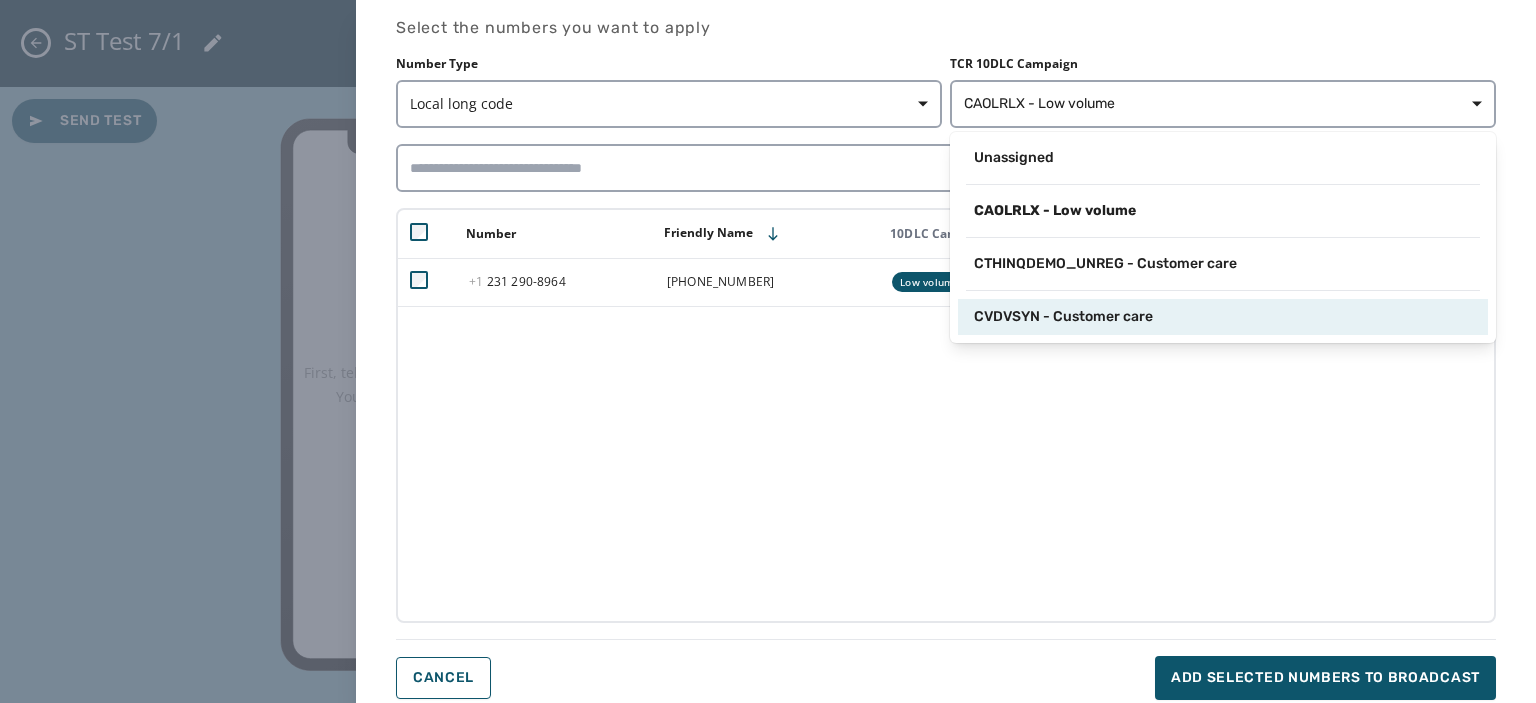 click on "CVDVSYN - Customer care" at bounding box center [1063, 317] 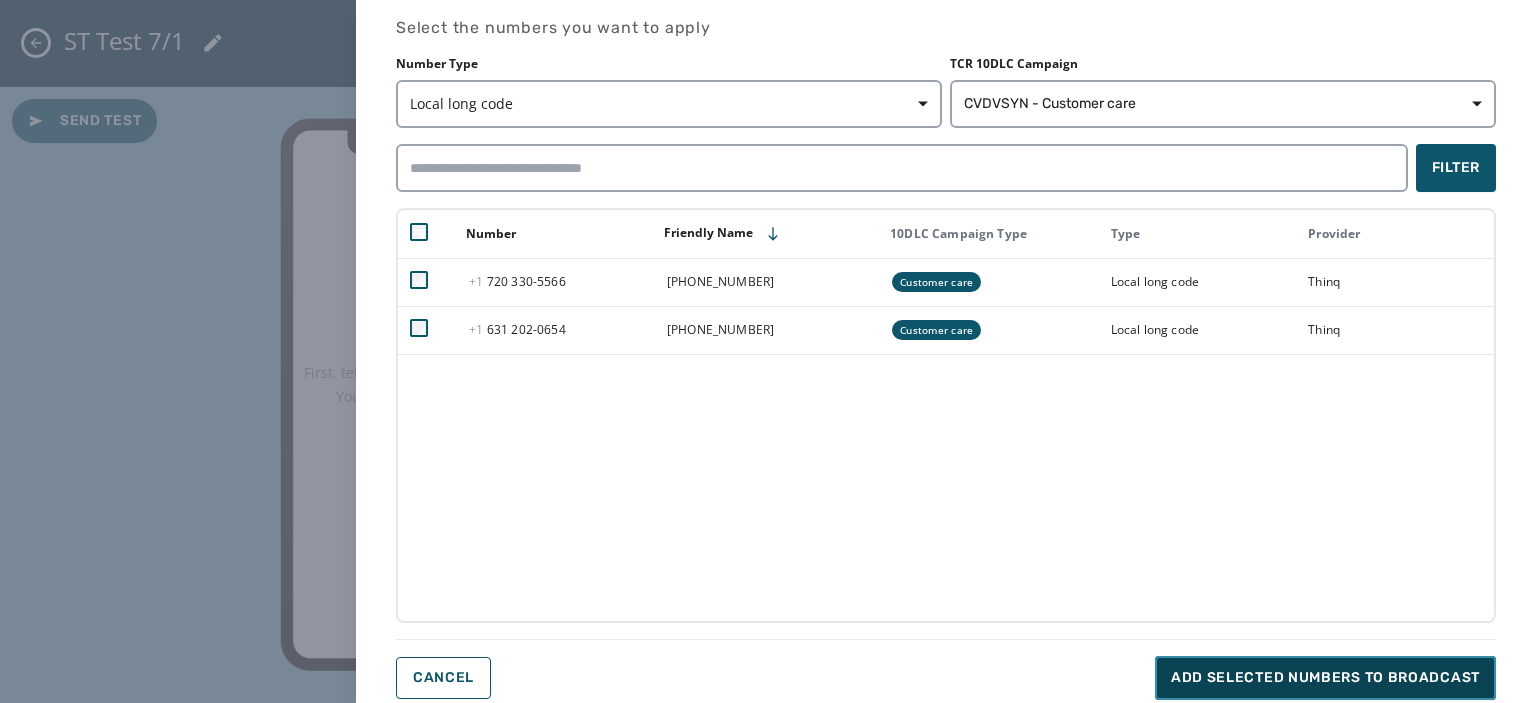 click on "Add selected numbers to broadcast" at bounding box center [1325, 678] 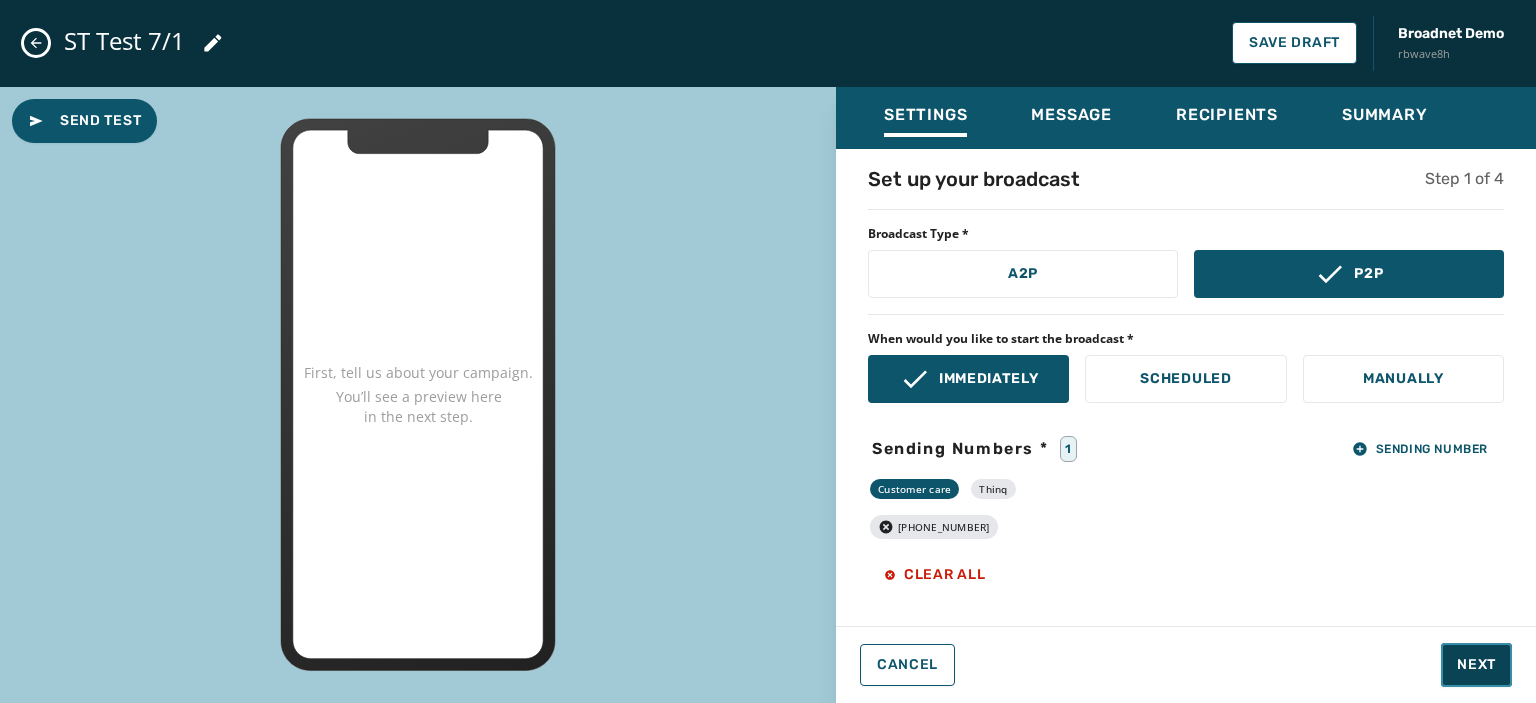 click on "Next" at bounding box center (1476, 665) 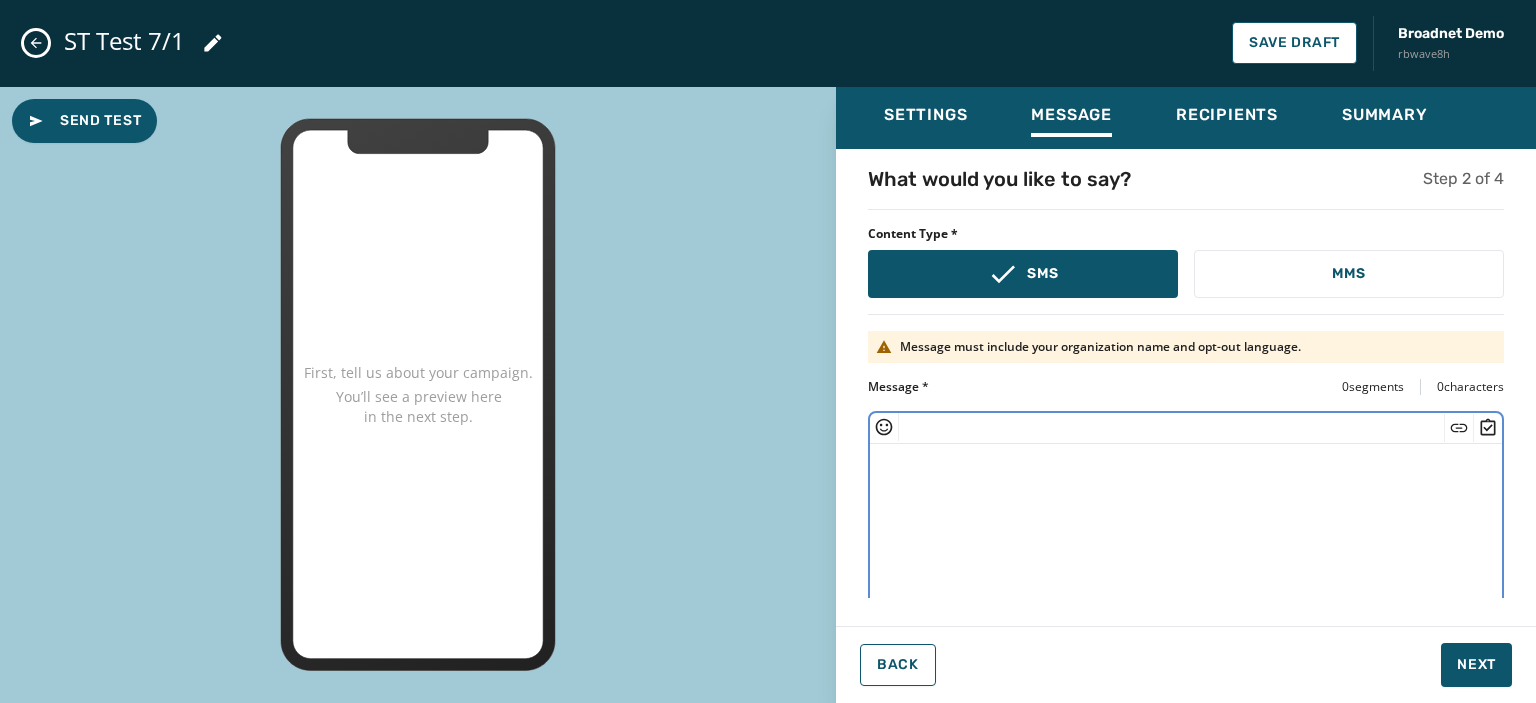 click at bounding box center (1186, 526) 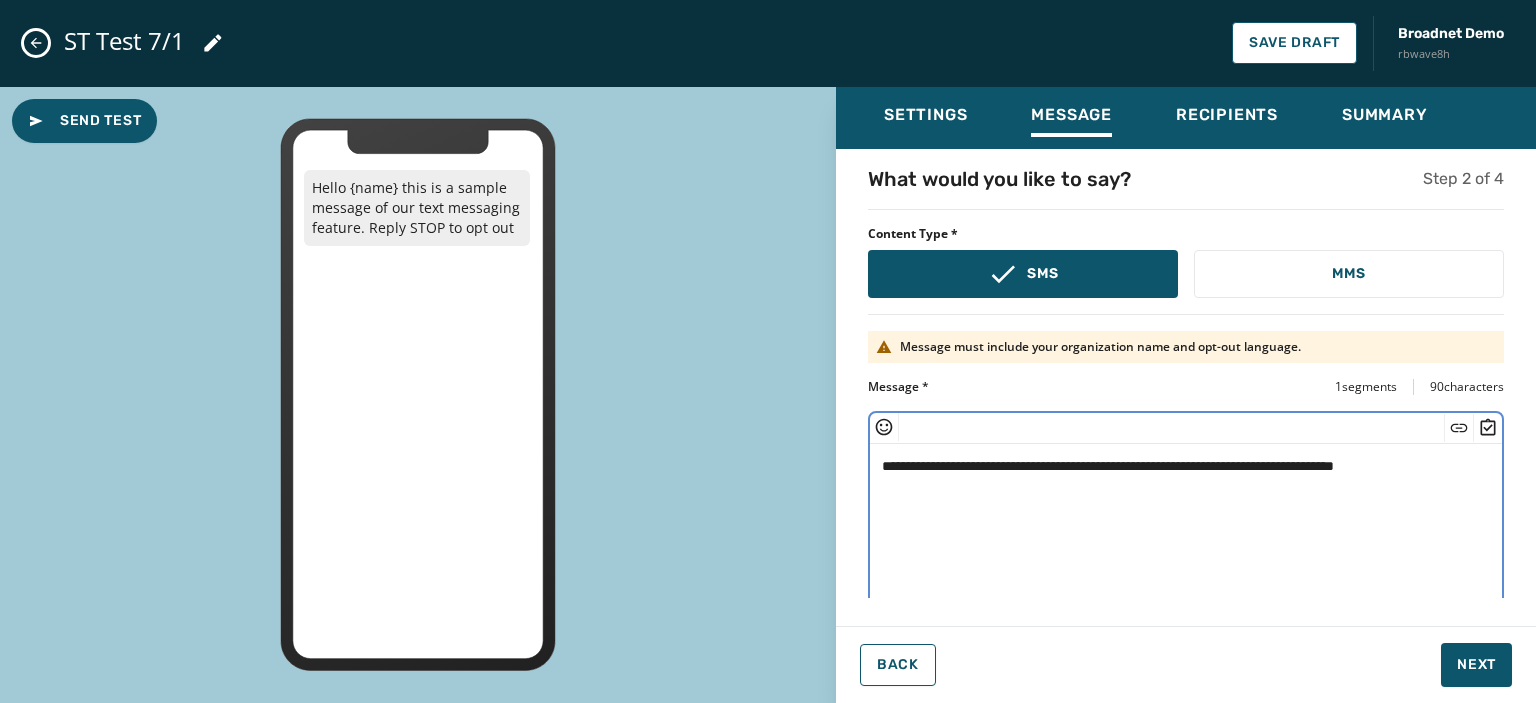 click on "**********" at bounding box center (1179, 526) 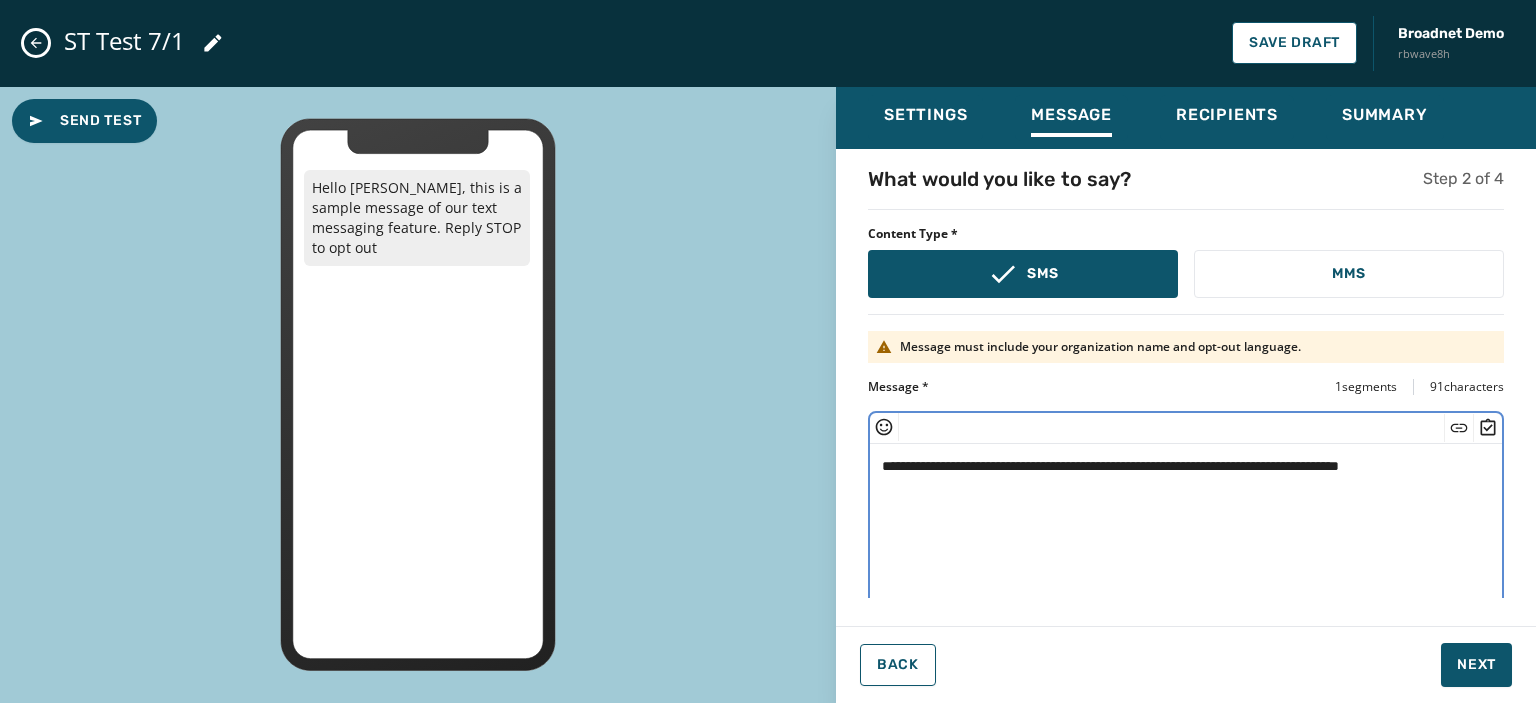 click on "**********" at bounding box center (1179, 526) 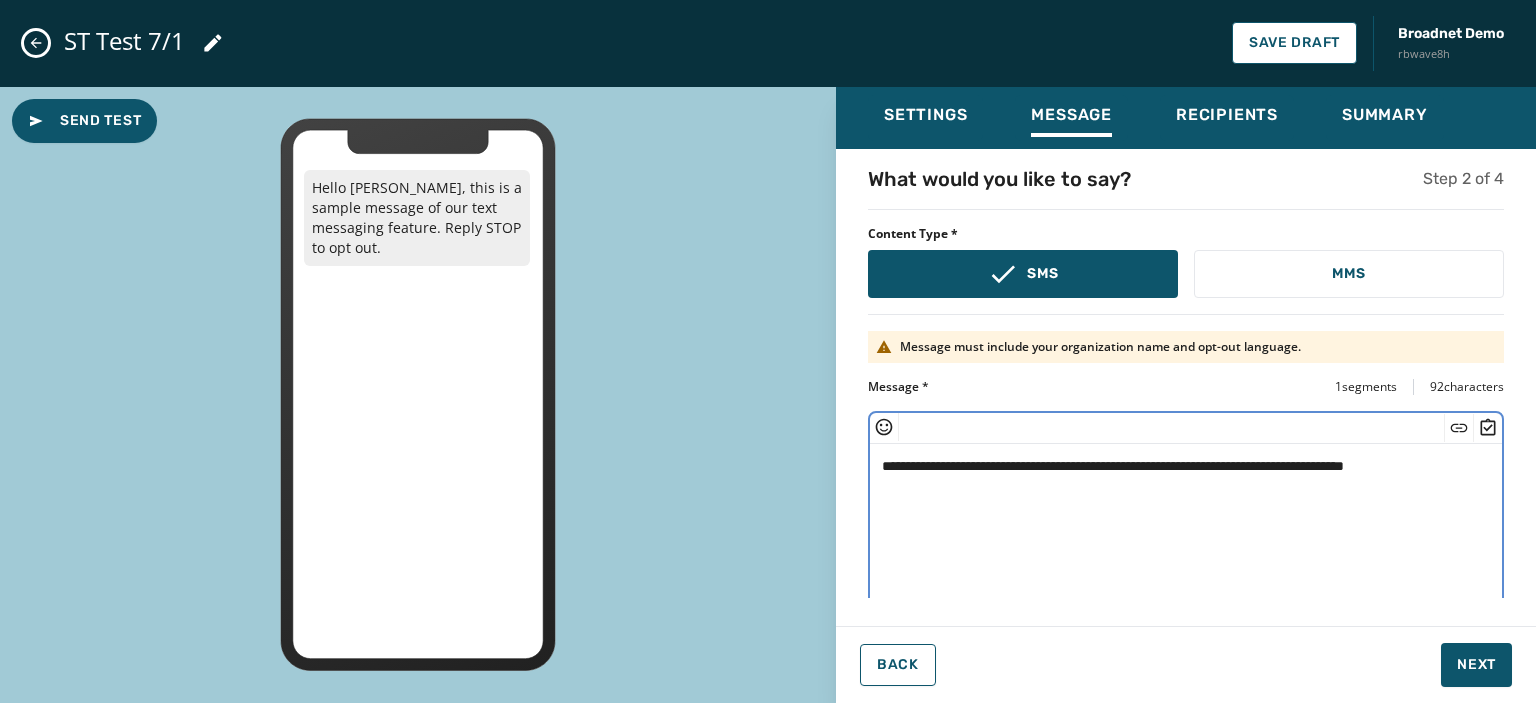 click 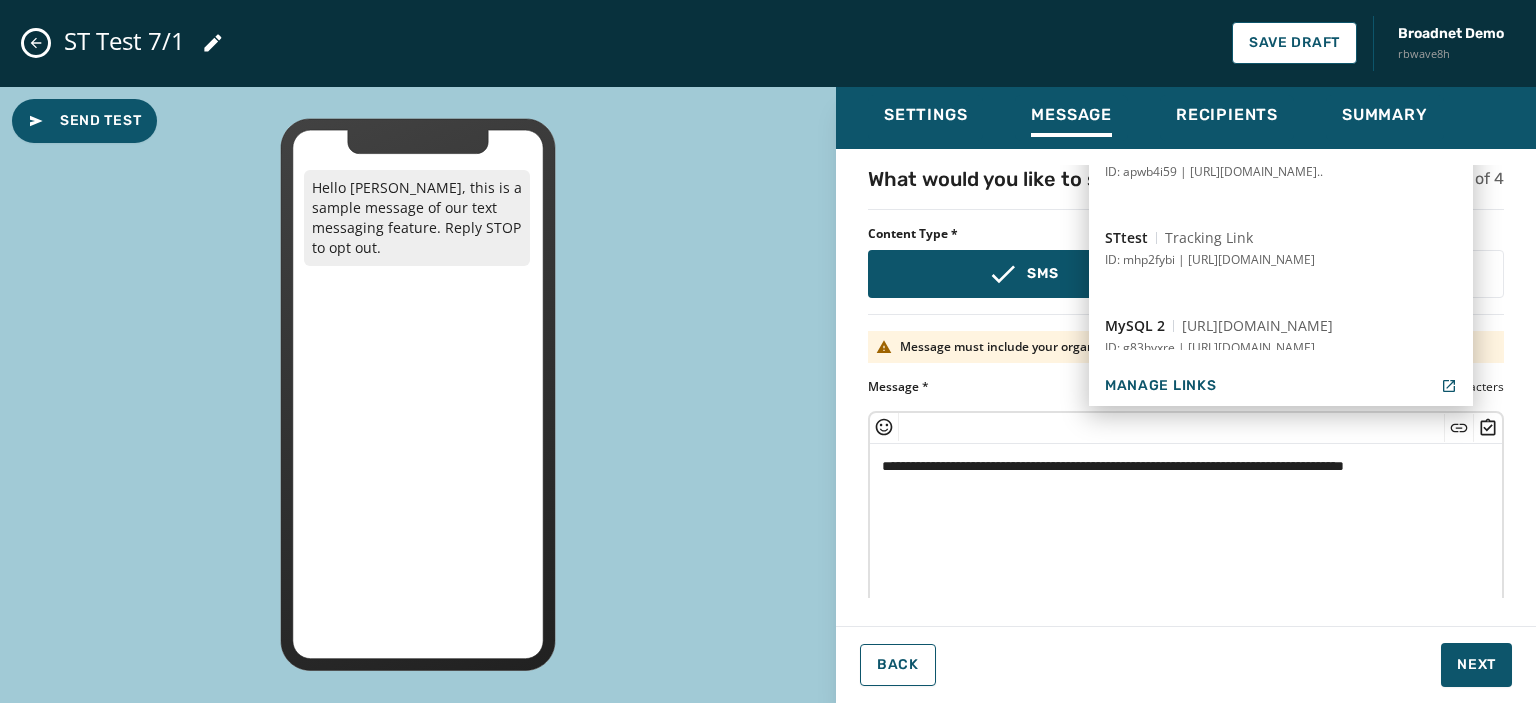 scroll, scrollTop: 787, scrollLeft: 0, axis: vertical 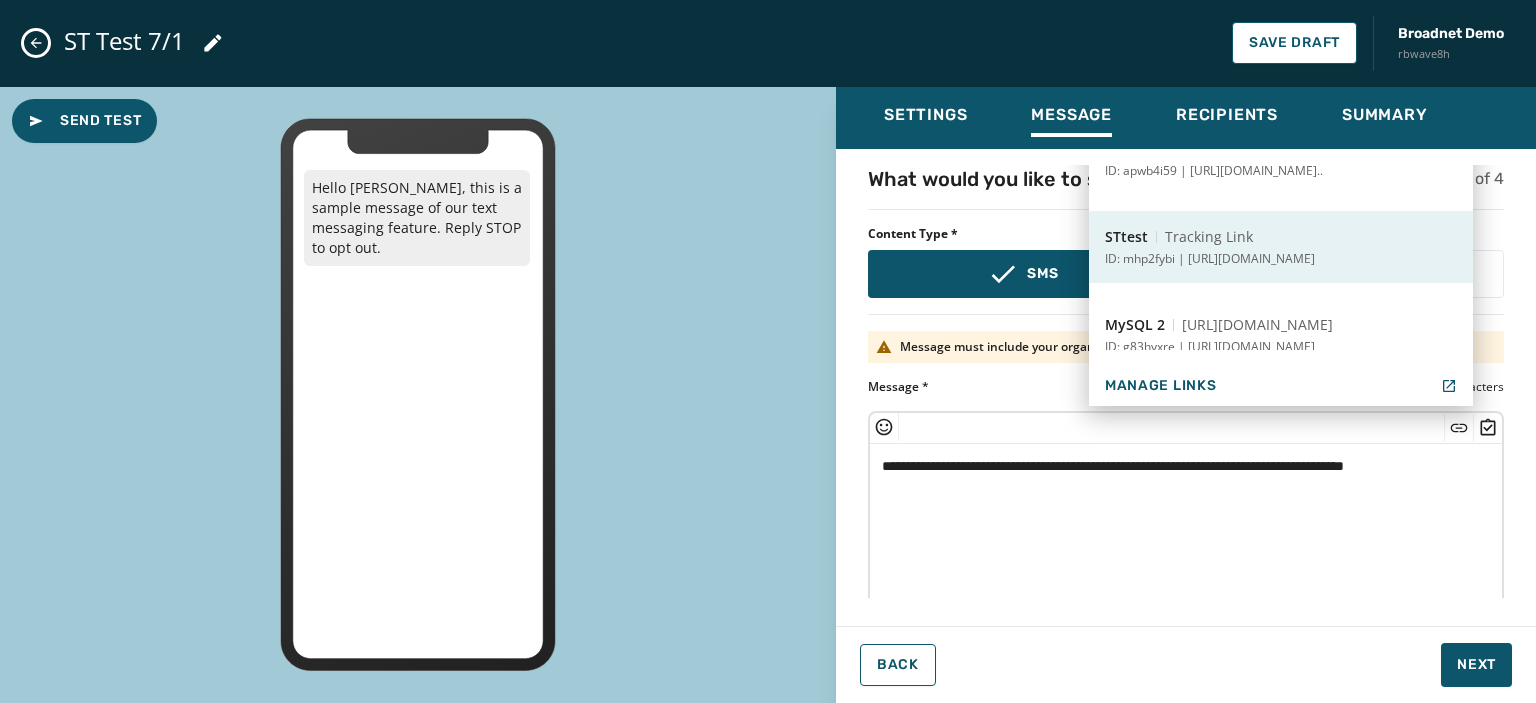 click on "STtest Tracking Link ID: mhp2fybi | [URL][DOMAIN_NAME]" at bounding box center [1281, 247] 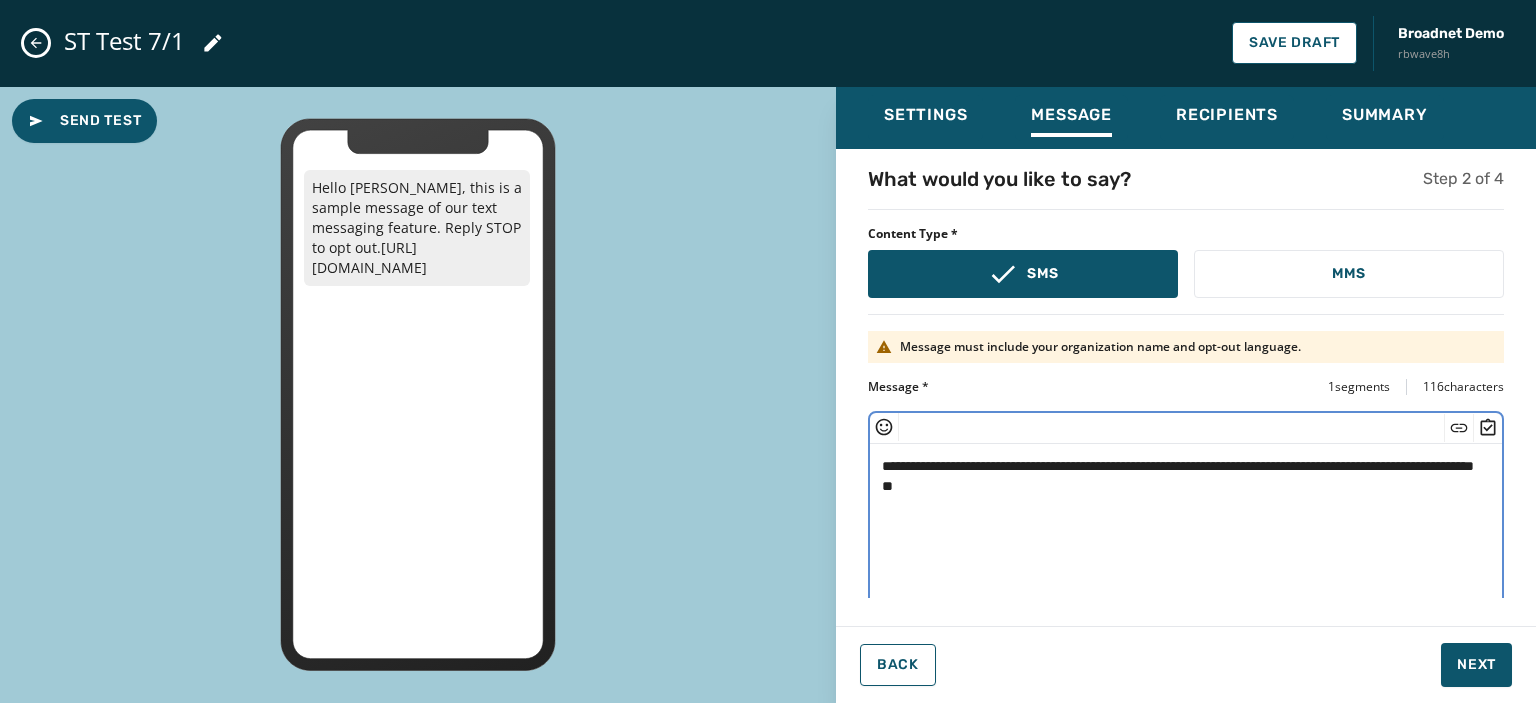 click 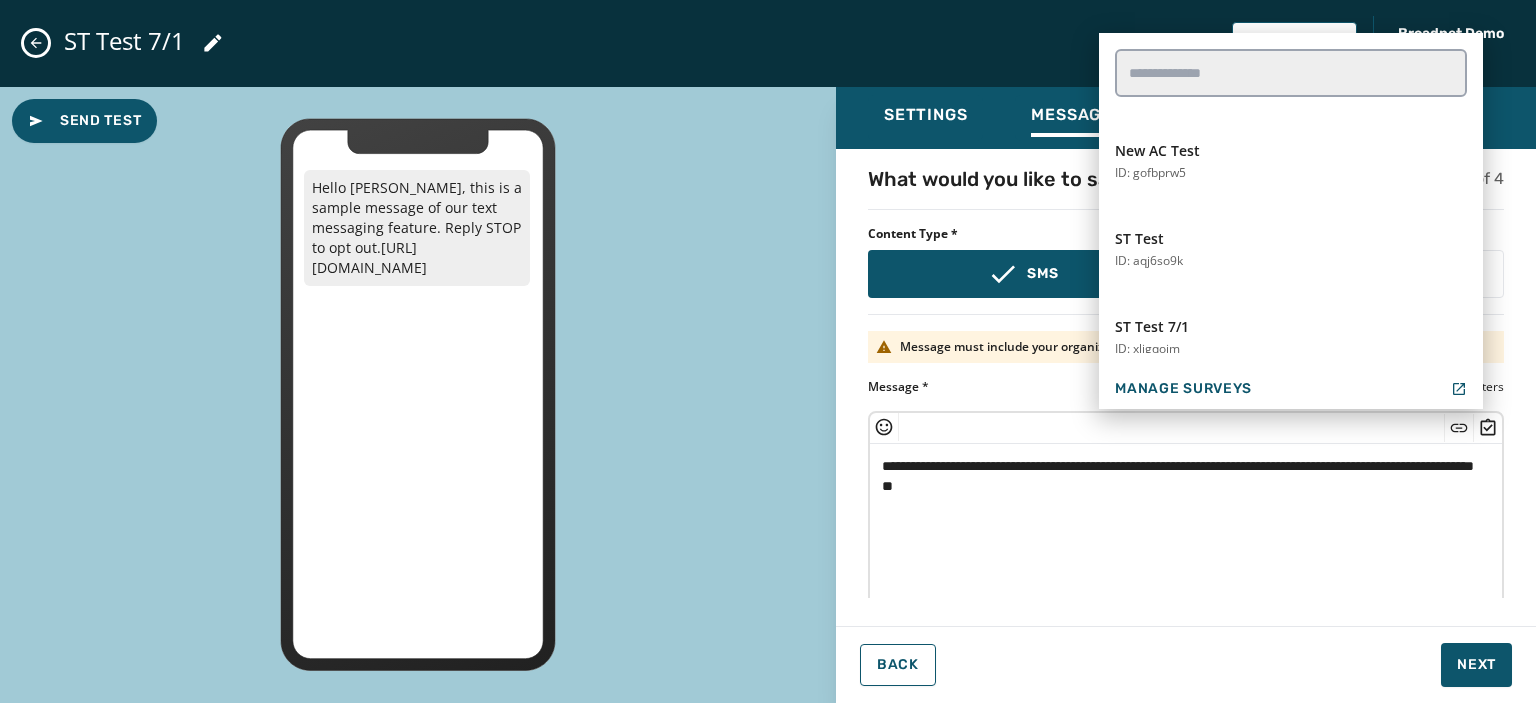 scroll, scrollTop: 888, scrollLeft: 0, axis: vertical 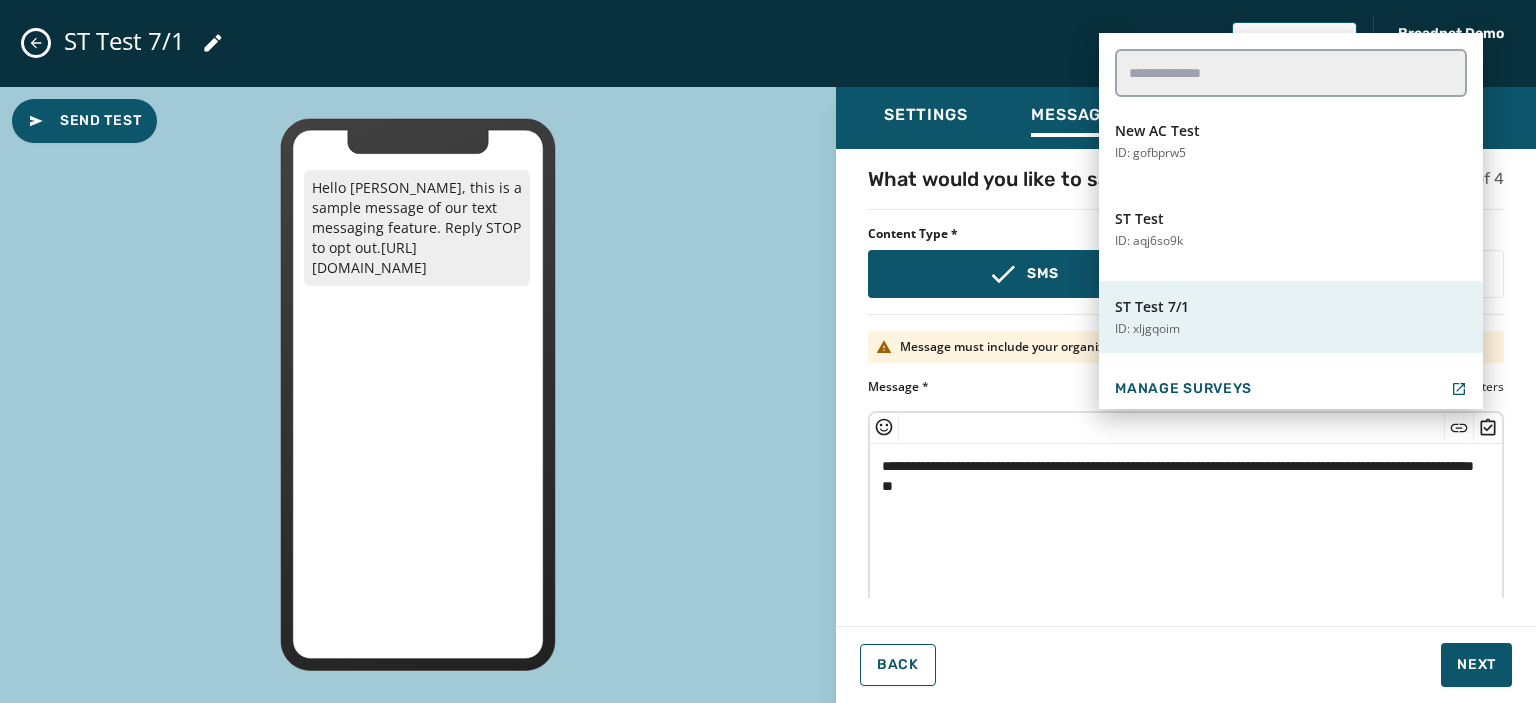 click on "ST Test 7/1" at bounding box center [1152, 307] 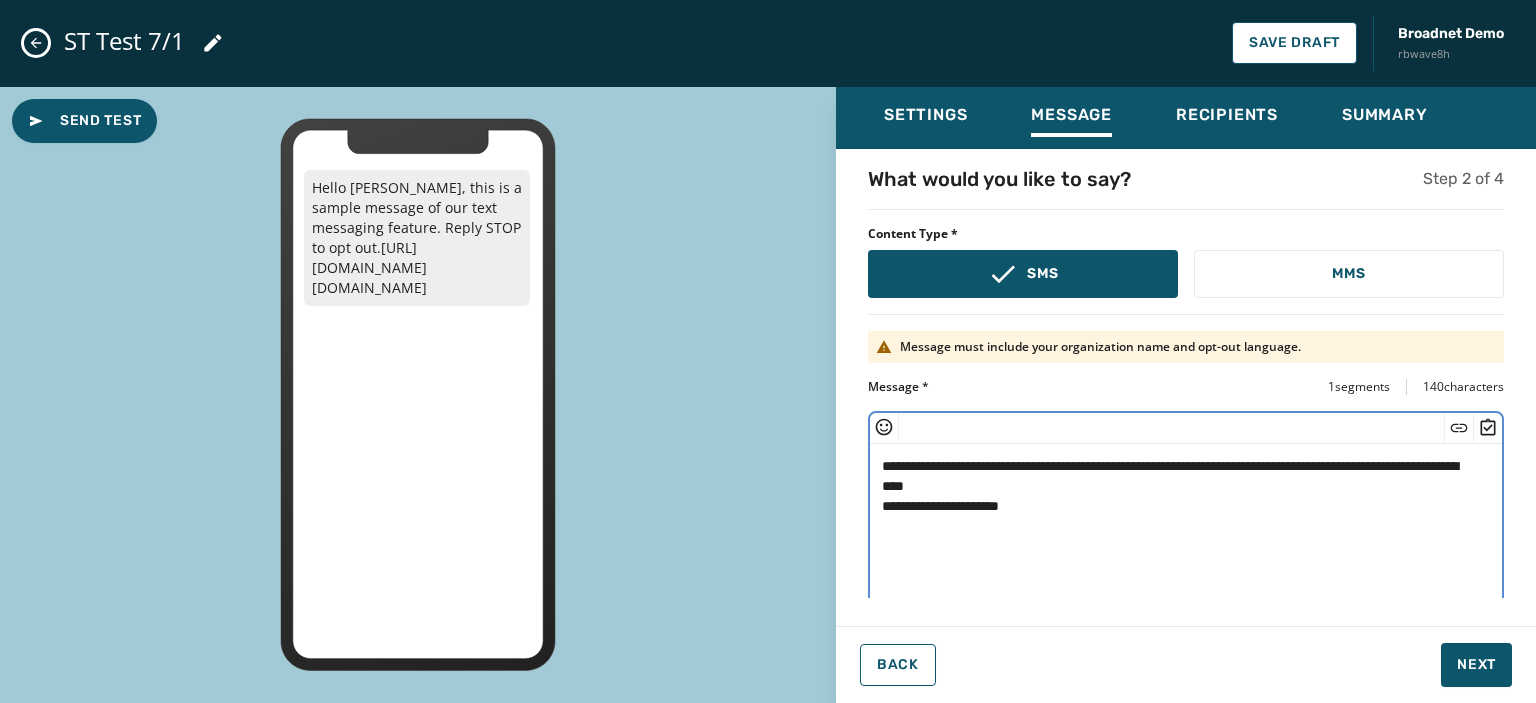 scroll, scrollTop: 16, scrollLeft: 0, axis: vertical 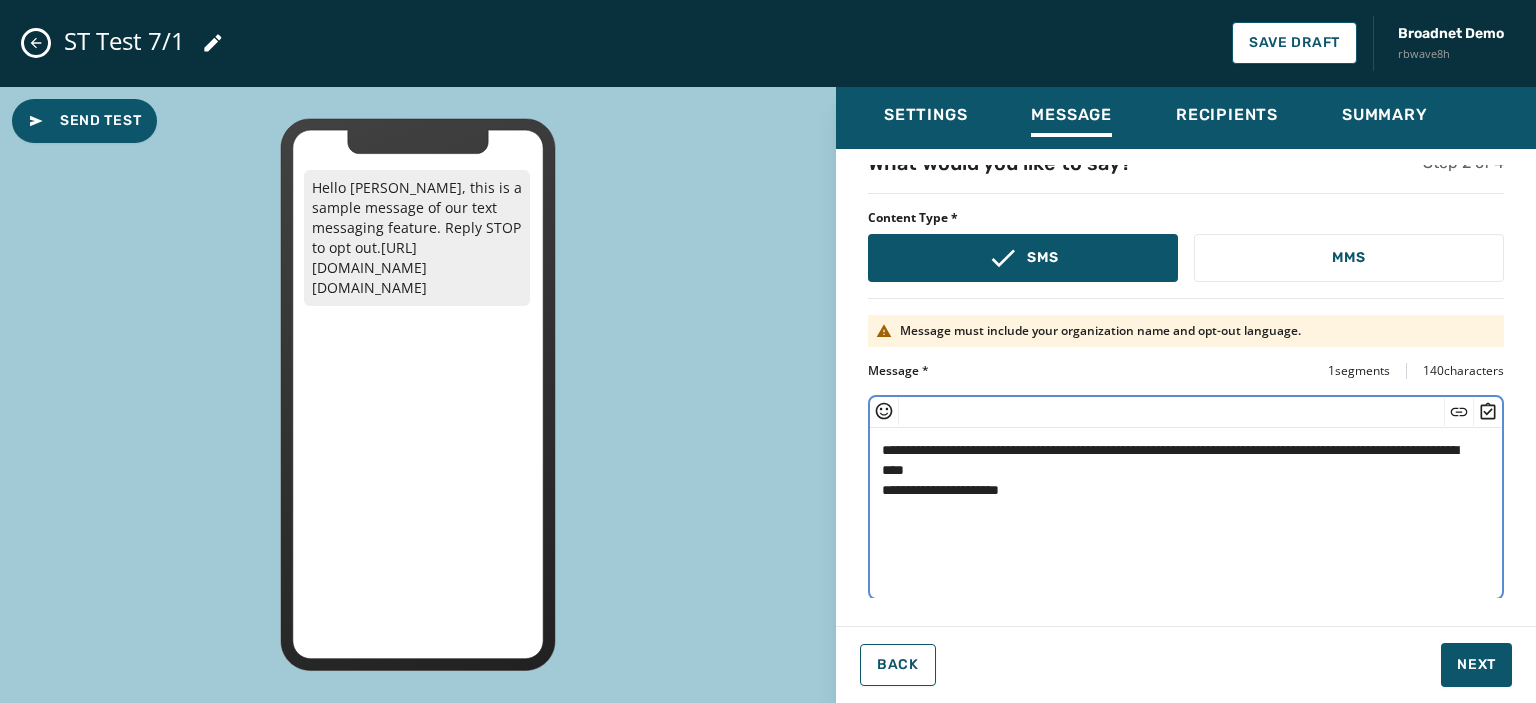 click on "**********" at bounding box center (1179, 510) 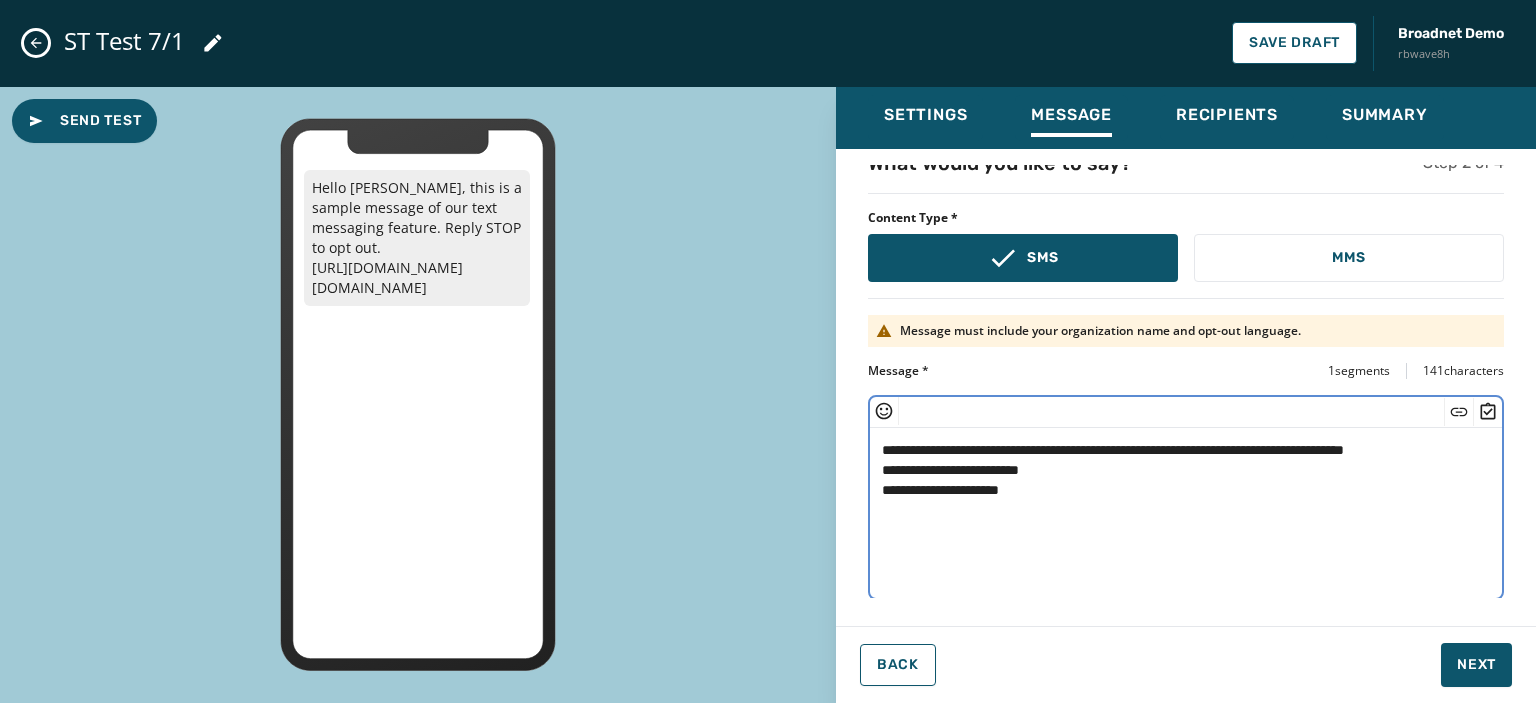 click on "**********" at bounding box center (1179, 510) 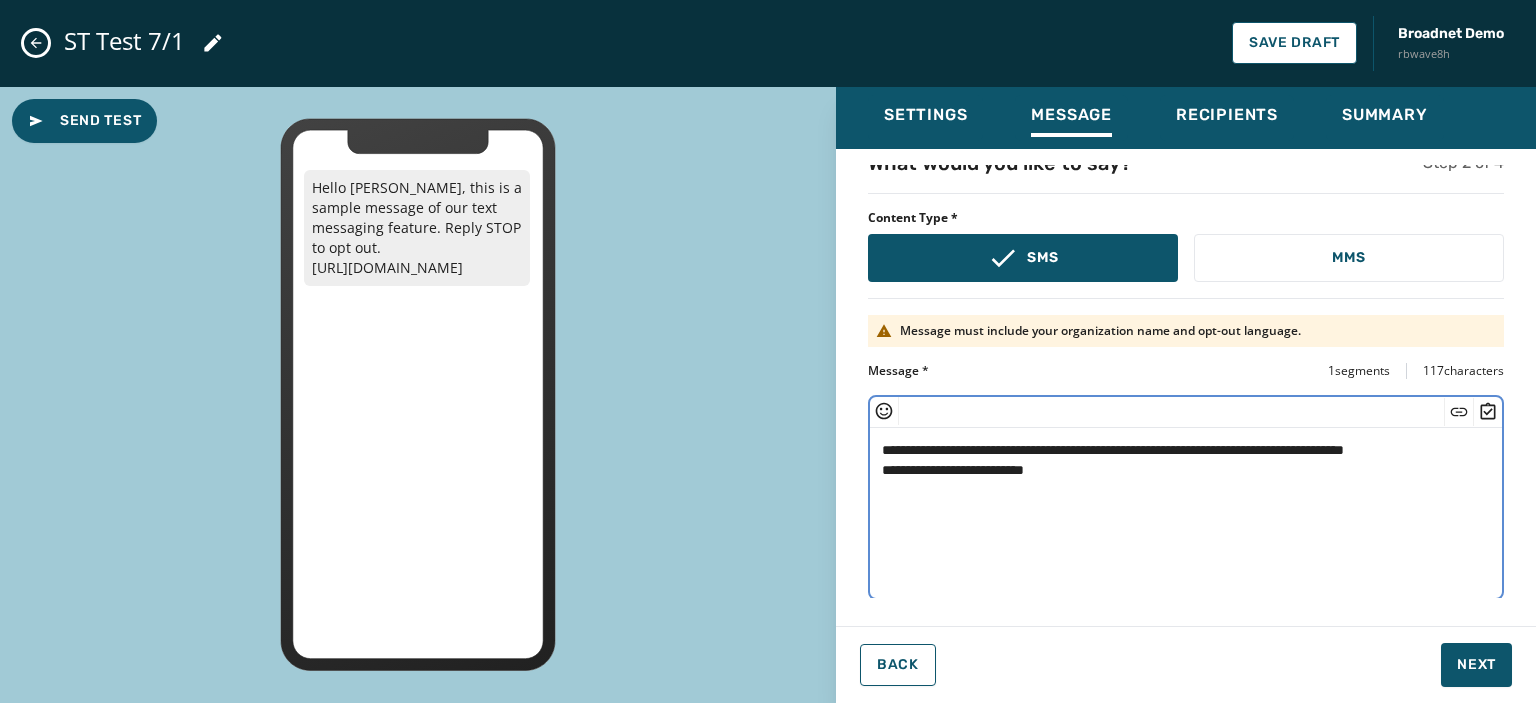 click on "**********" at bounding box center (1179, 510) 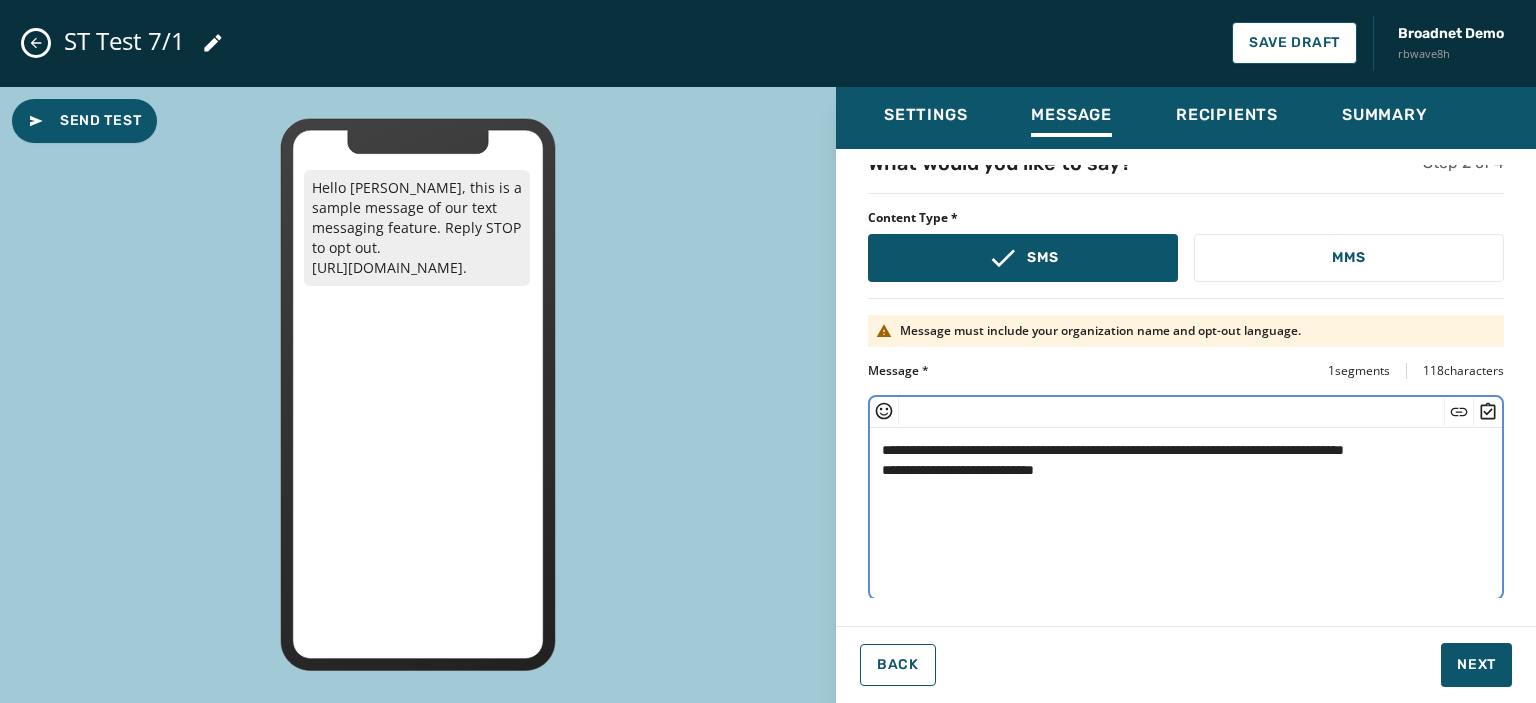 click 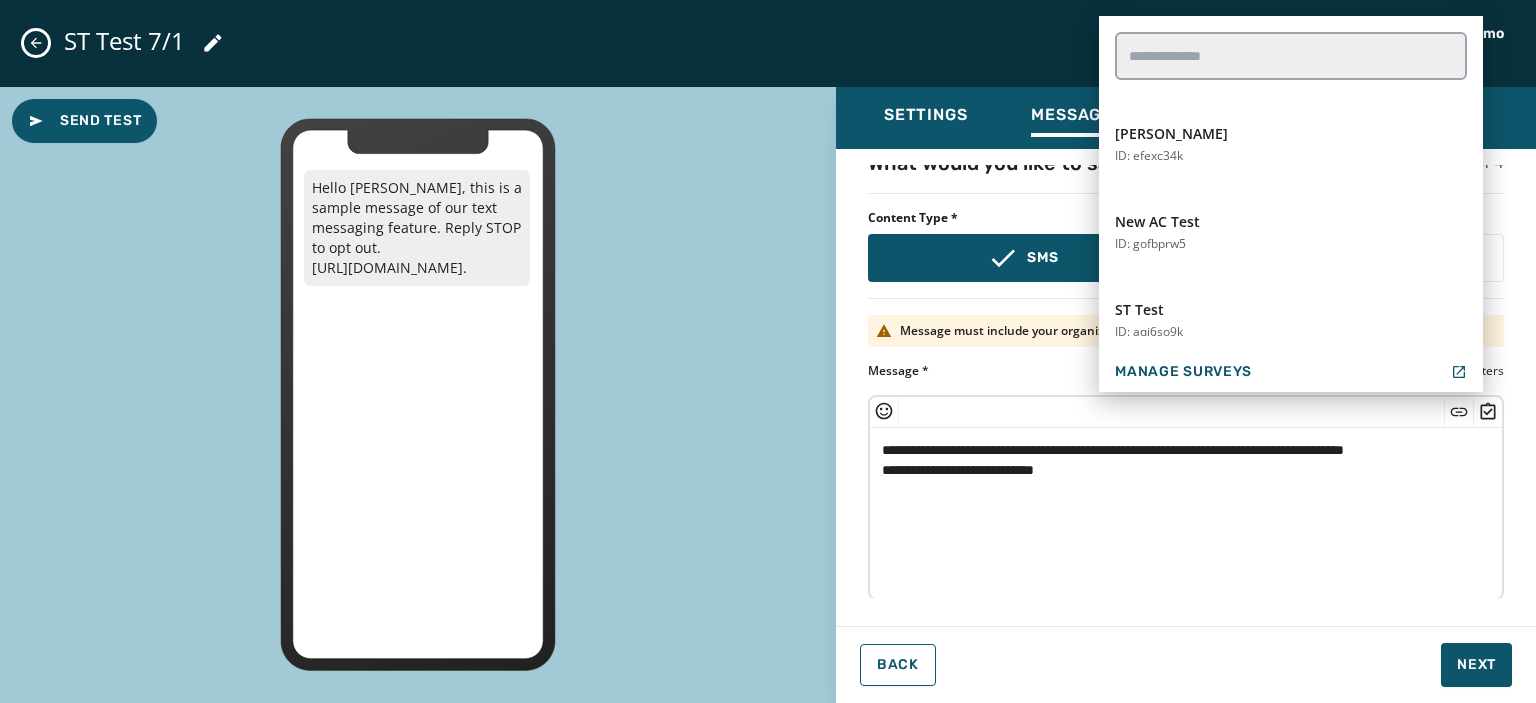 scroll, scrollTop: 888, scrollLeft: 0, axis: vertical 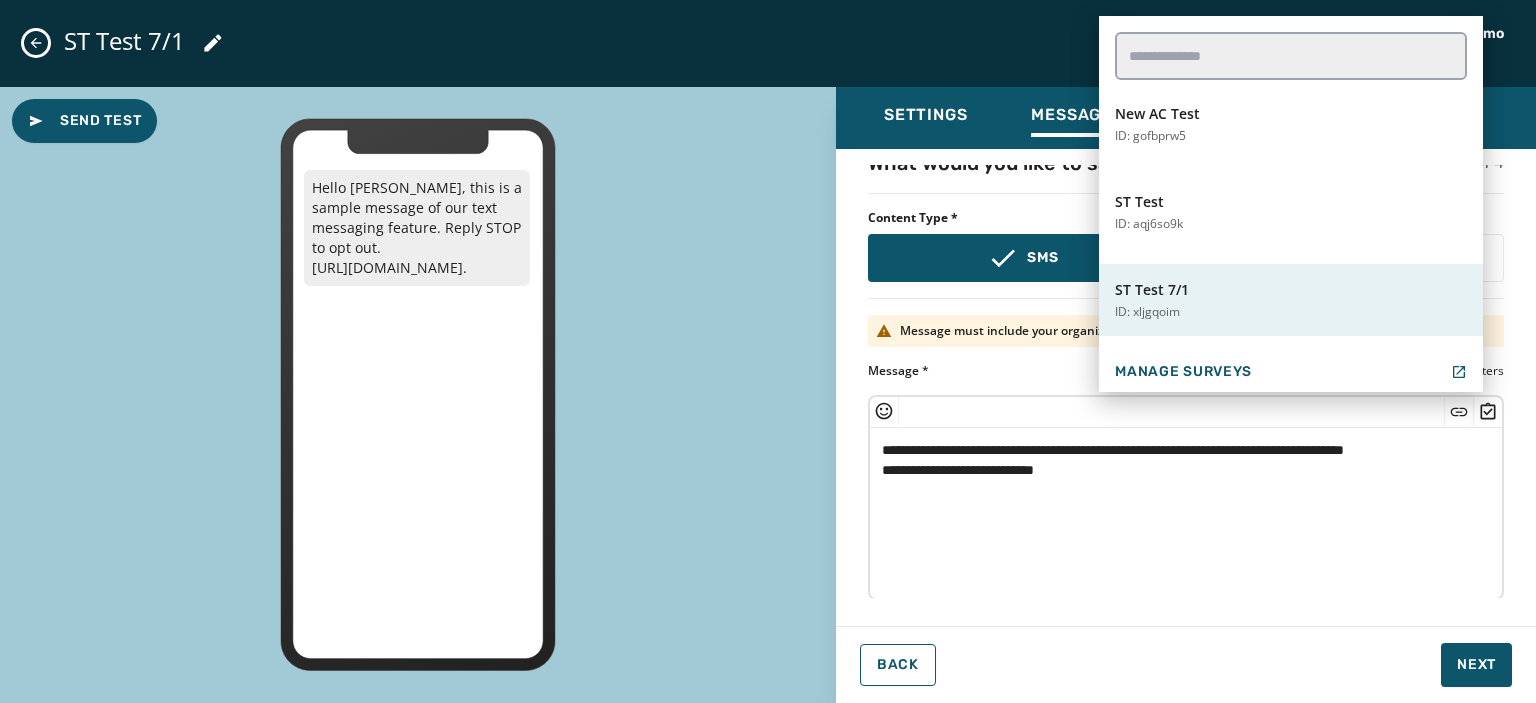 click on "ST Test 7/1 ID: xljgqoim" at bounding box center (1291, 300) 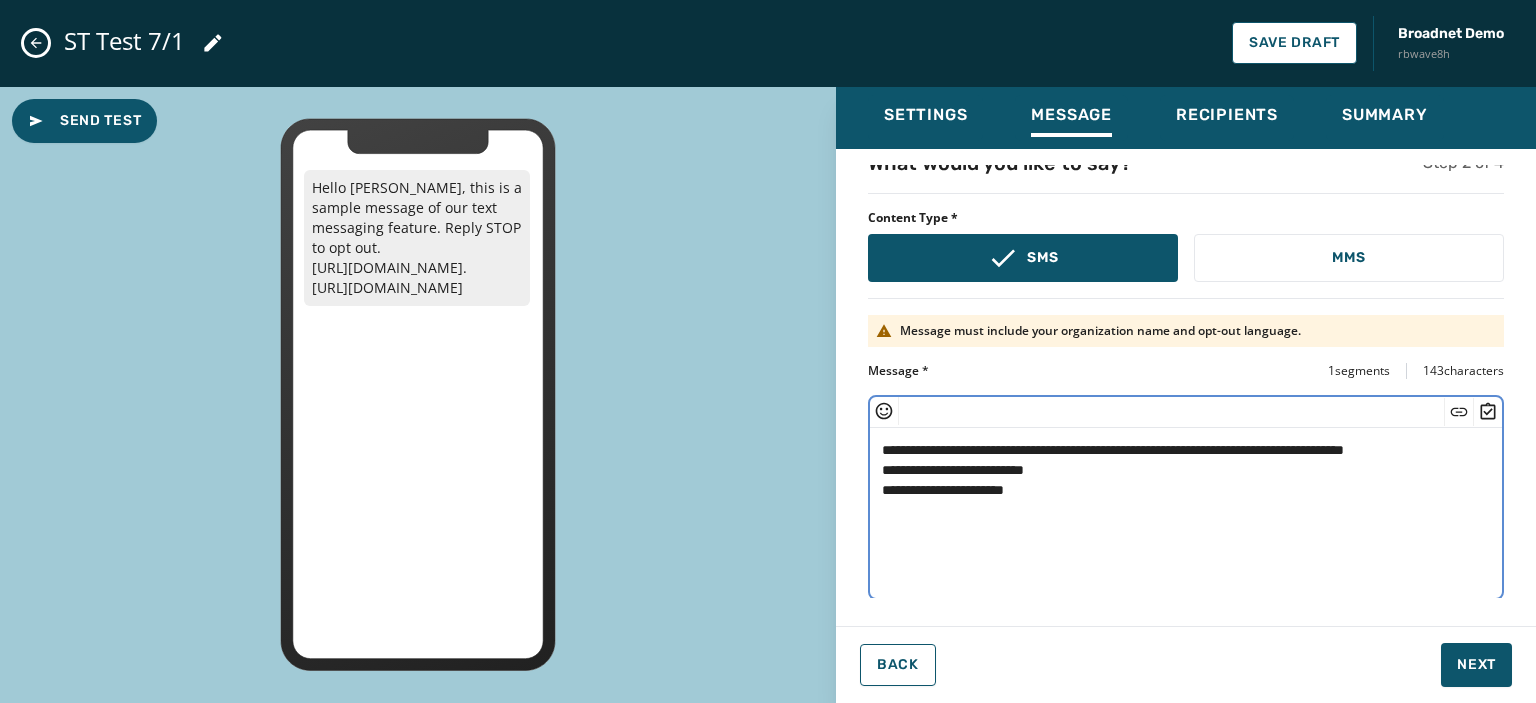 click on "**********" at bounding box center [1179, 510] 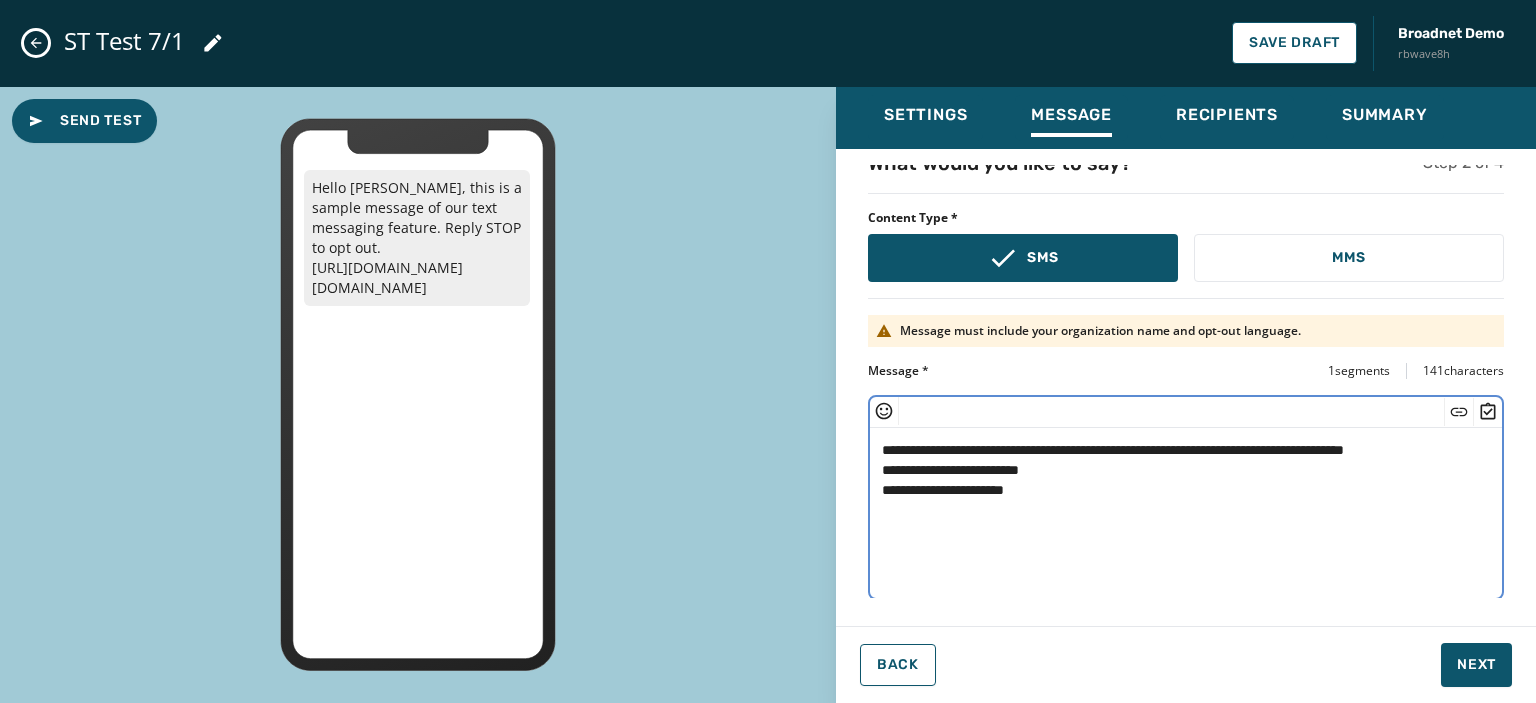 type on "**********" 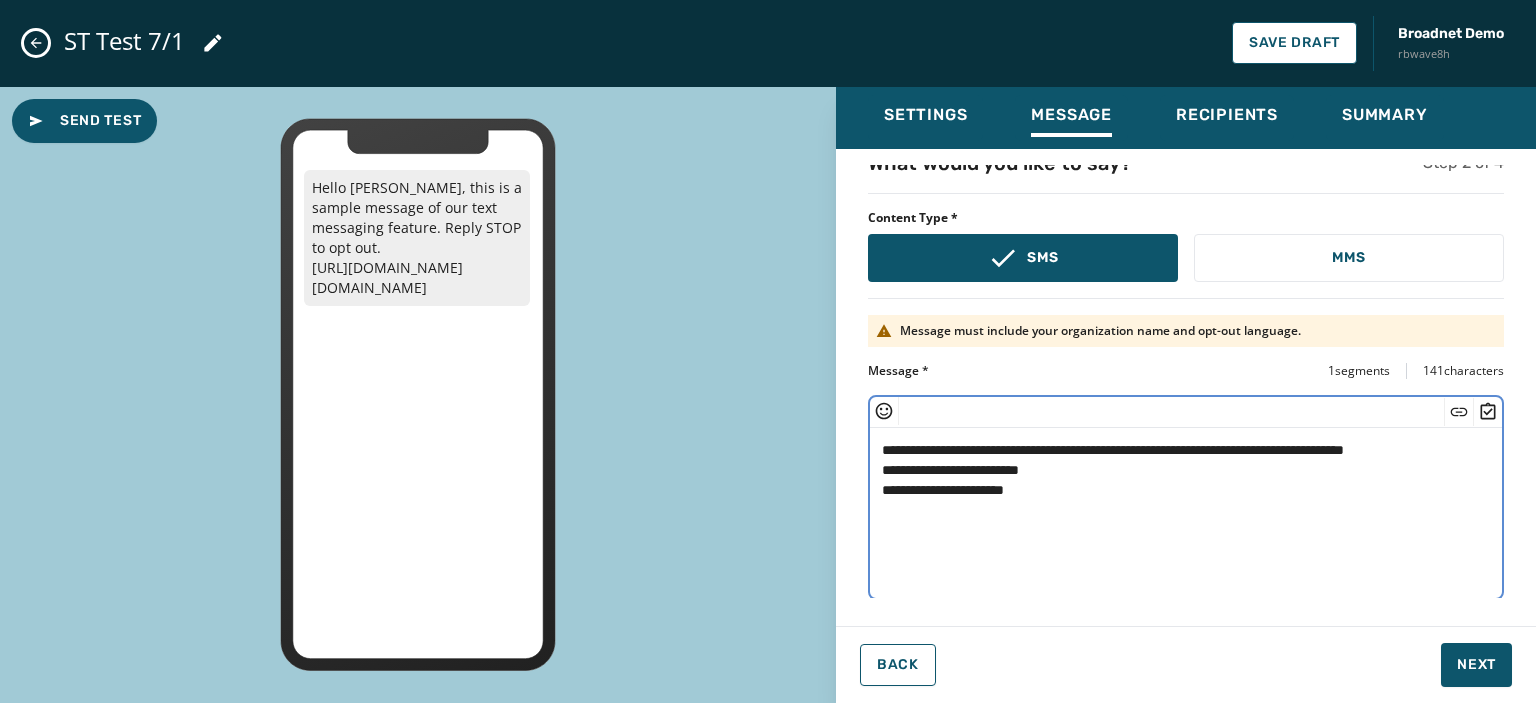 click on "**********" at bounding box center [1179, 510] 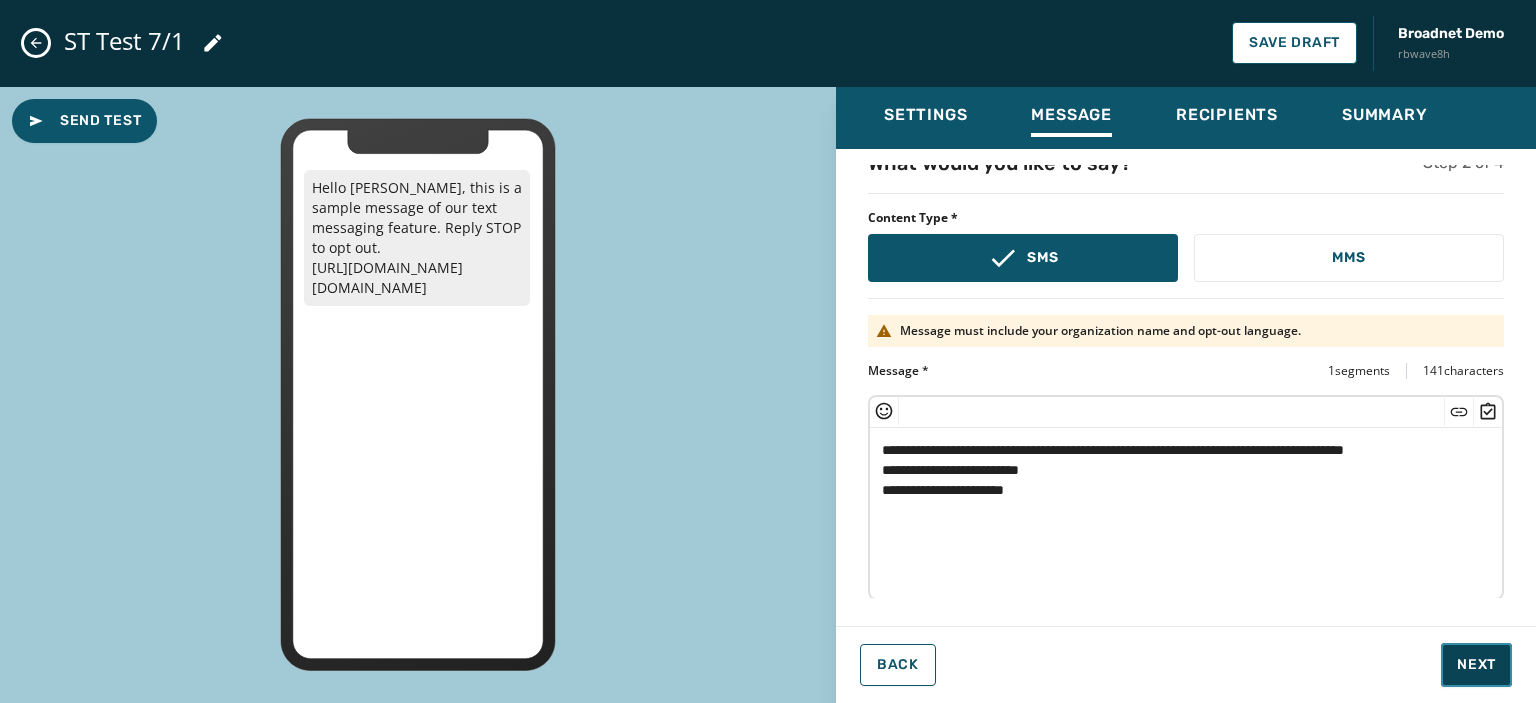 click on "Next" at bounding box center [1476, 665] 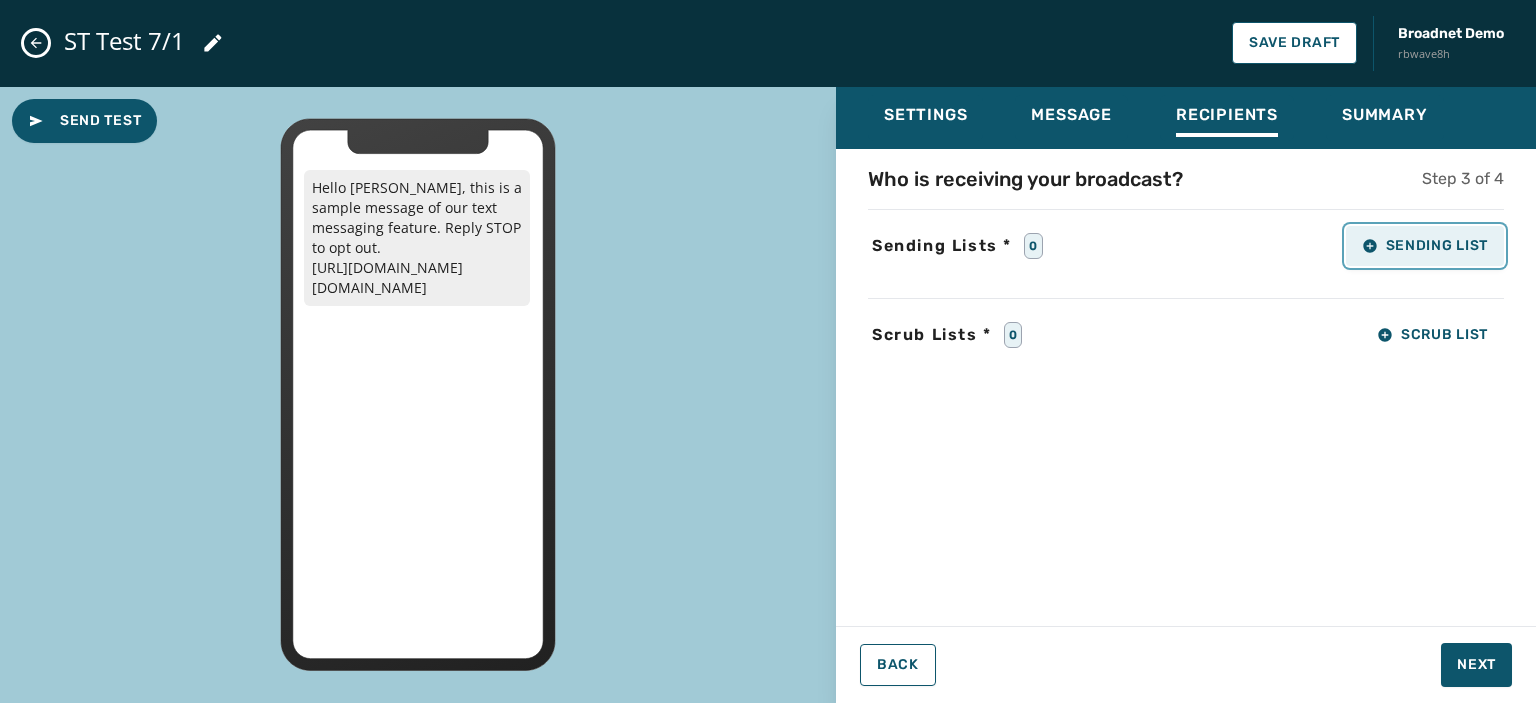 click on "Sending List" at bounding box center (1425, 246) 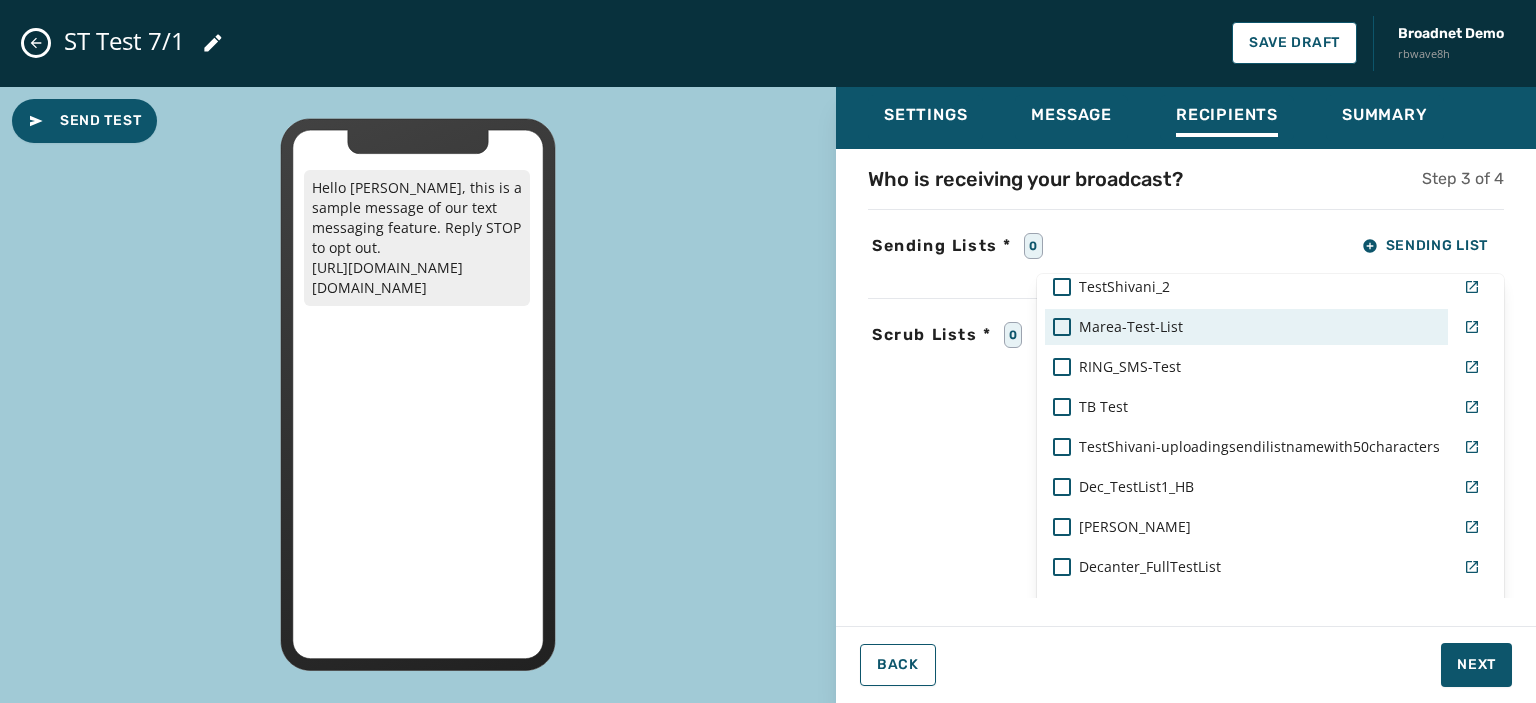 scroll, scrollTop: 944, scrollLeft: 0, axis: vertical 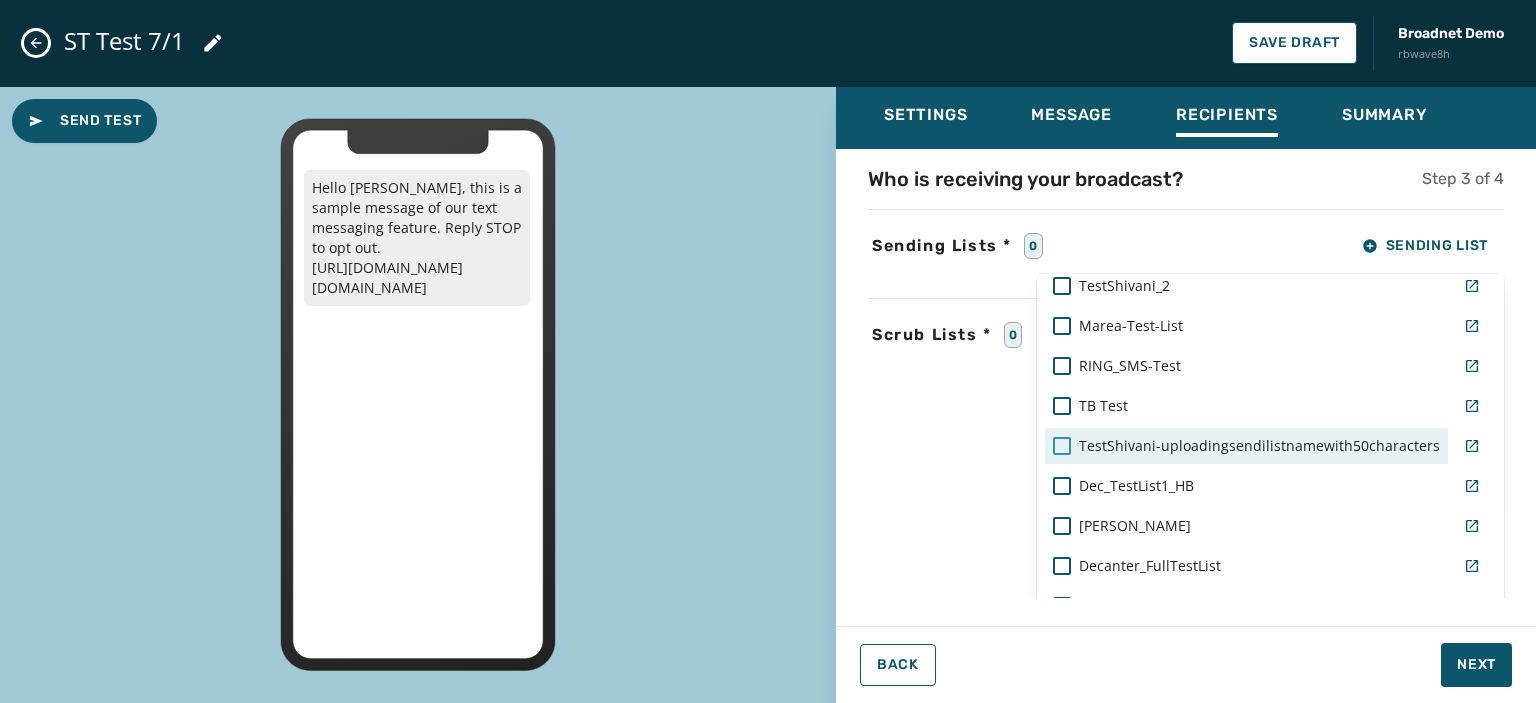 click at bounding box center (1062, 446) 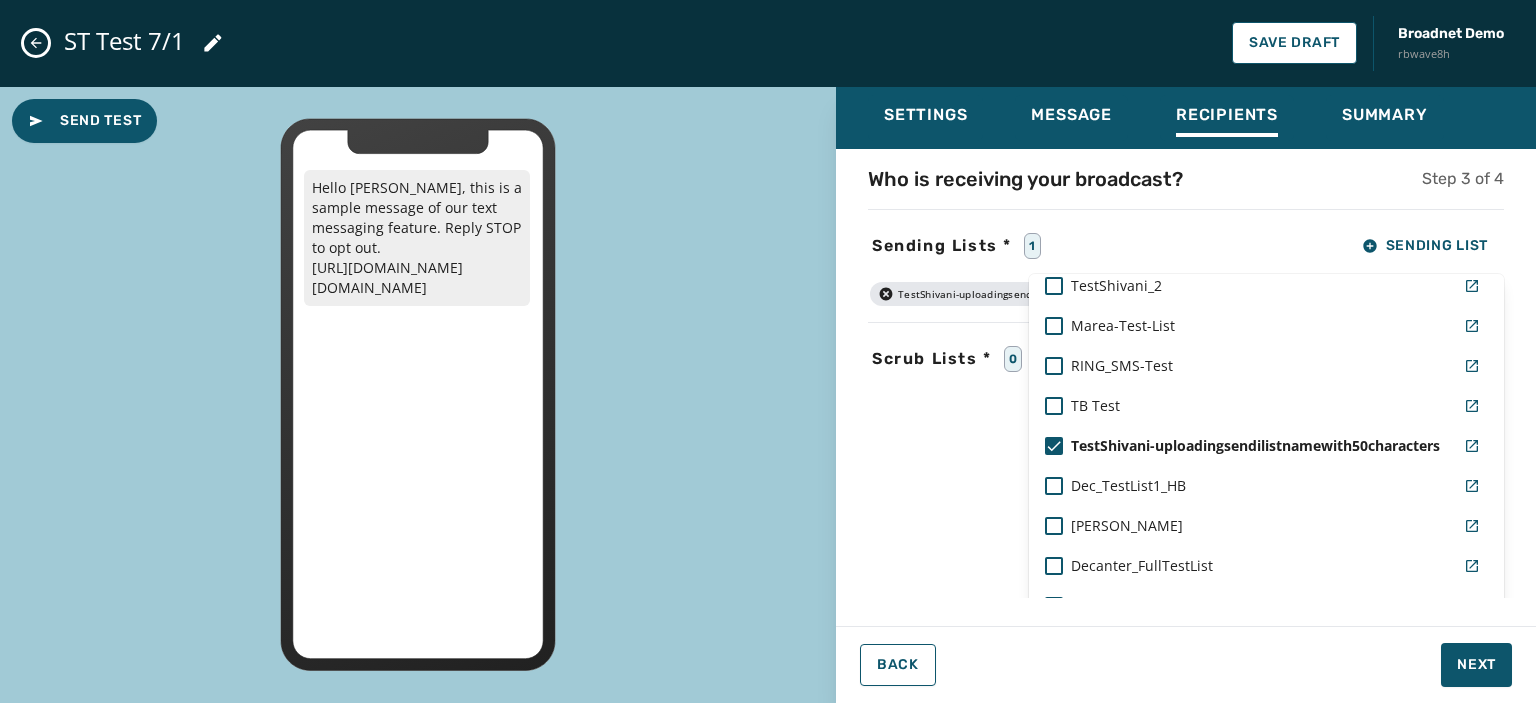 click on "Settings Message Recipients Summary Who is receiving your broadcast? Step 3 of 4 Sending Lists * 1 Sending List Real Live List [PERSON_NAME]-mobile test1_phone-1 [PERSON_NAME]'s Personal List [PERSON_NAME]-mobile AlexaTestList [PERSON_NAME]'s Opt Out List Kayla-SMS-Test-List BC_DW-List Blank List TMobile-Phone-List decantr-ops-team Working-America-[PERSON_NAME]-Demo mycell Decantr_testlist1 test1_phone-1 [PERSON_NAME] [PERSON_NAME]-Internal-Test-List [PERSON_NAME] Test Decantr_HB_Testlist2 CanadianTest TestShivani_2 Marea-Test-List RING_SMS-Test TB Test TestShivani-uploadingsendilistnamewith50characters Dec_TestList1_HB [PERSON_NAME] Decanter_FullTestList Decantr_HemaNew_testlist1 [PERSON_NAME] list Northern-[US_STATE]-Test-List AdvantageDemo2 AL-Test Brittany-Test Manage Send Lists TestShivani-uploadingsendilistnamewith50characters Scrub Lists * 0 Scrub List Back Next" at bounding box center [1186, 387] 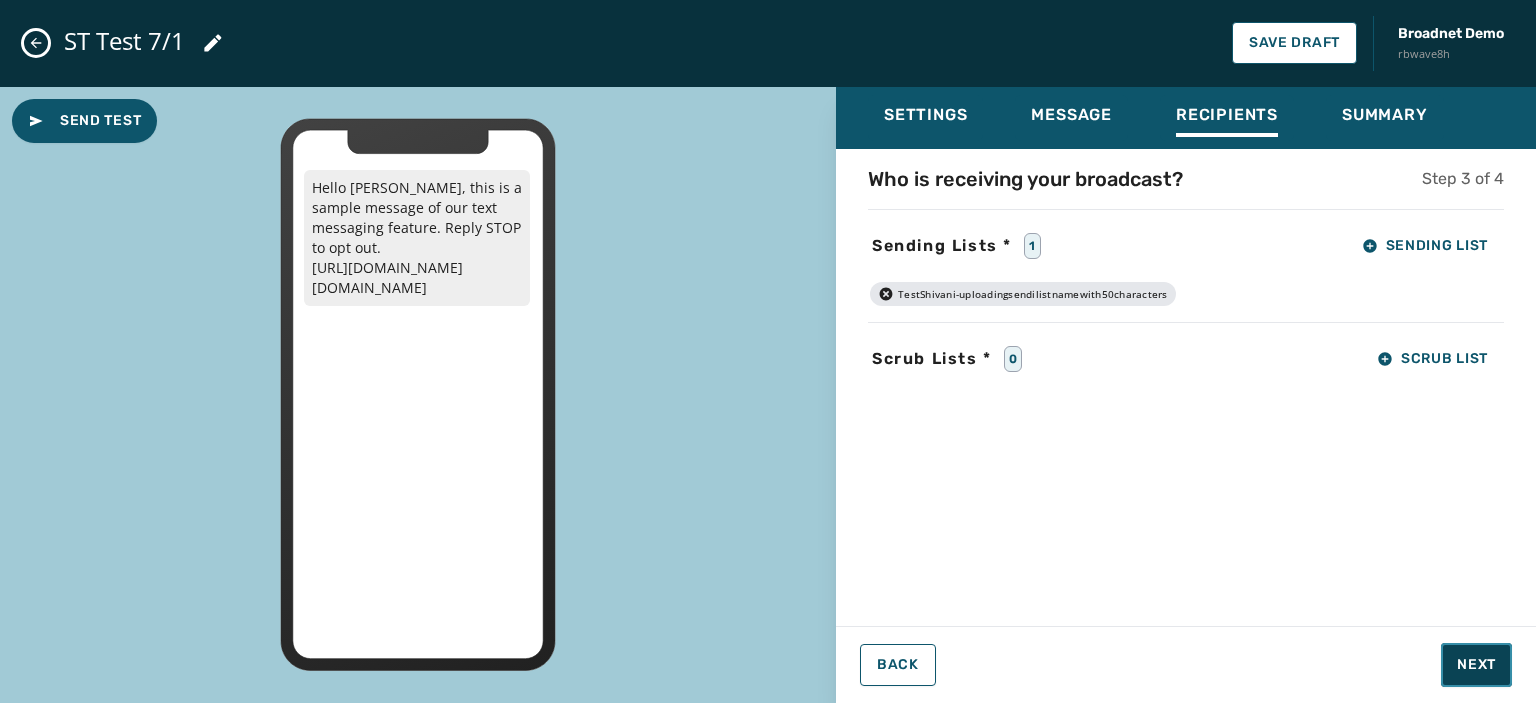 click on "Next" at bounding box center (1476, 665) 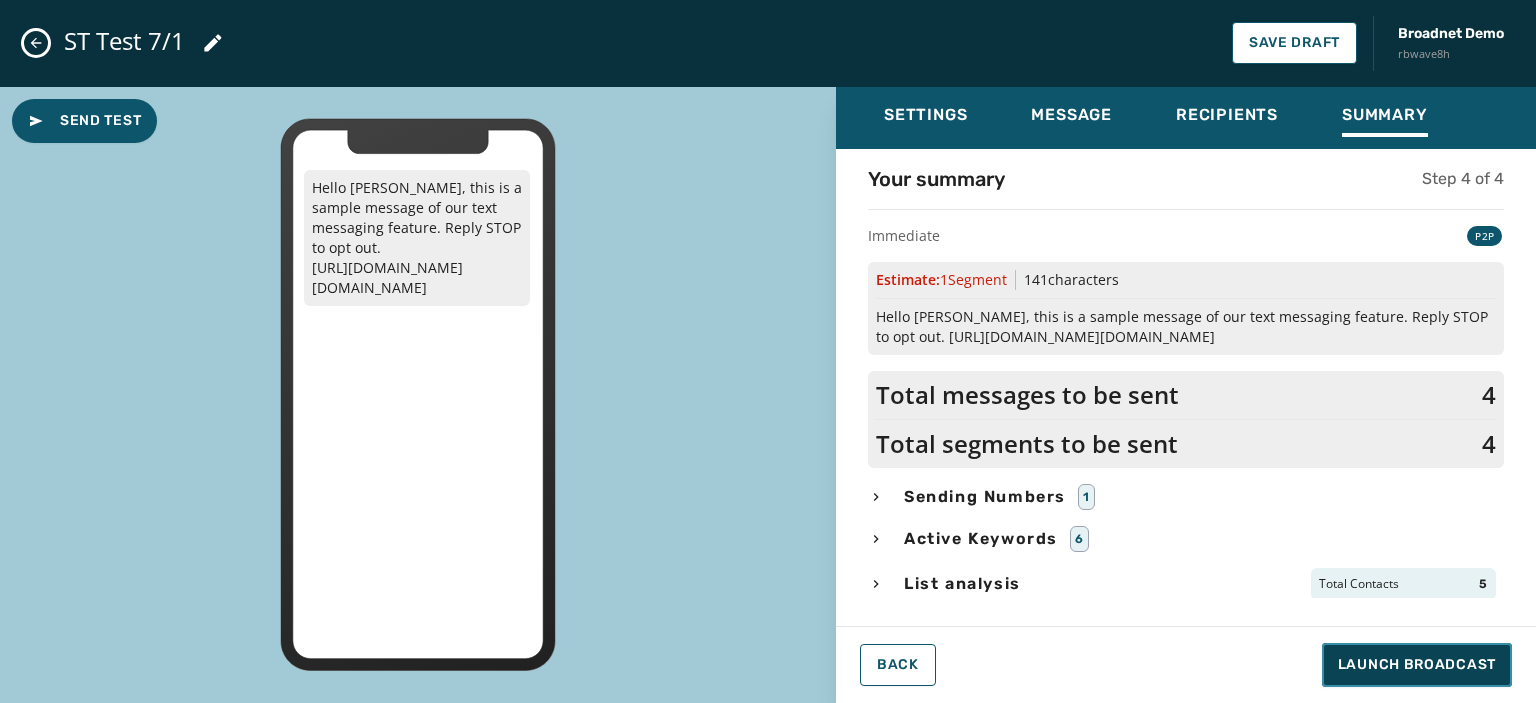 click on "Launch Broadcast" at bounding box center [1417, 665] 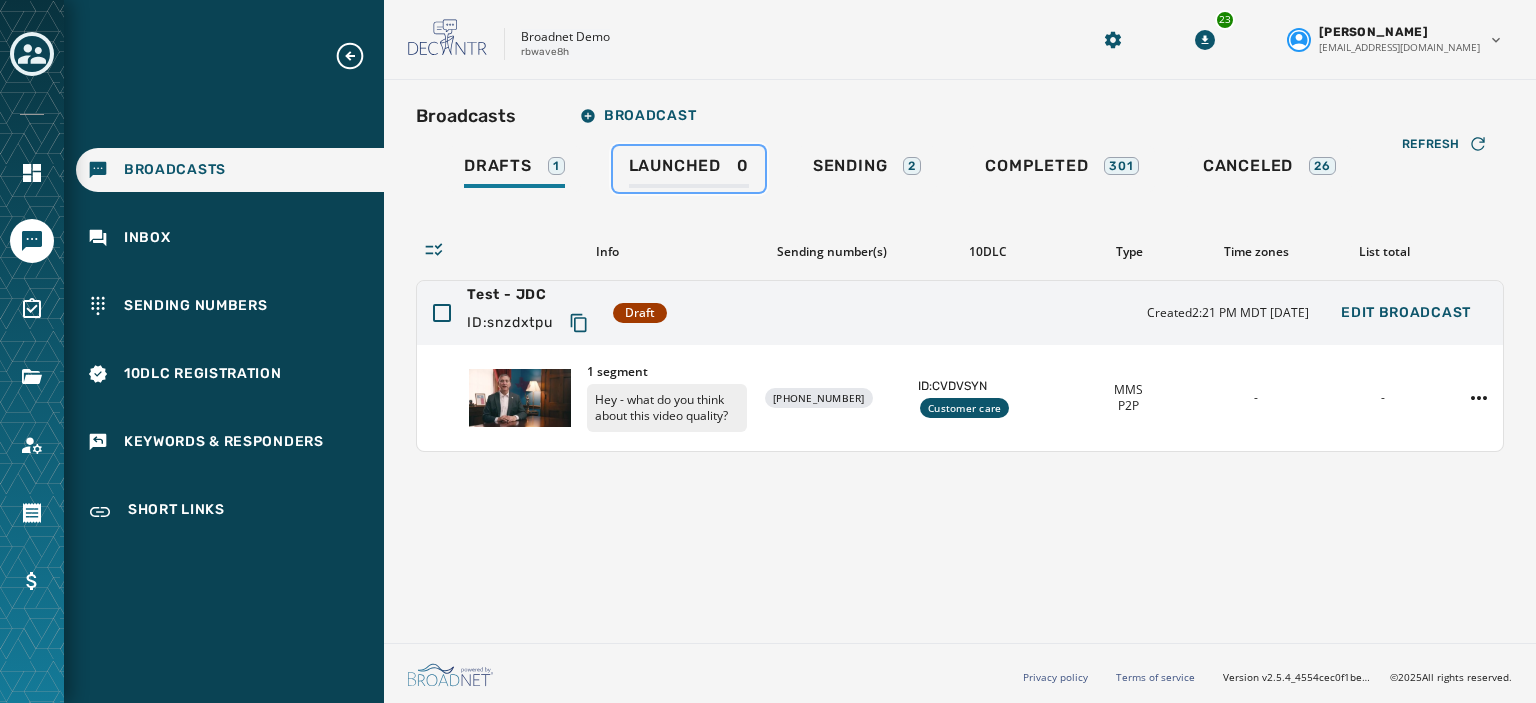 click on "Launched 0" at bounding box center [689, 172] 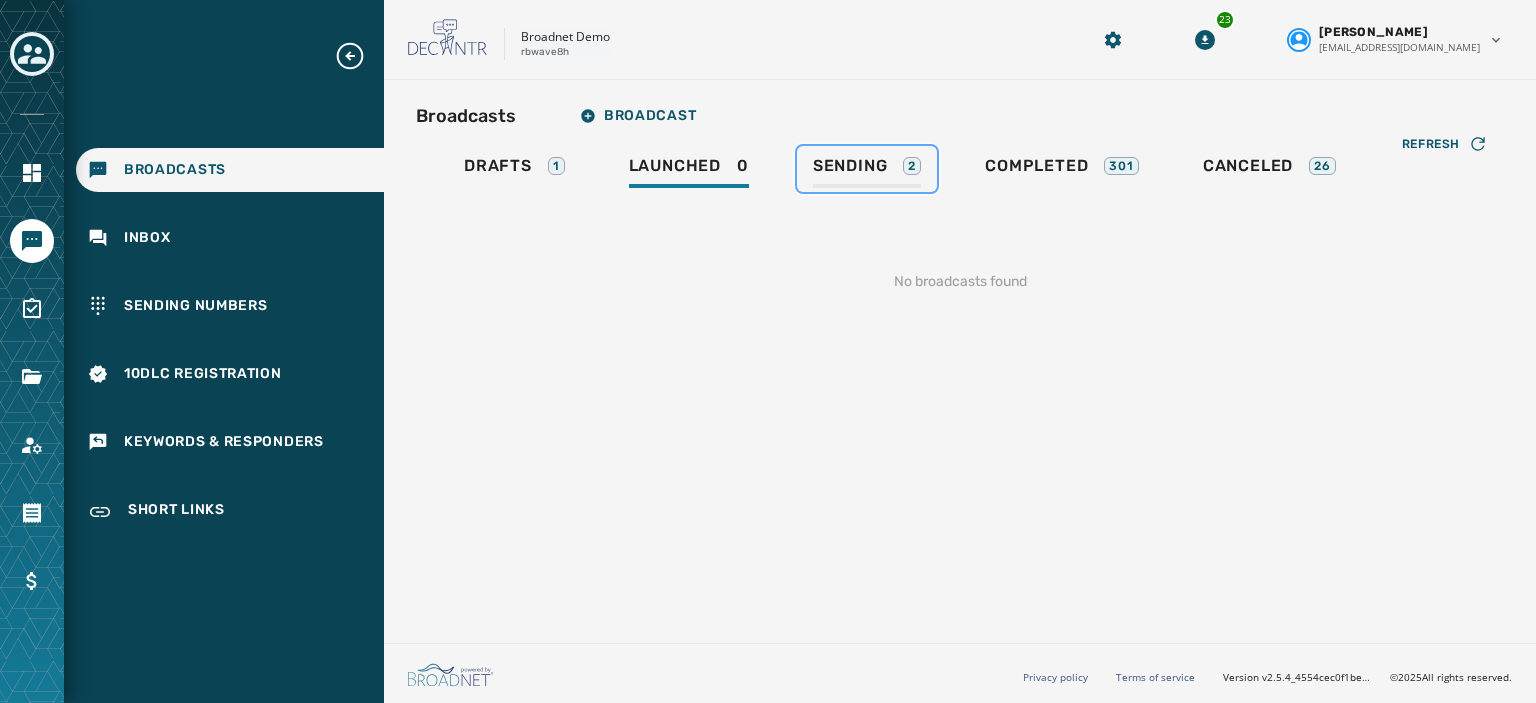 click on "Sending 2" at bounding box center (867, 172) 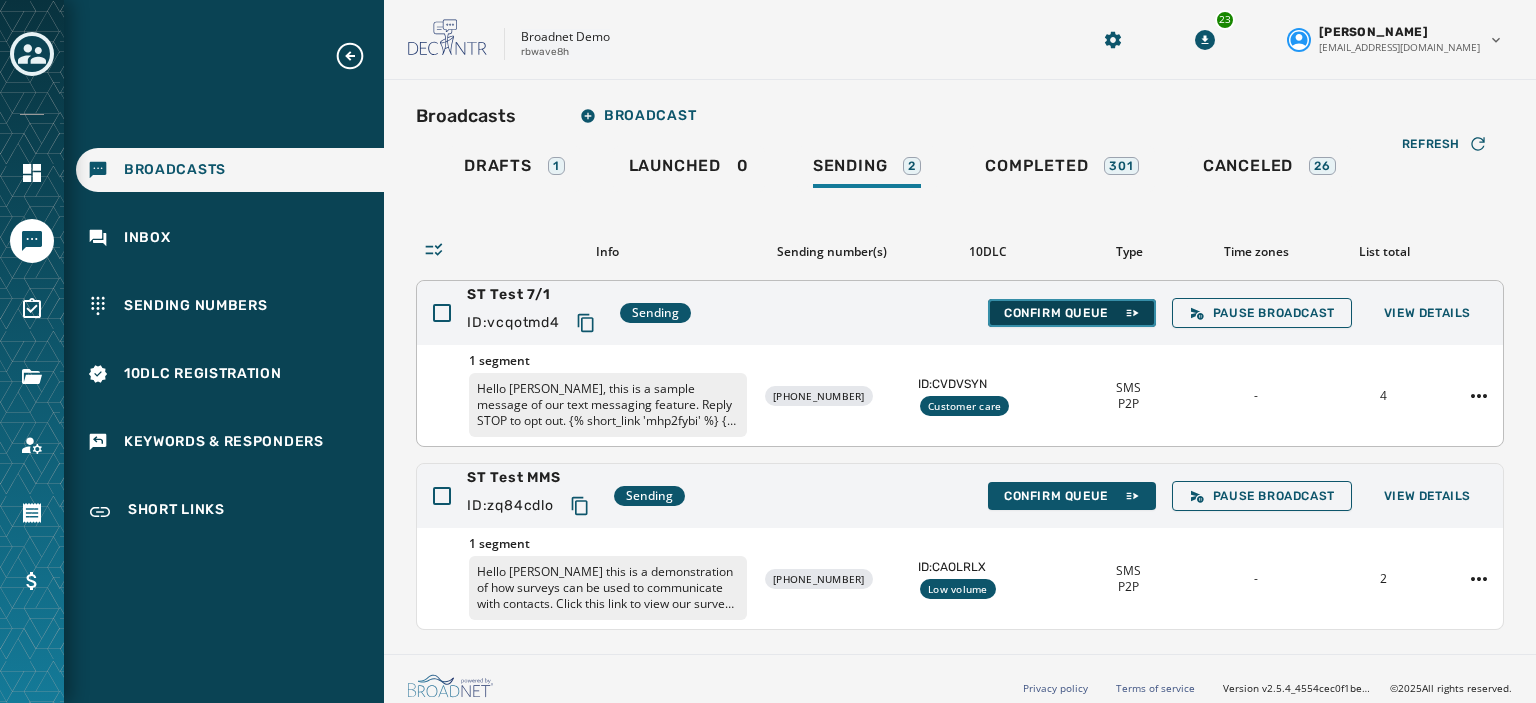 click on "Confirm Queue" at bounding box center [1072, 313] 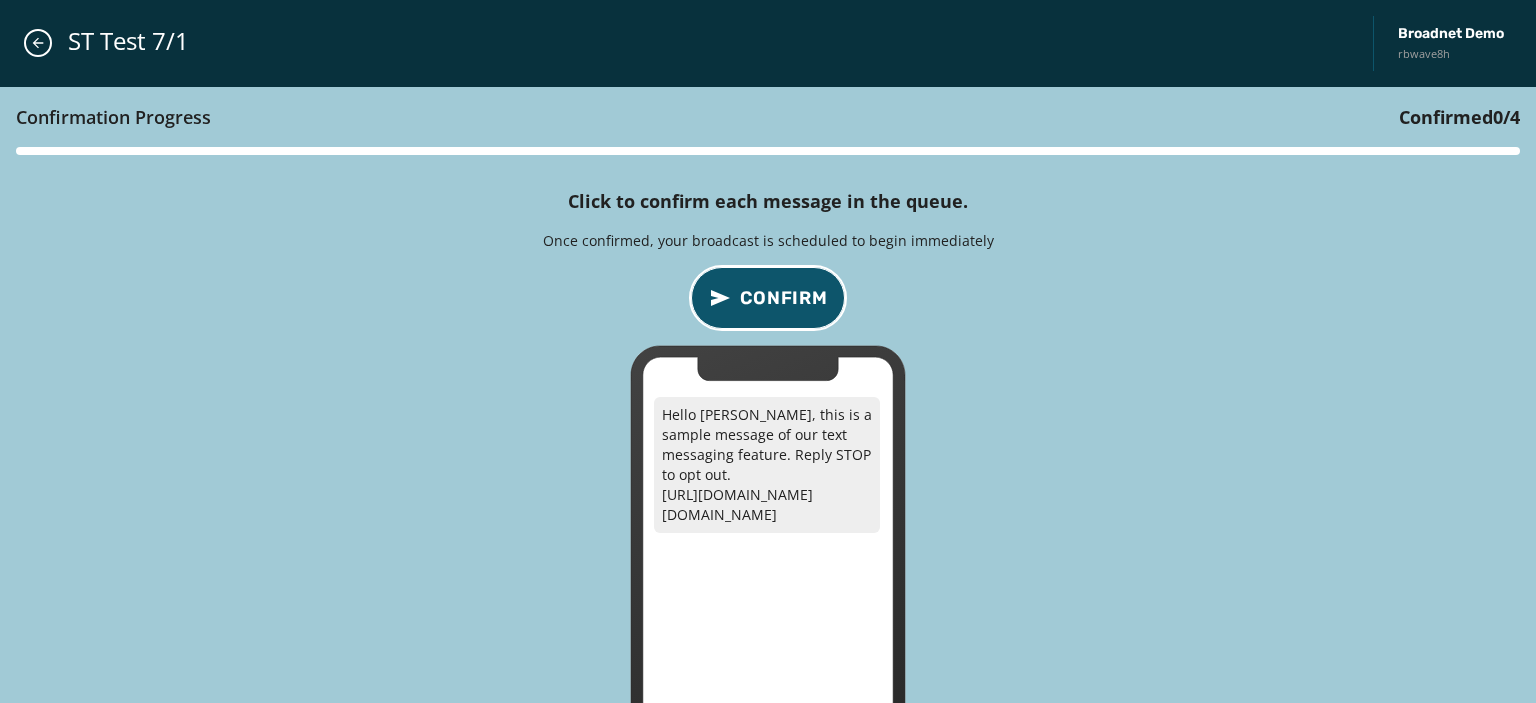 click on "Confirm" at bounding box center (784, 298) 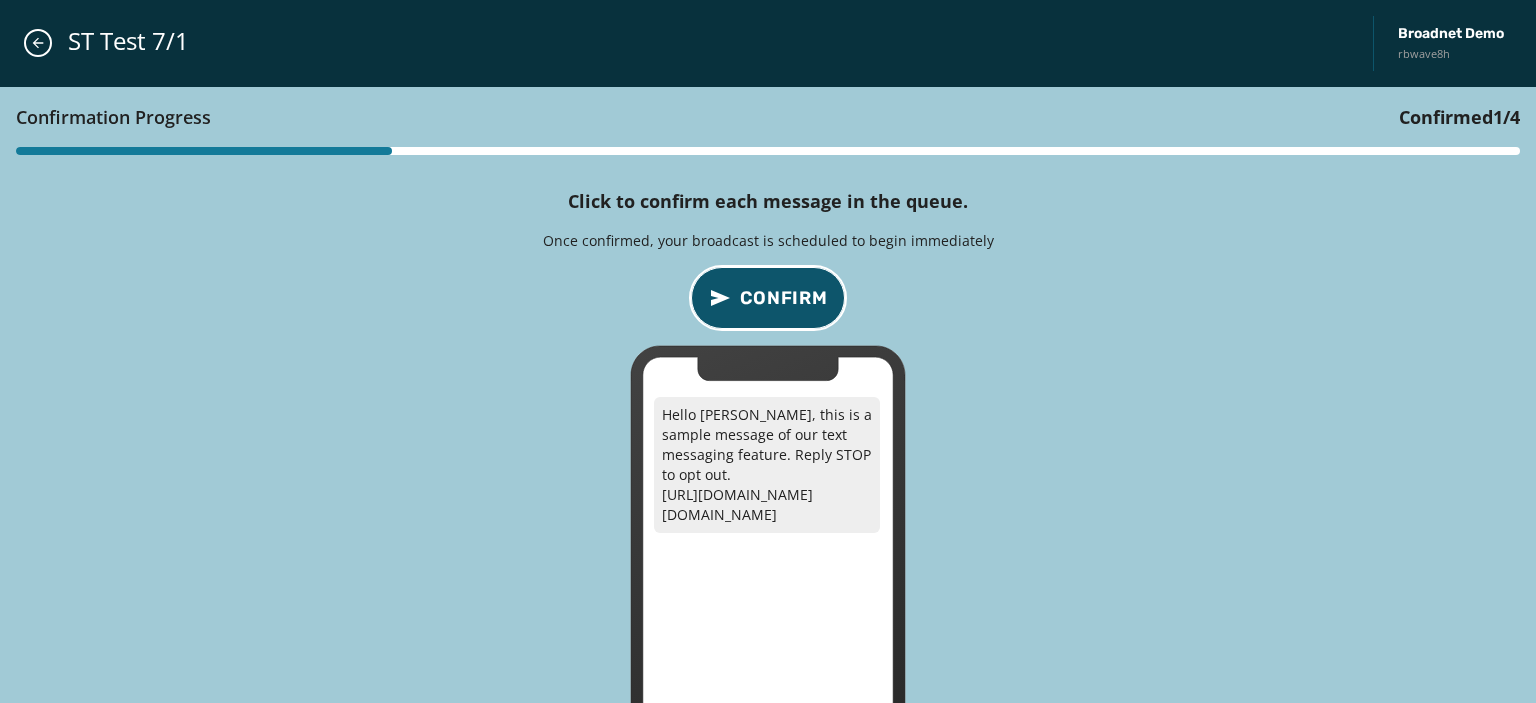 click on "Confirm" at bounding box center (784, 298) 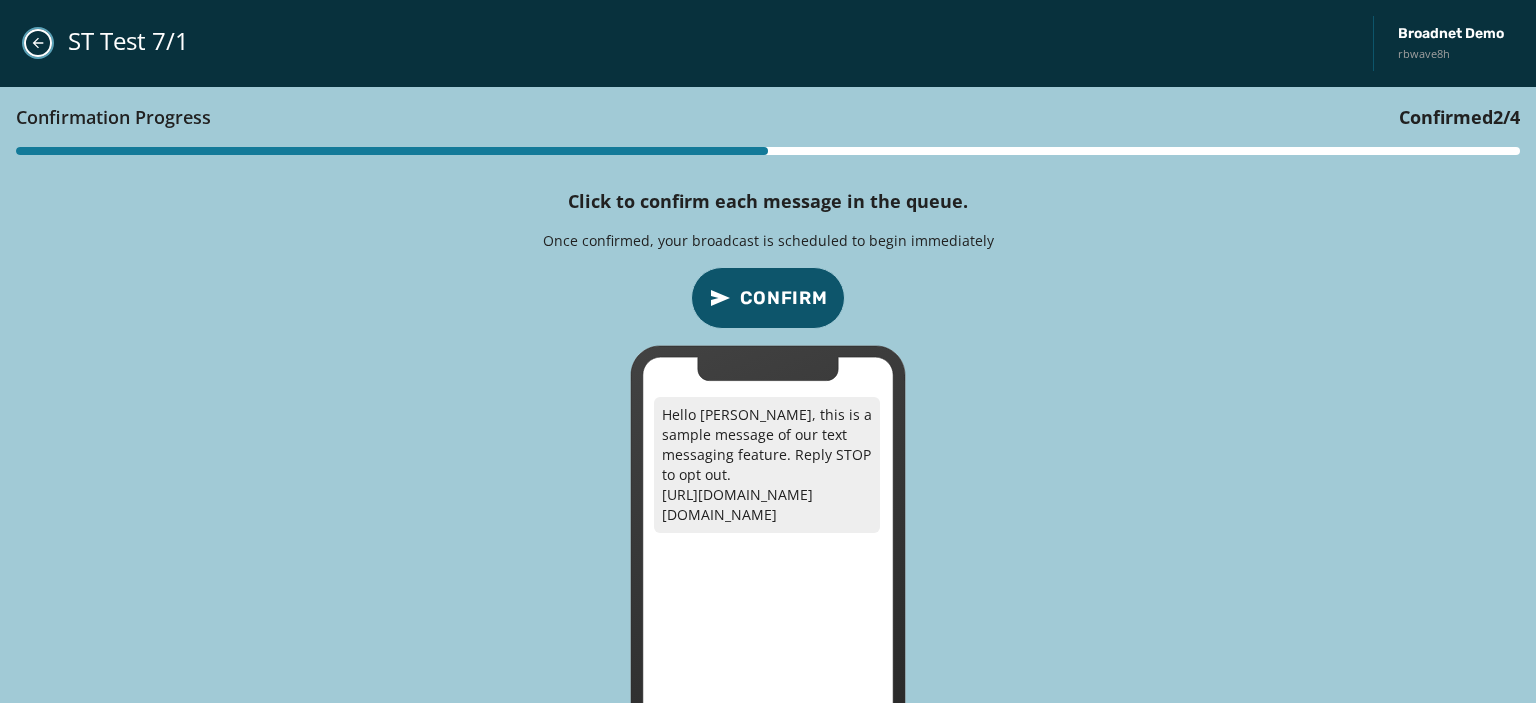 click 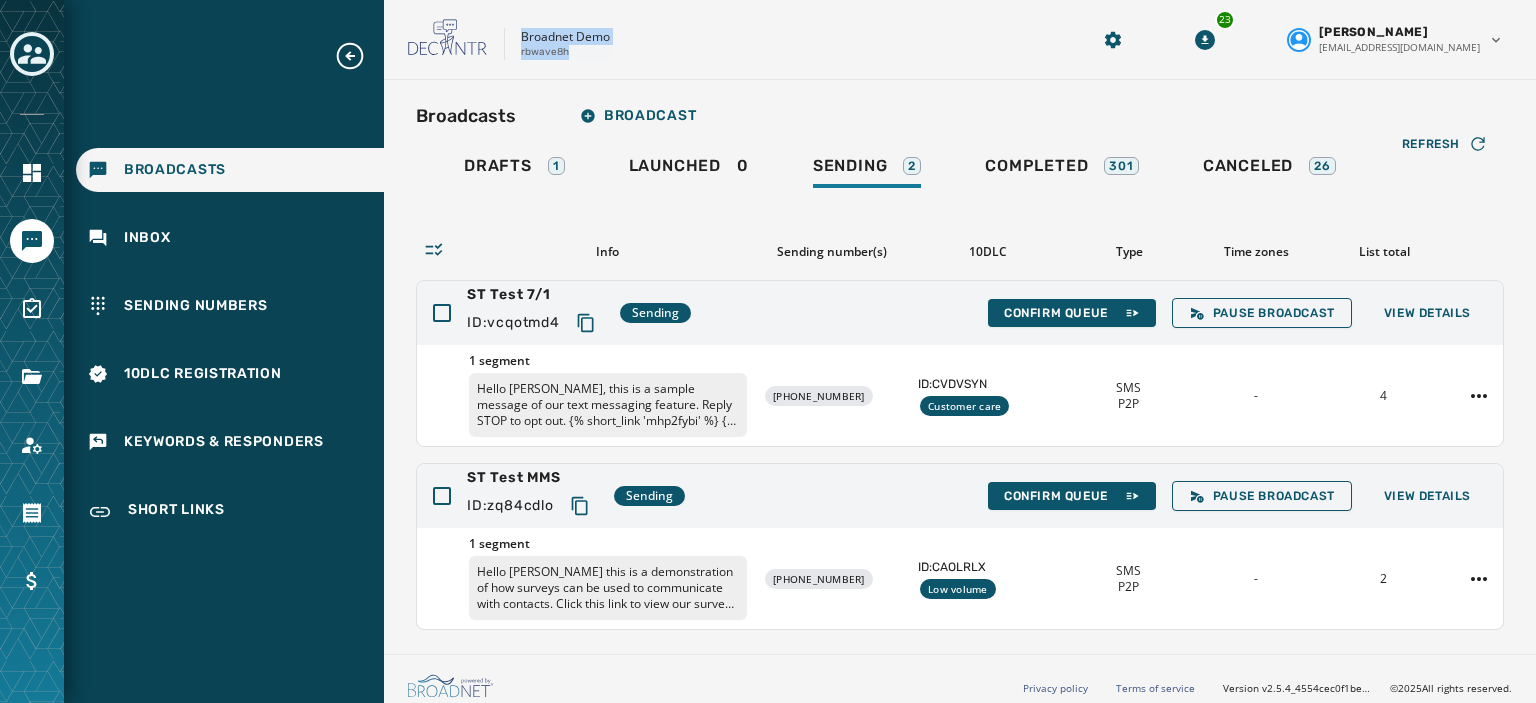 drag, startPoint x: 524, startPoint y: 40, endPoint x: 576, endPoint y: 63, distance: 56.859474 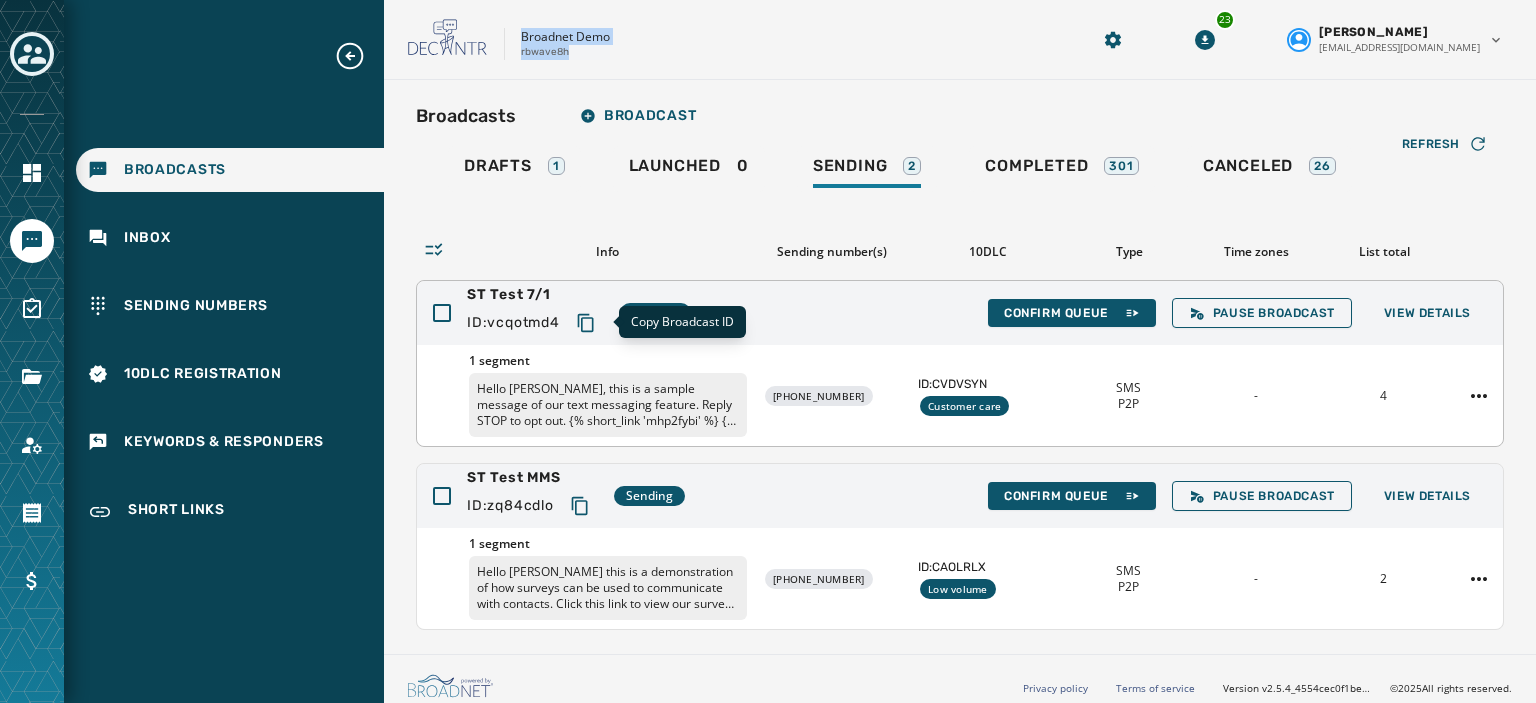click 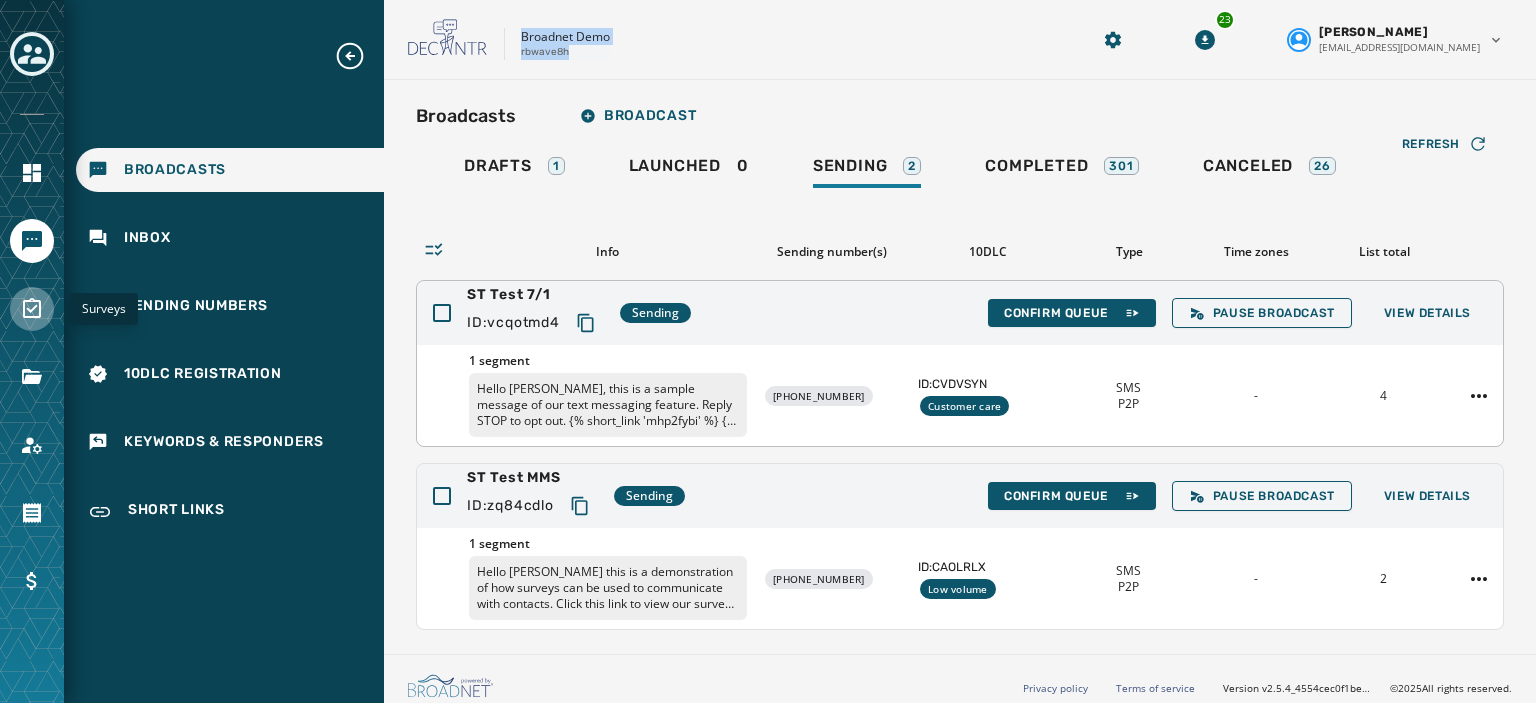 click 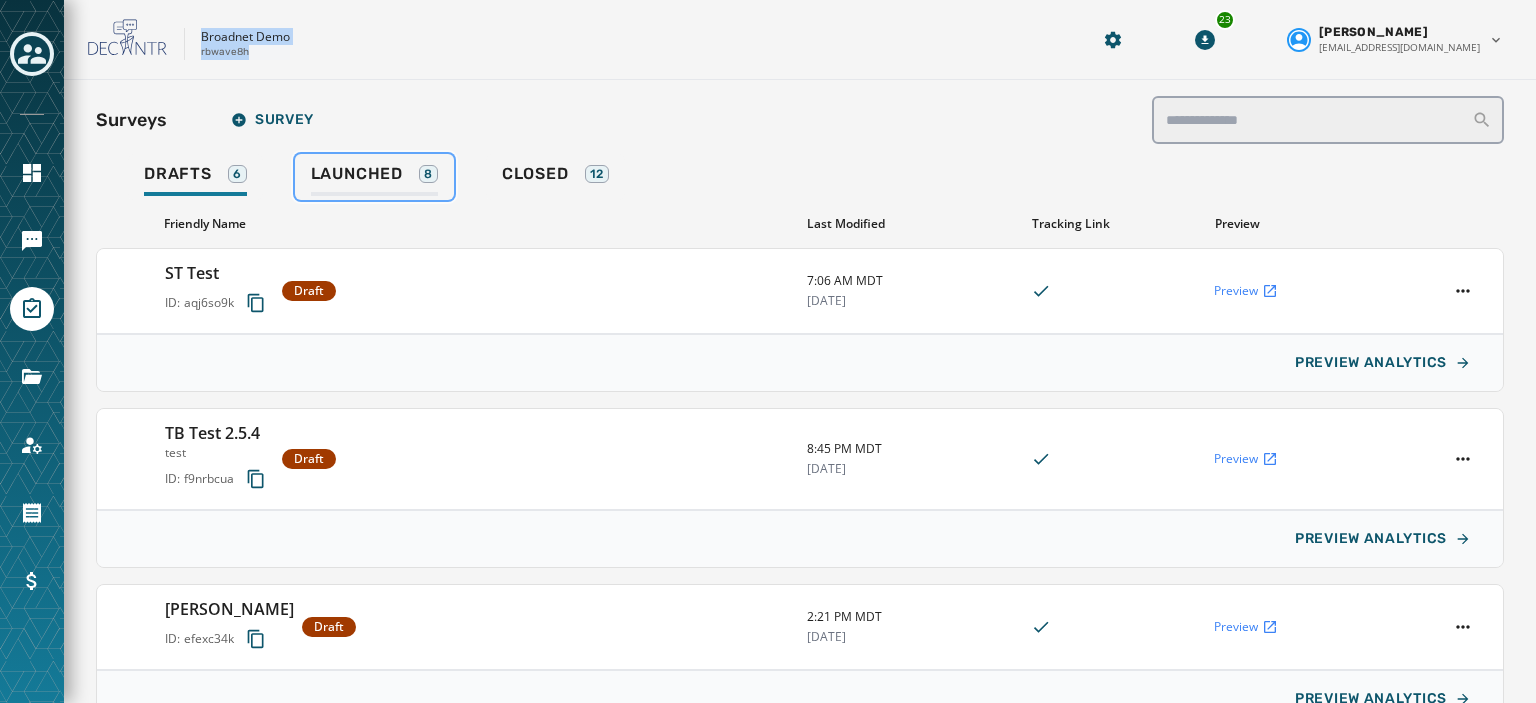 click on "Launched" at bounding box center (357, 174) 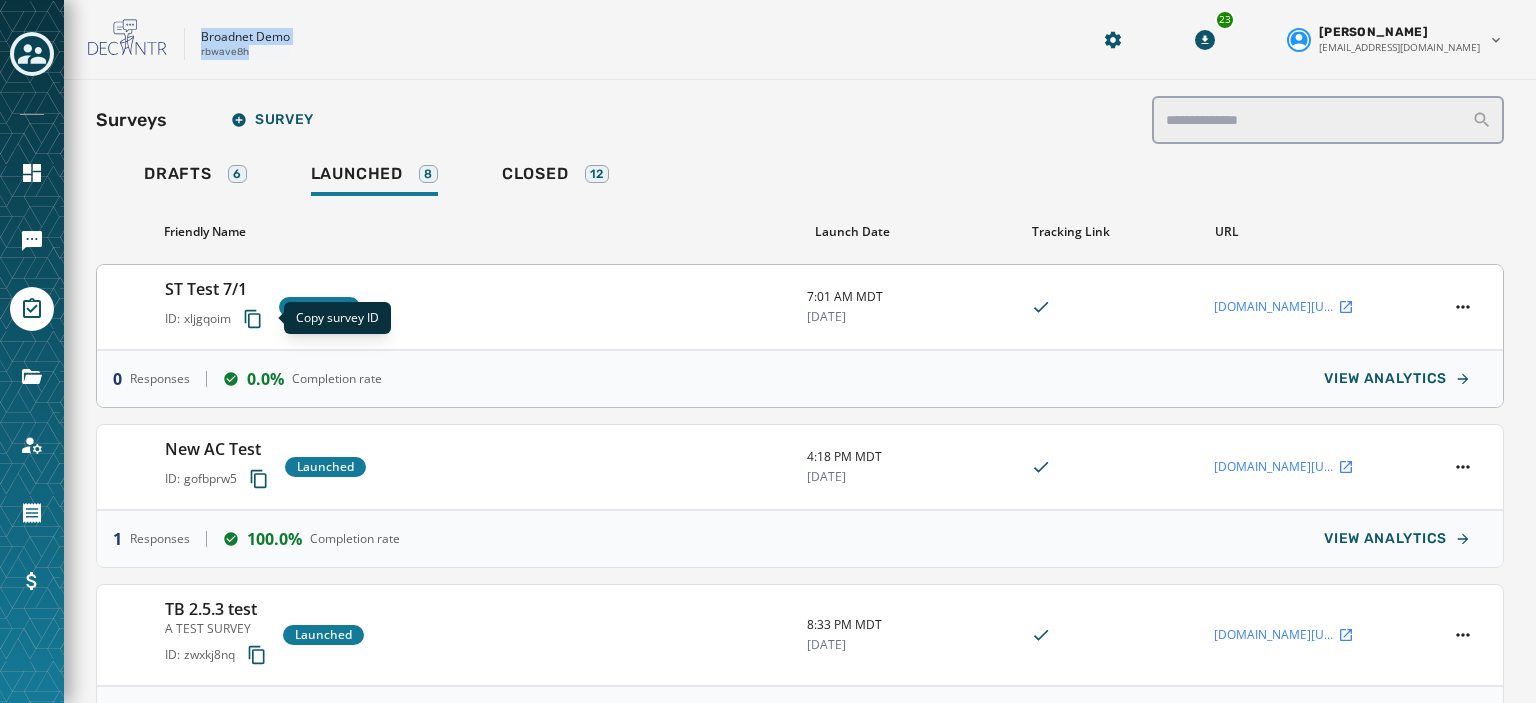 click 